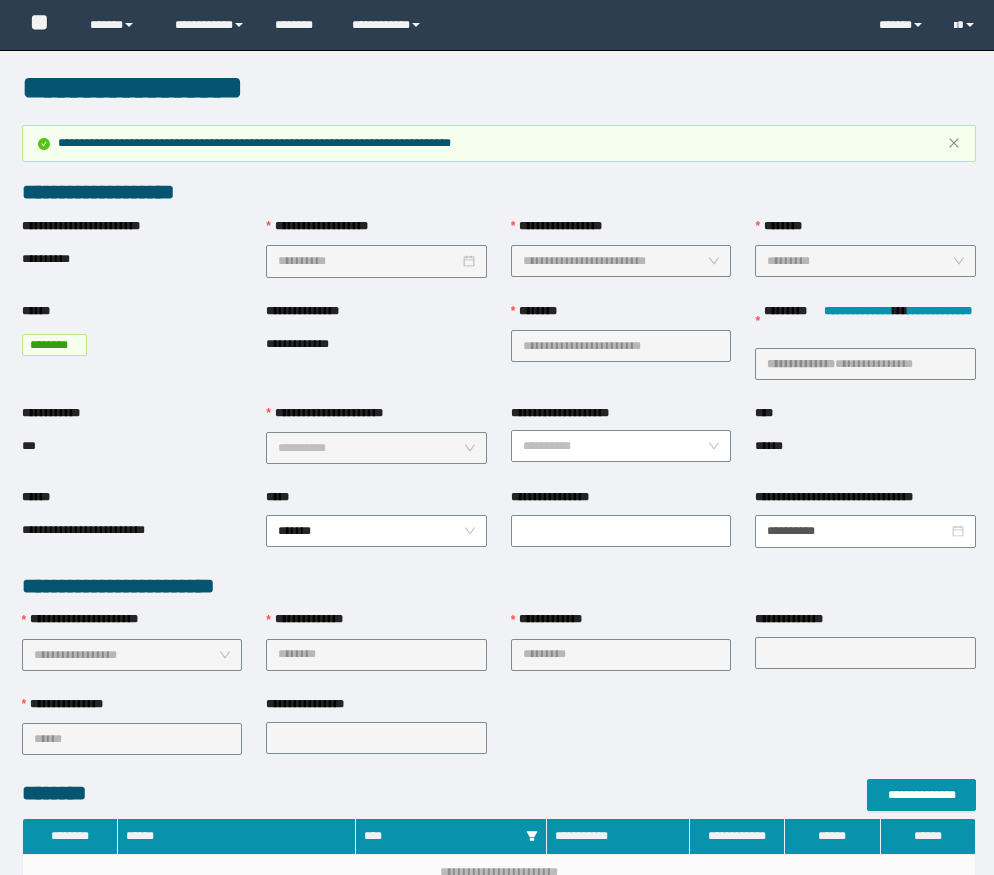 scroll, scrollTop: 0, scrollLeft: 0, axis: both 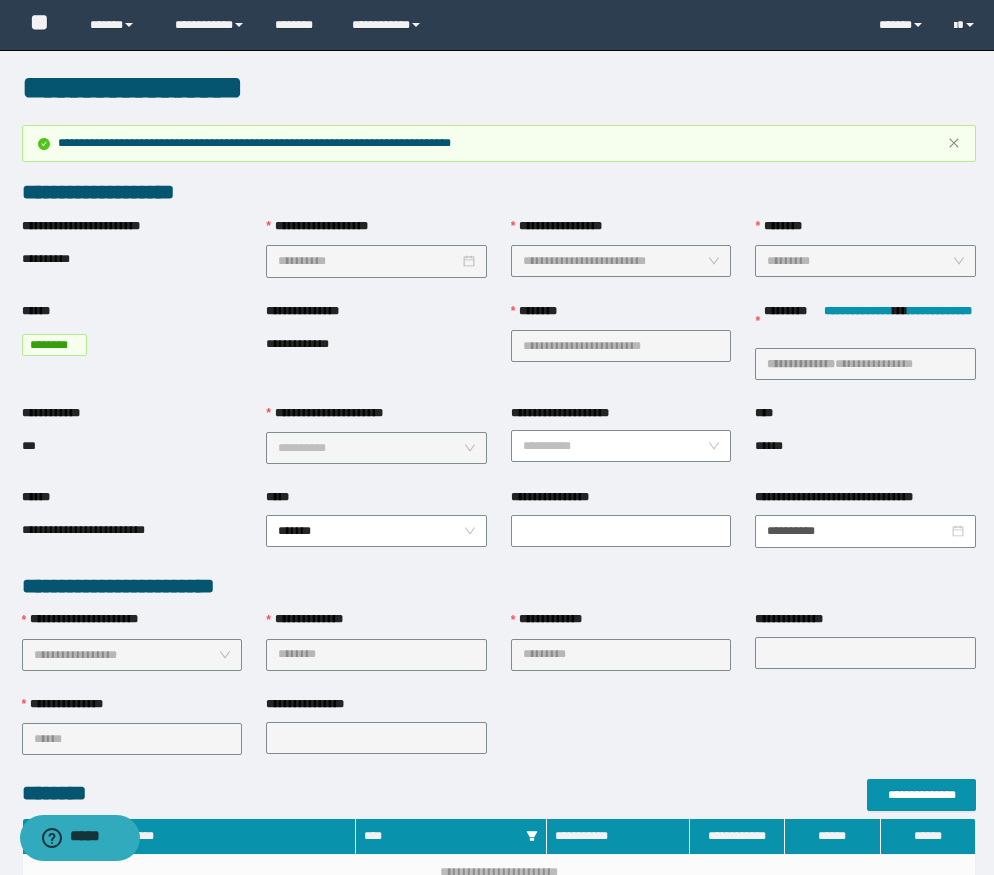 click on "****" at bounding box center [865, 417] 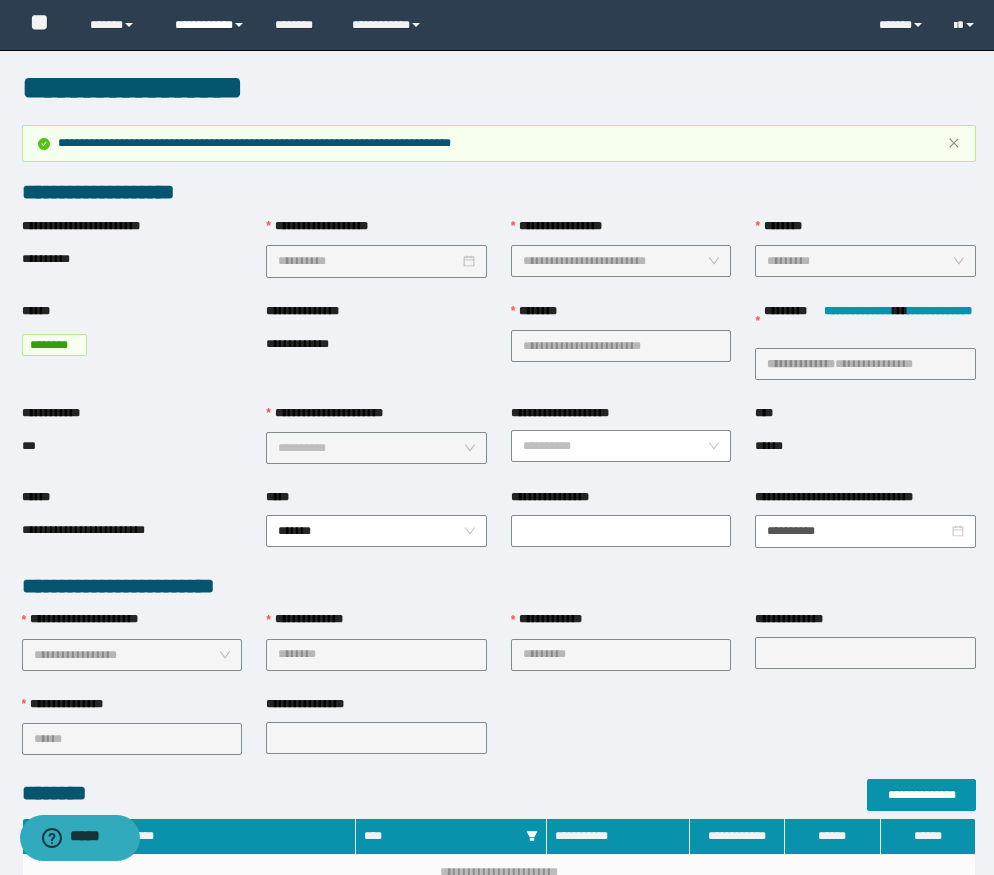 click on "**********" at bounding box center [210, 25] 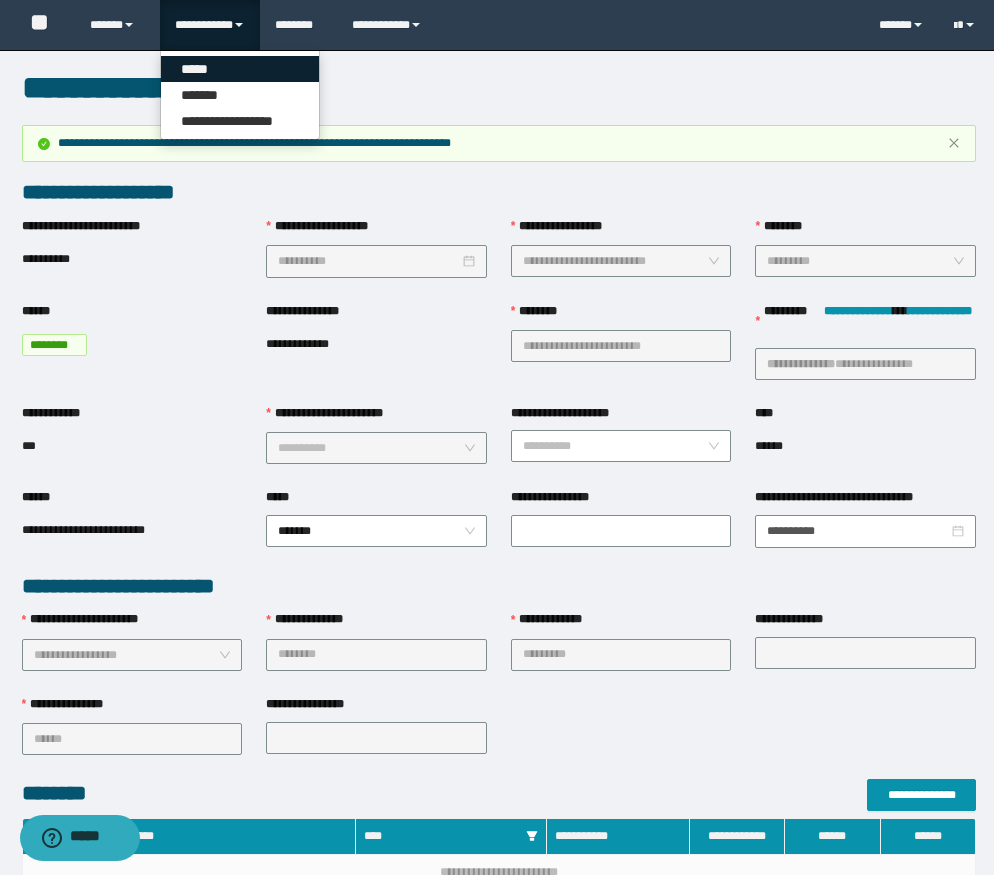 click on "*****" at bounding box center (240, 69) 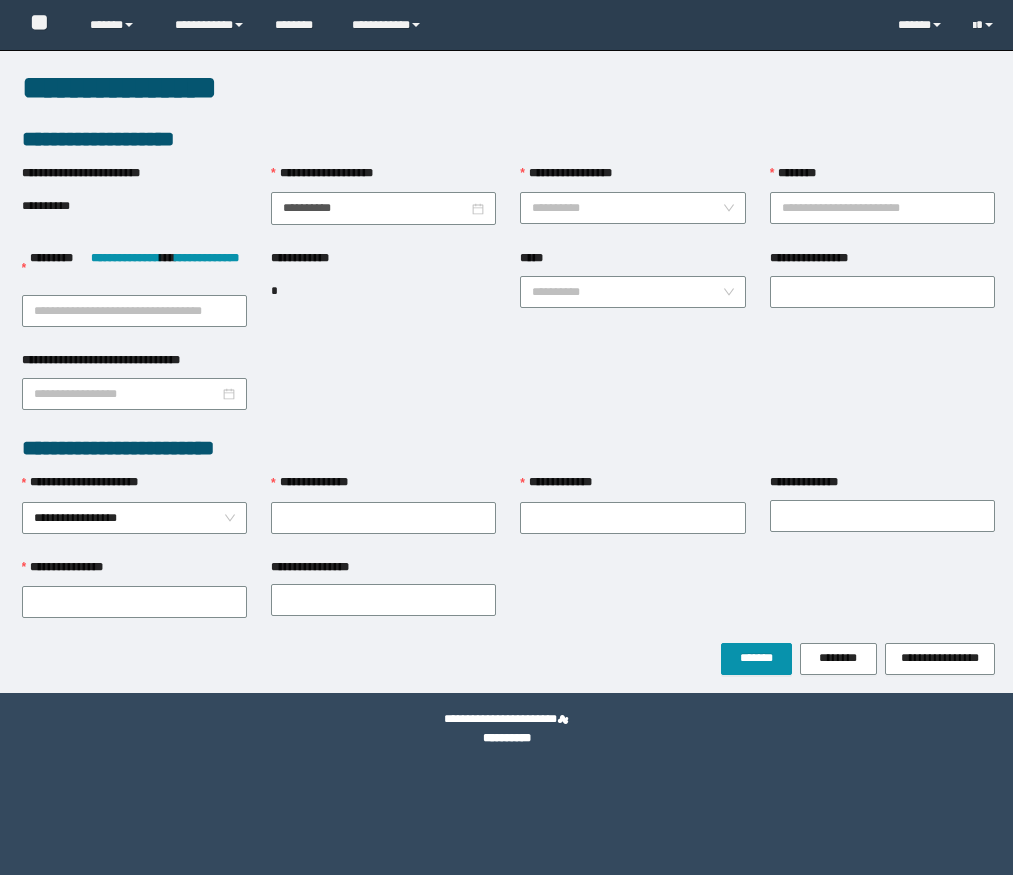scroll, scrollTop: 0, scrollLeft: 0, axis: both 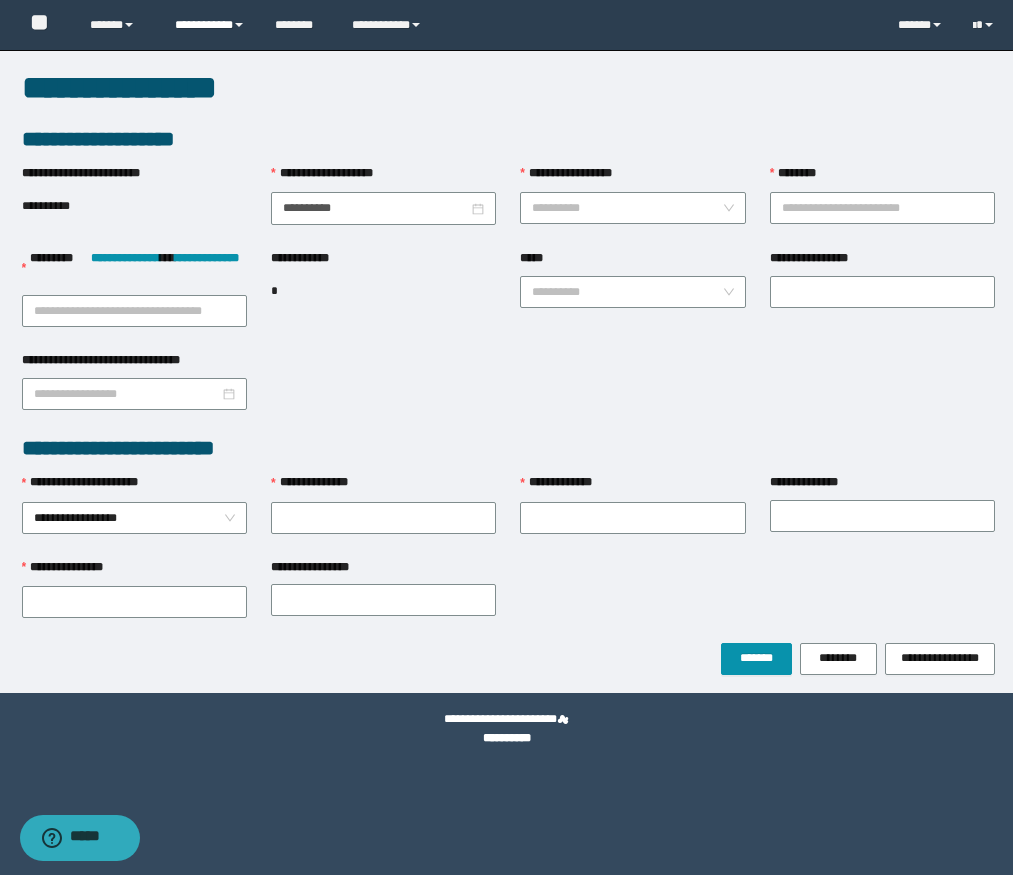 click on "**********" at bounding box center (210, 25) 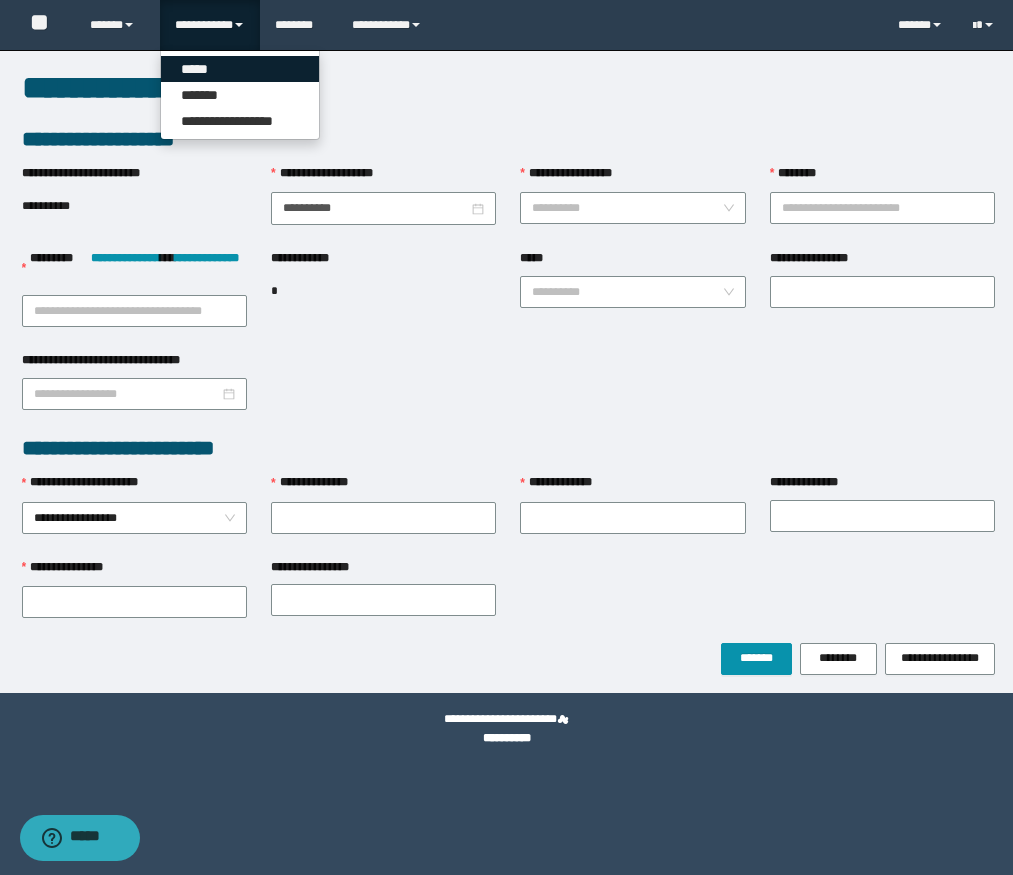 click on "*****" at bounding box center (240, 69) 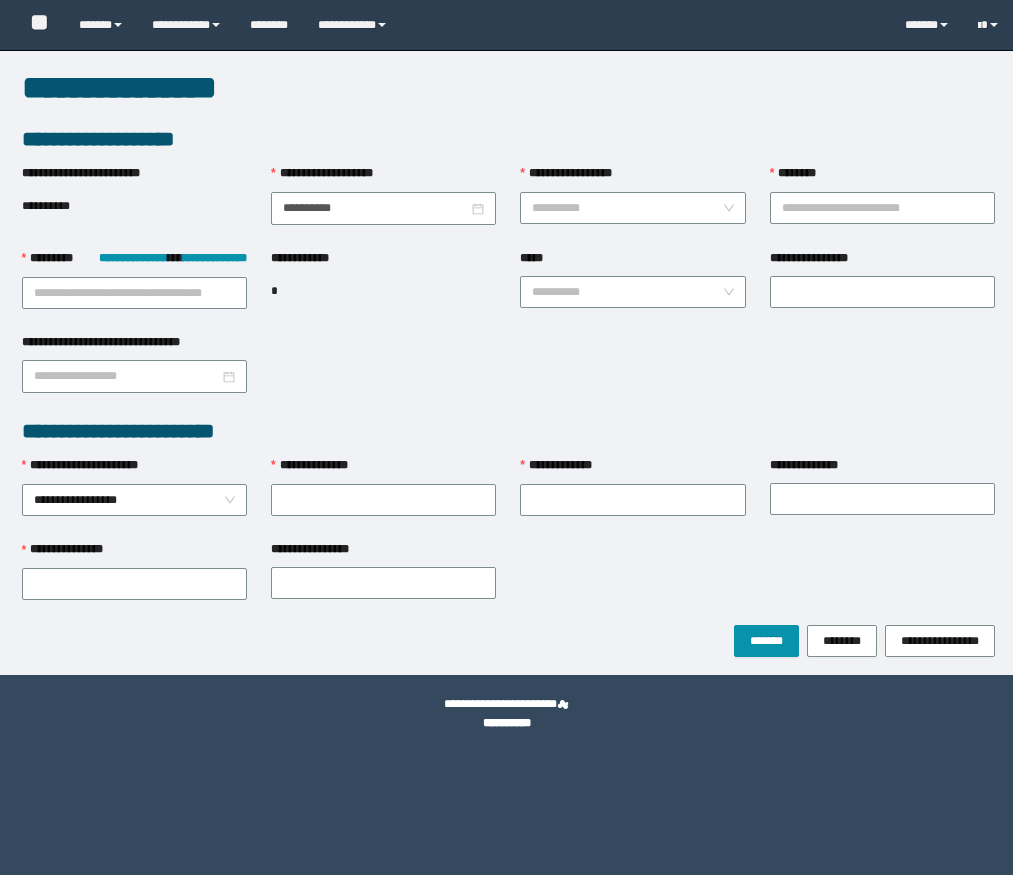 scroll, scrollTop: 0, scrollLeft: 0, axis: both 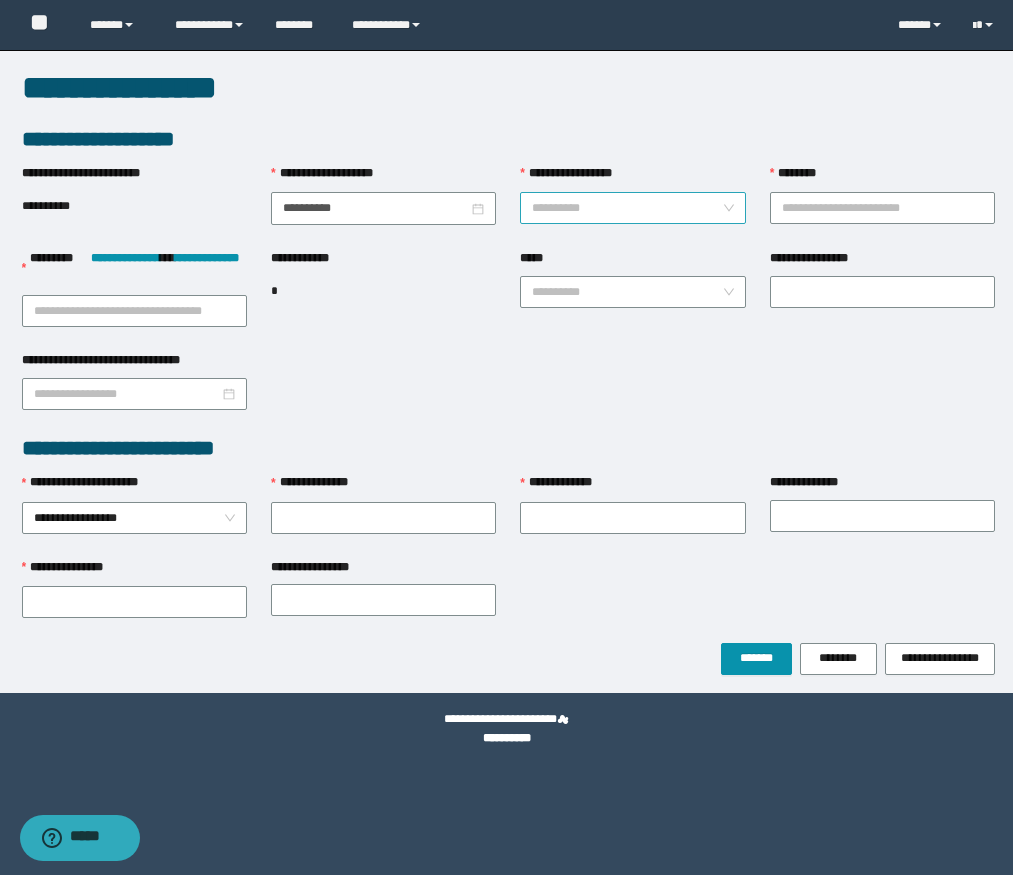 click on "**********" at bounding box center (626, 208) 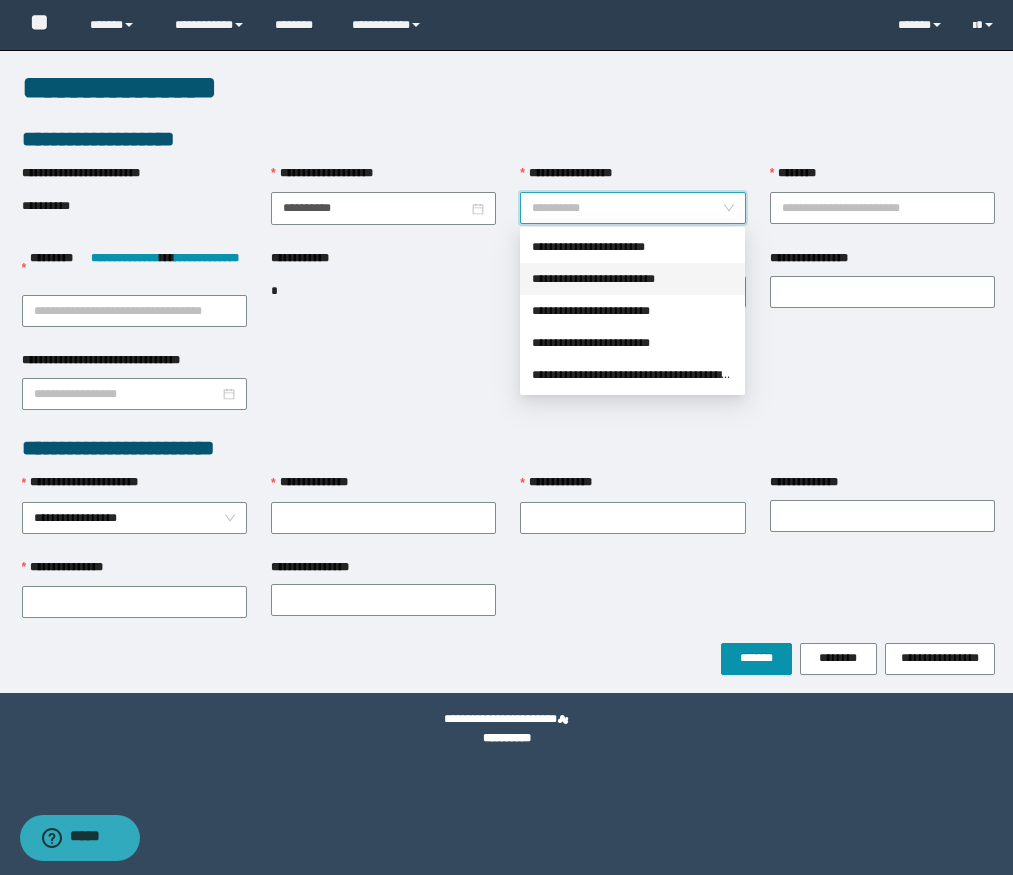 click on "**********" at bounding box center (632, 279) 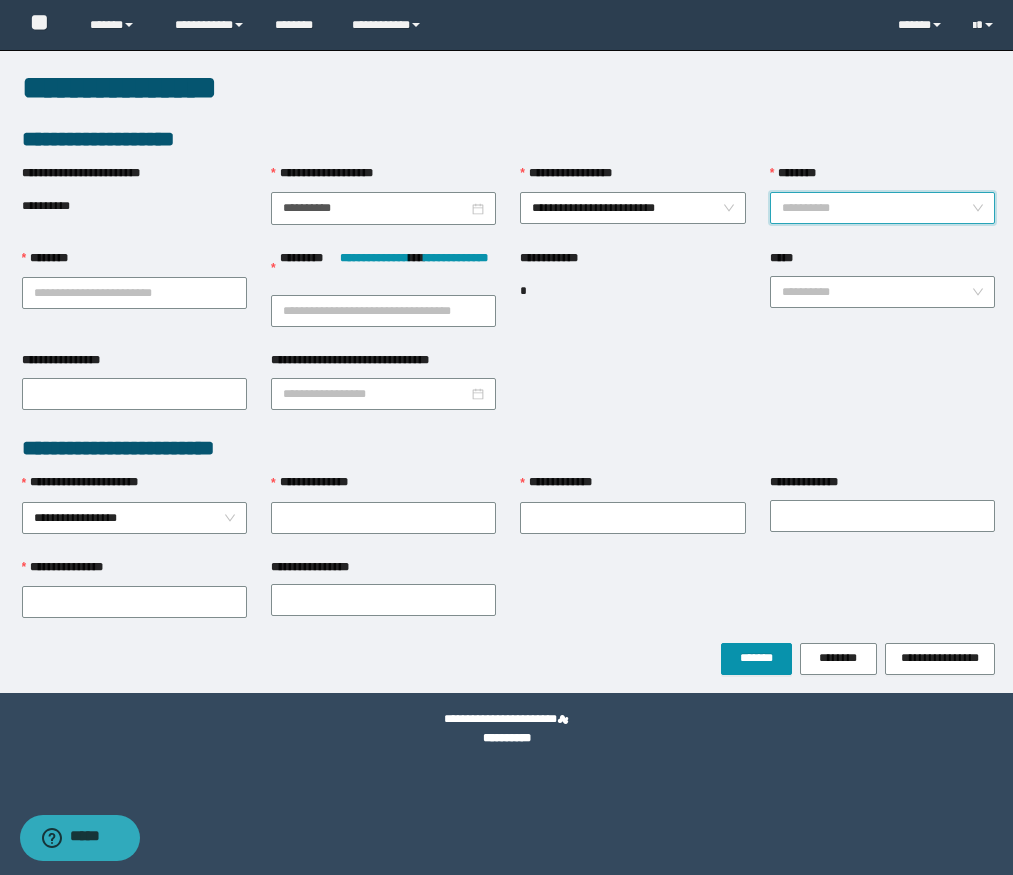 click on "********" at bounding box center (876, 208) 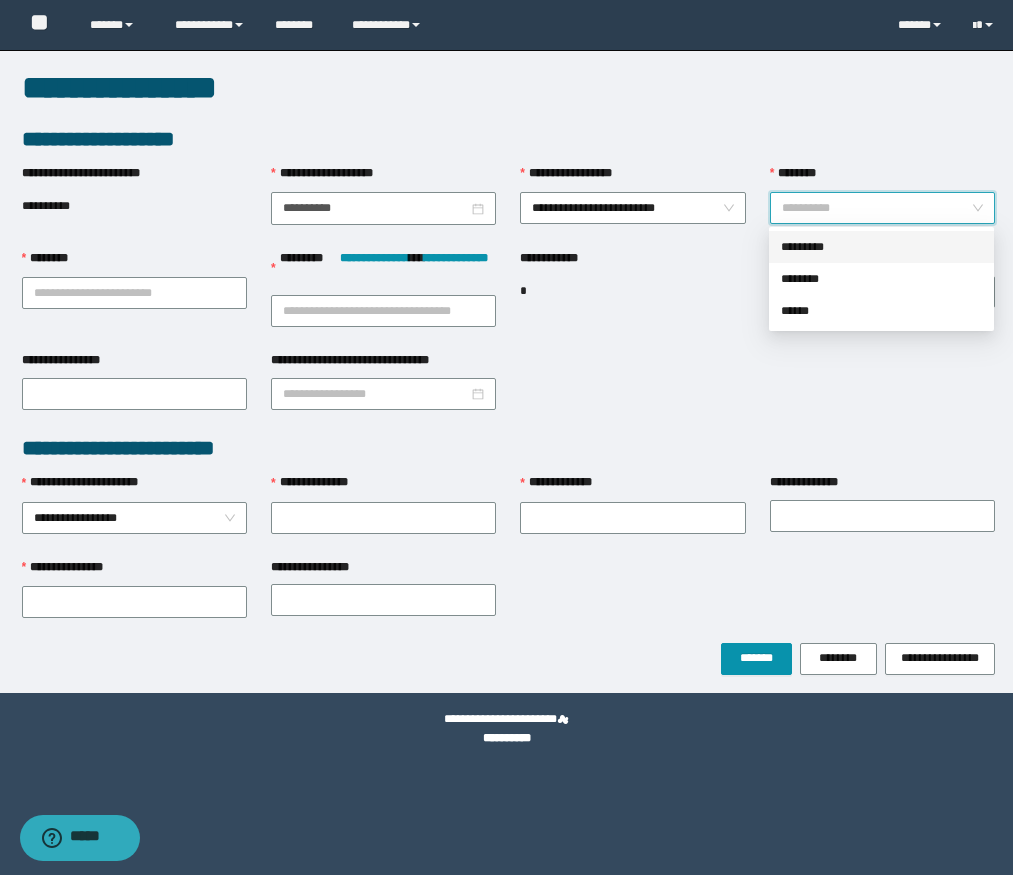 click on "*********" at bounding box center (881, 247) 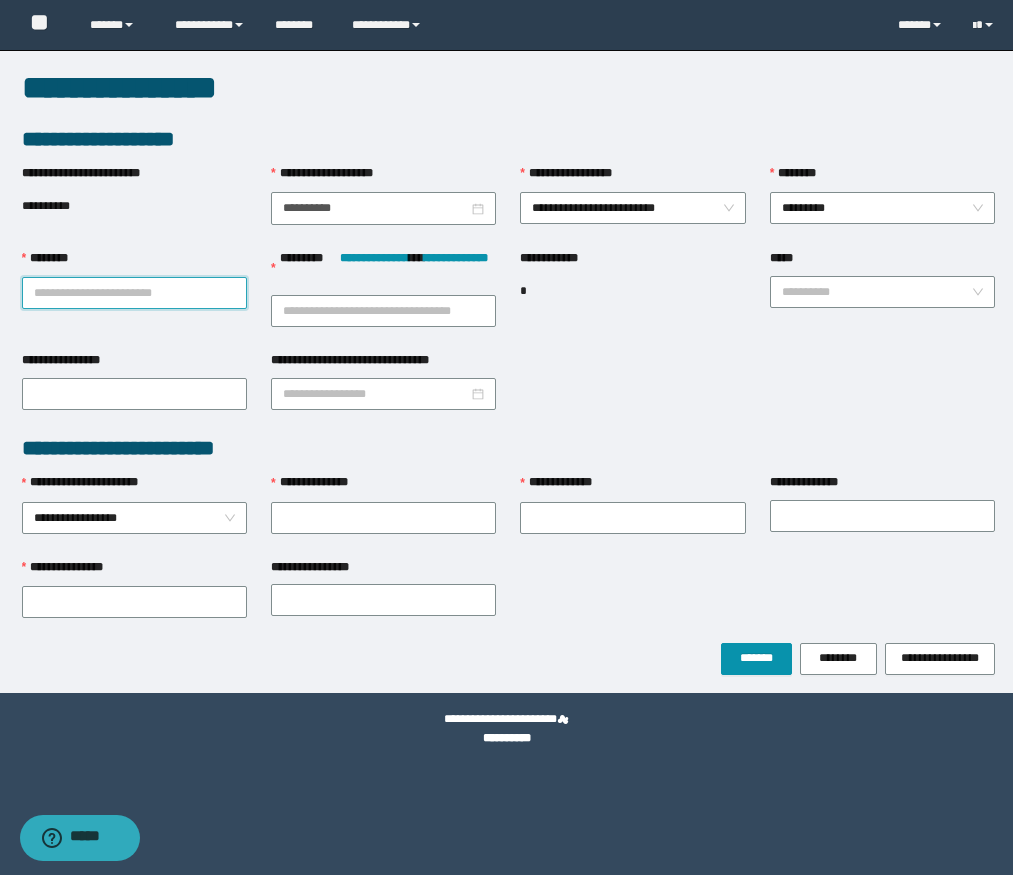 click on "********" at bounding box center (134, 293) 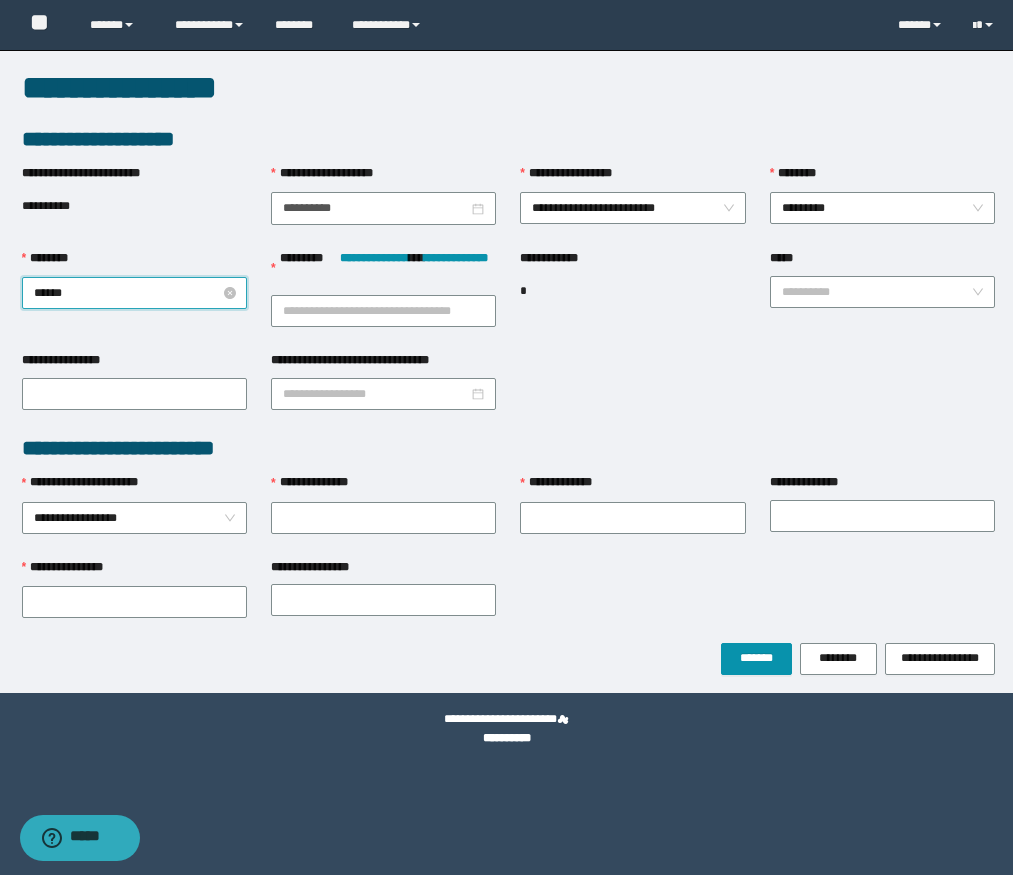 type on "*******" 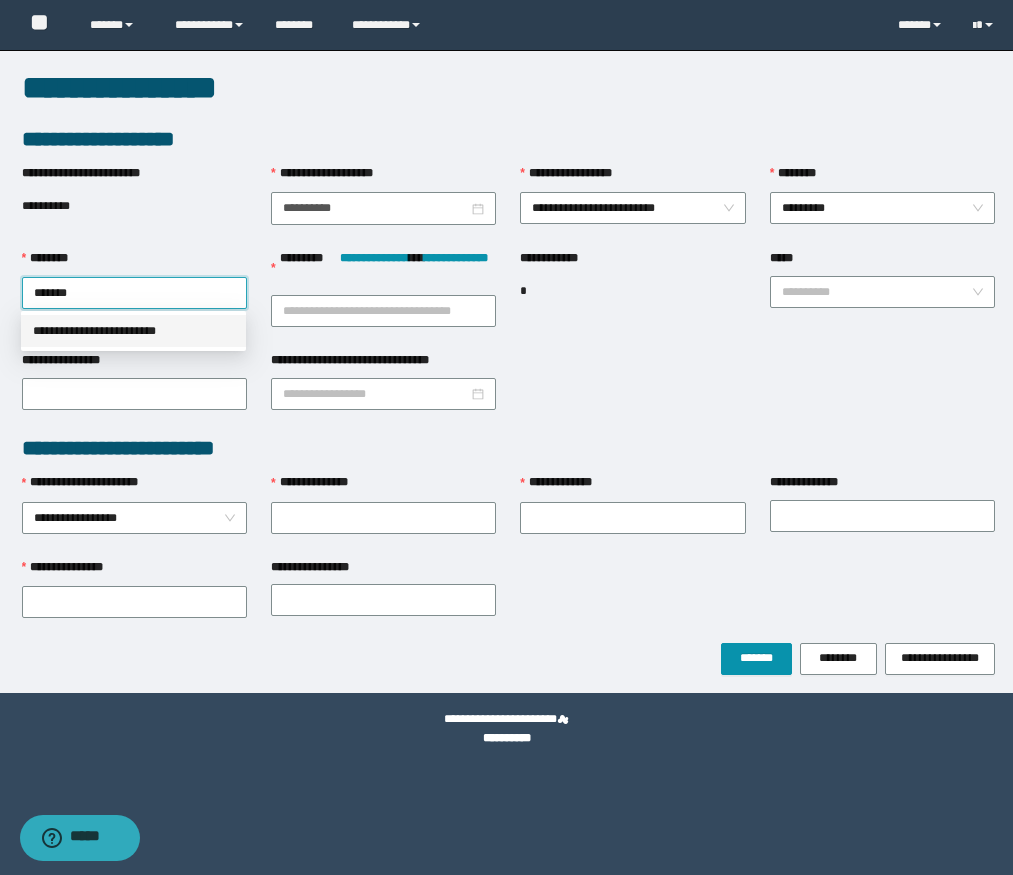 click on "**********" at bounding box center [133, 331] 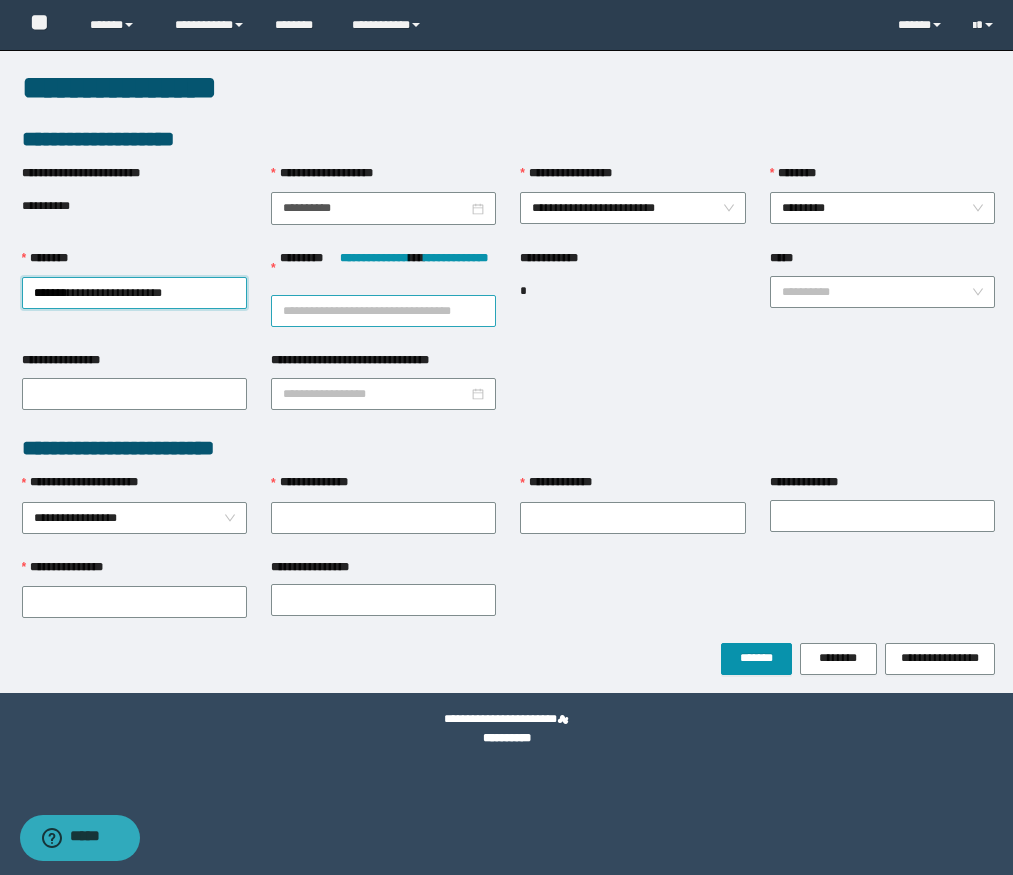 type 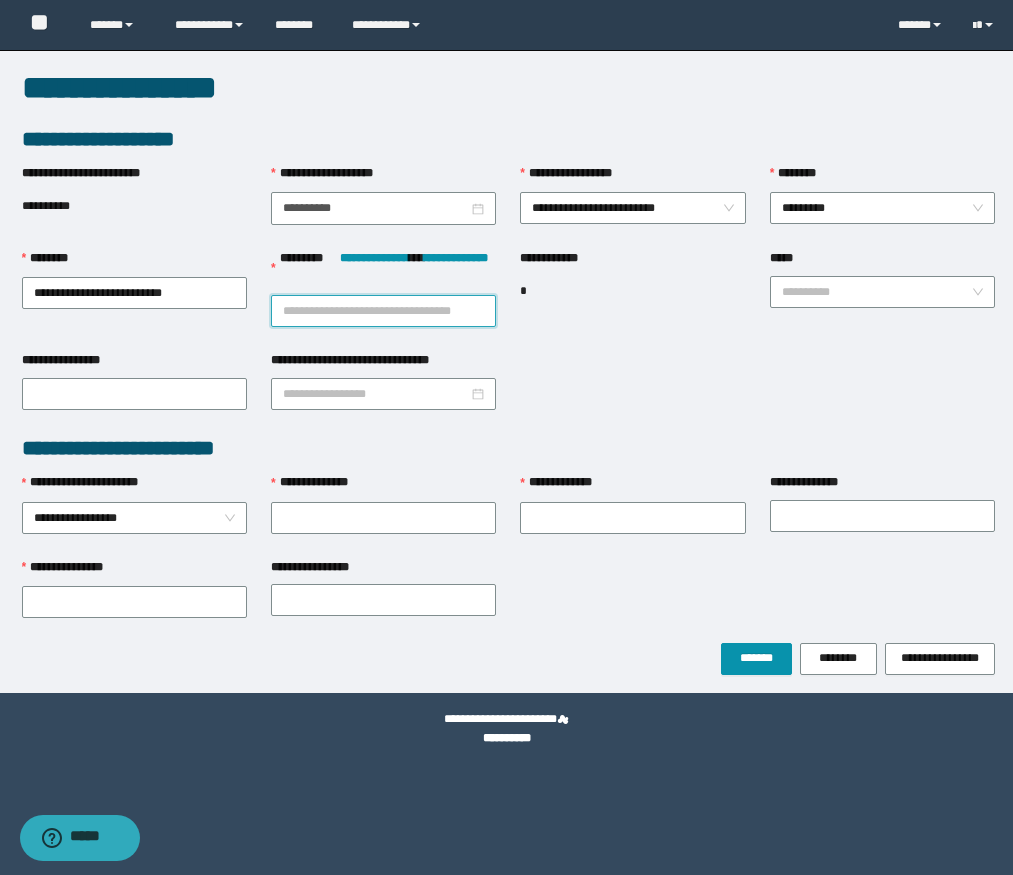 click on "**********" at bounding box center [383, 311] 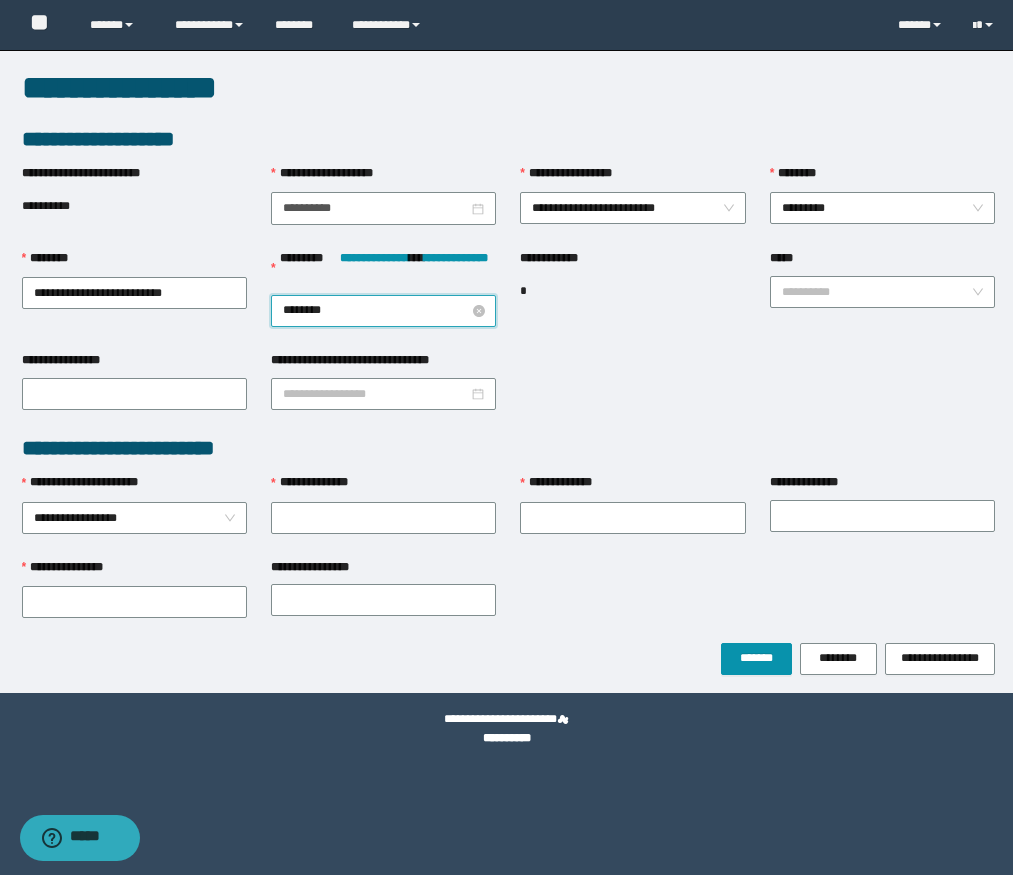 type on "*********" 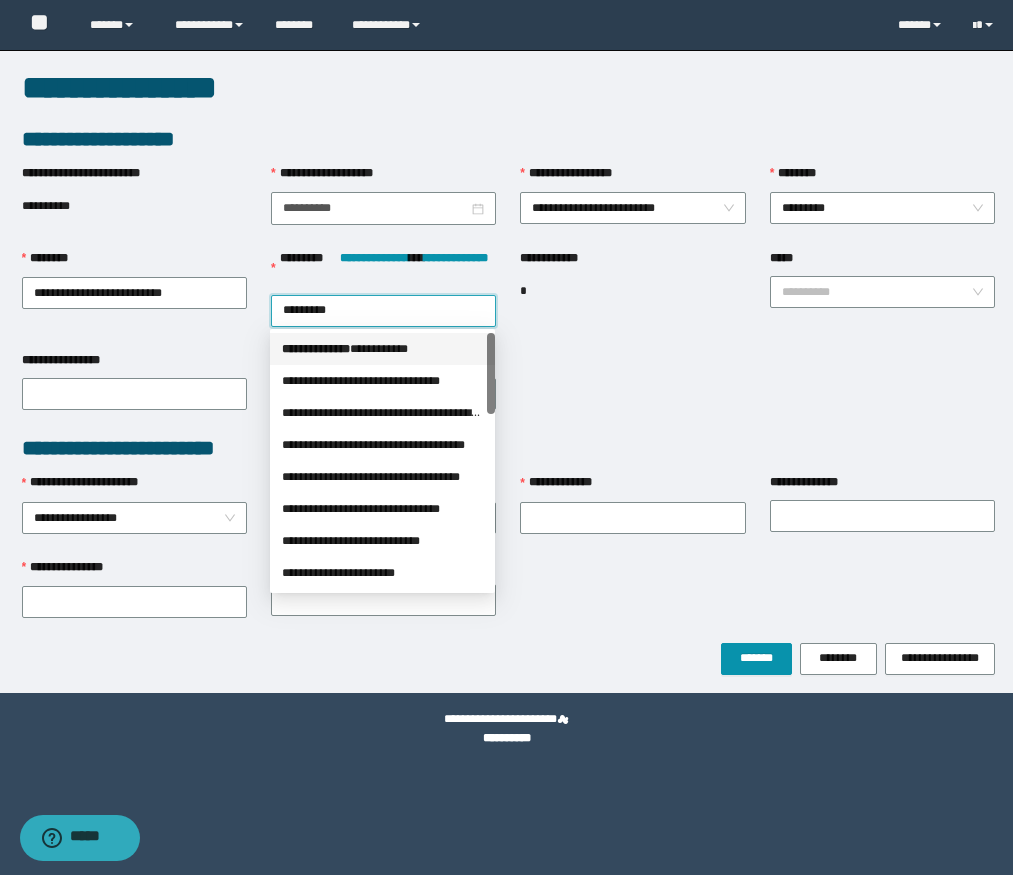 click on "*** *   ********* * *********" at bounding box center (382, 349) 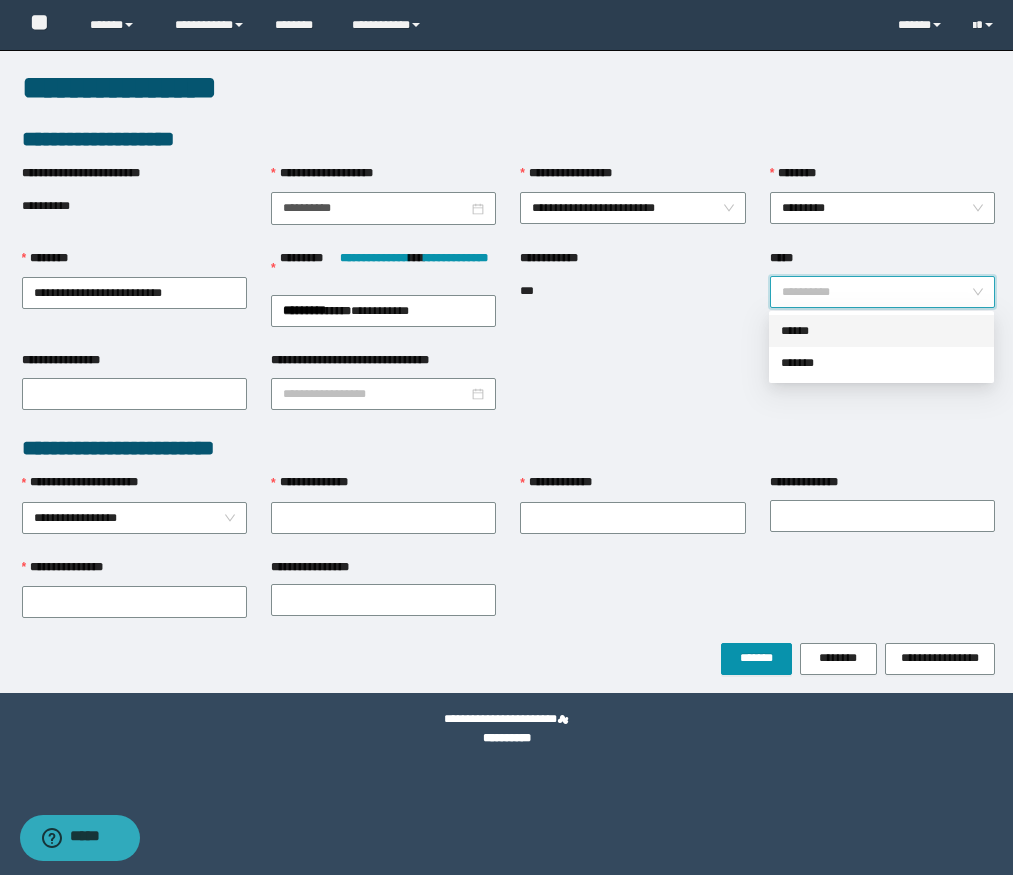 click on "*****" at bounding box center [876, 292] 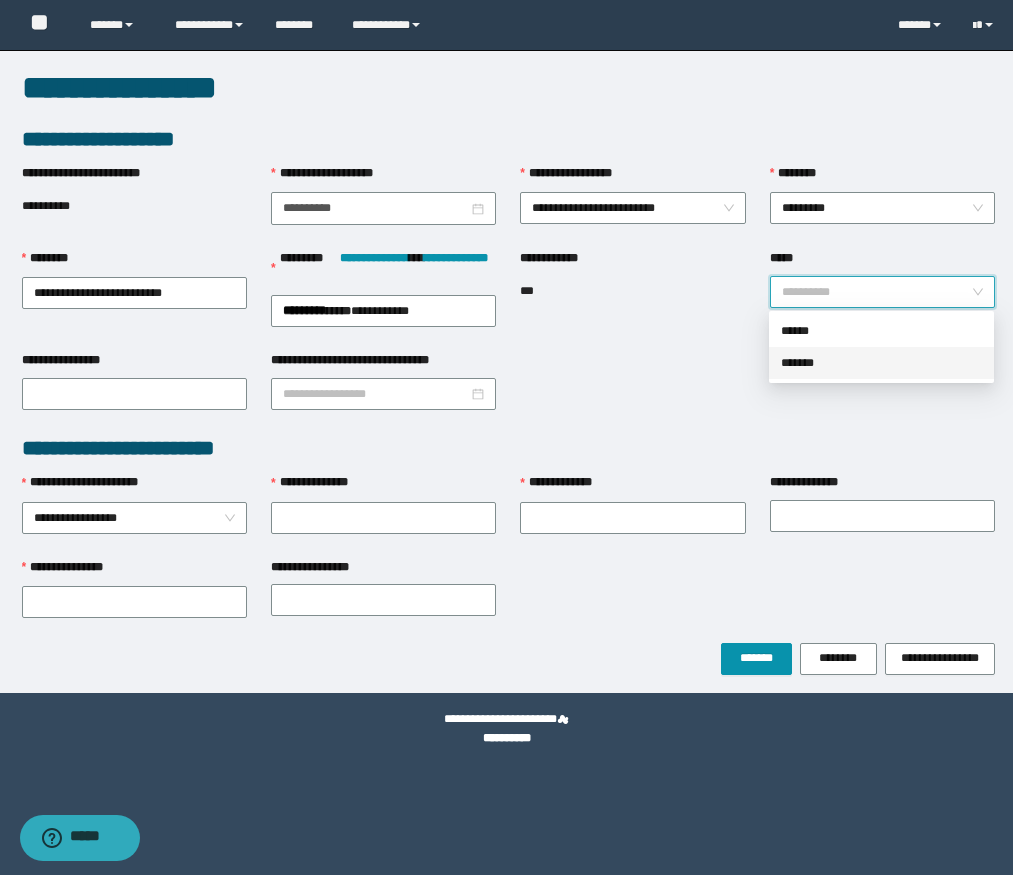 click on "*******" at bounding box center [881, 363] 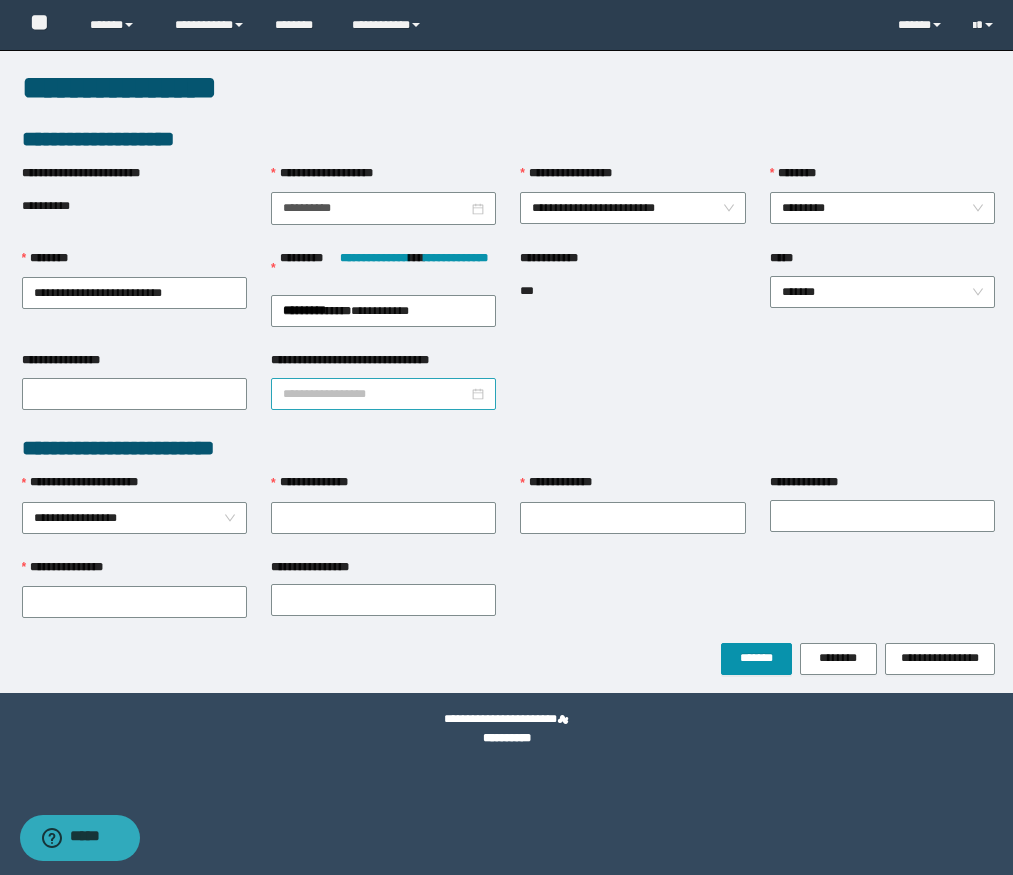 click at bounding box center [383, 394] 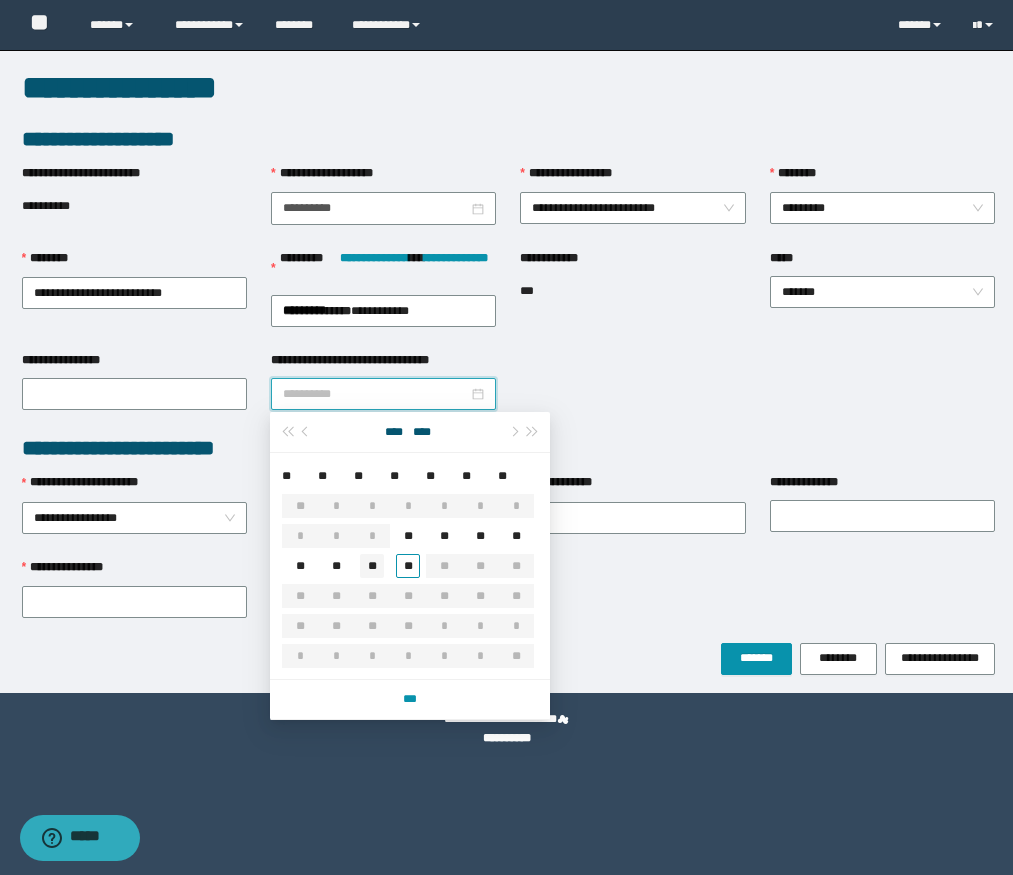 click on "**" at bounding box center (372, 566) 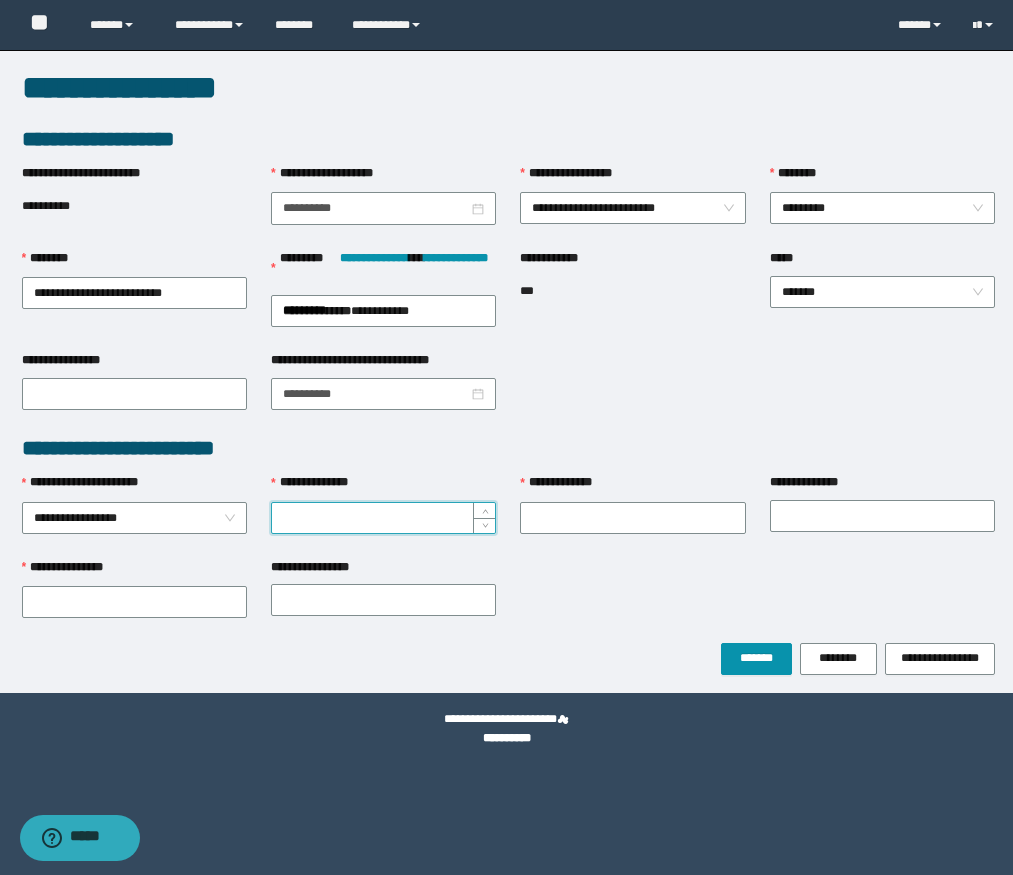 click on "**********" at bounding box center (383, 518) 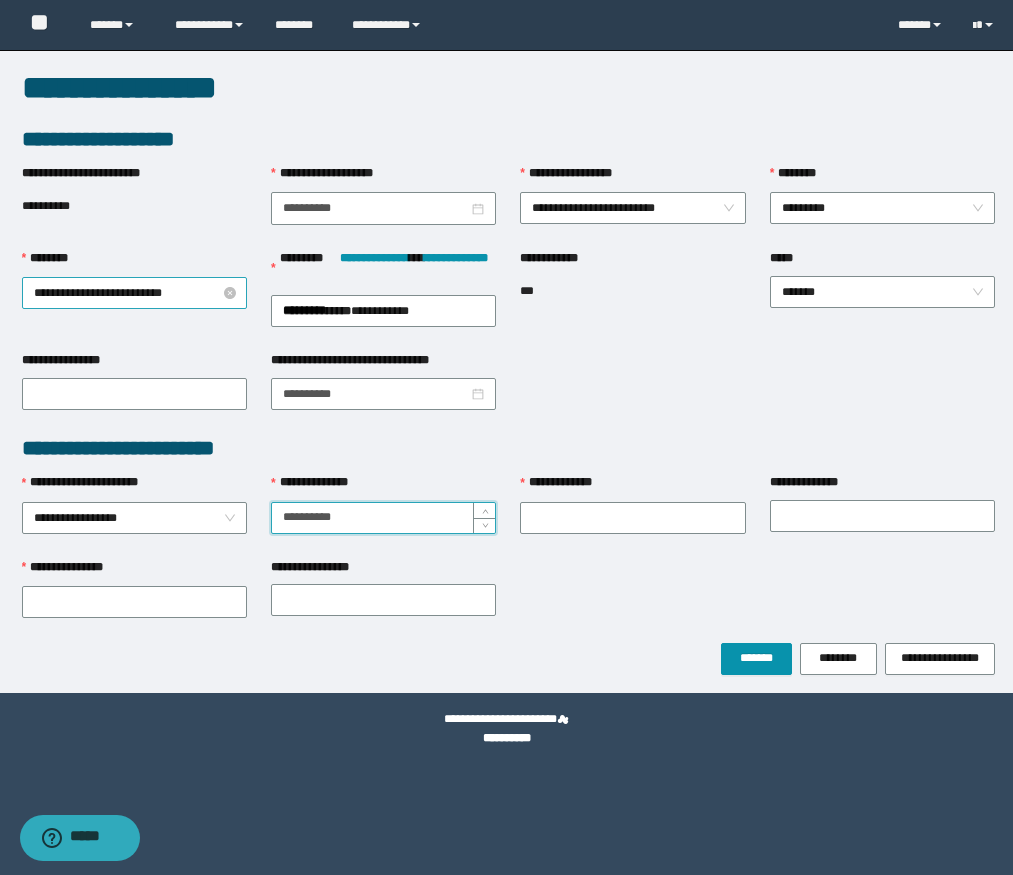 type on "**********" 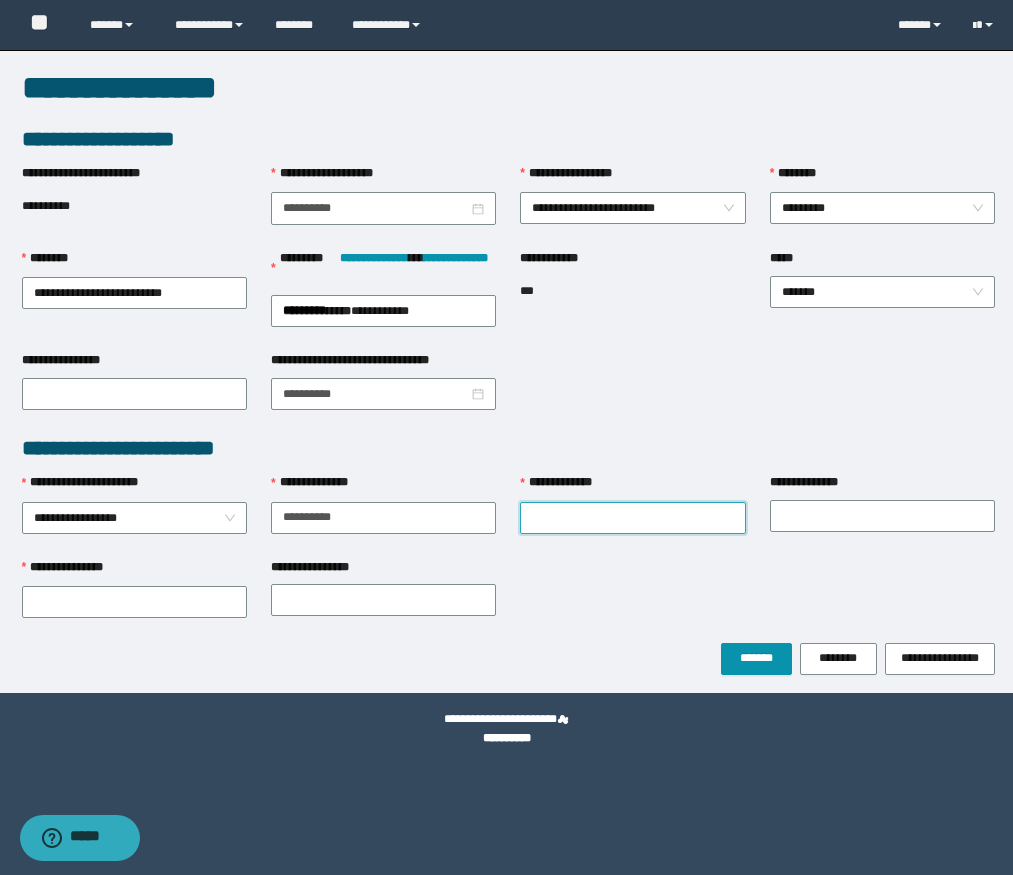 click on "**********" at bounding box center [632, 518] 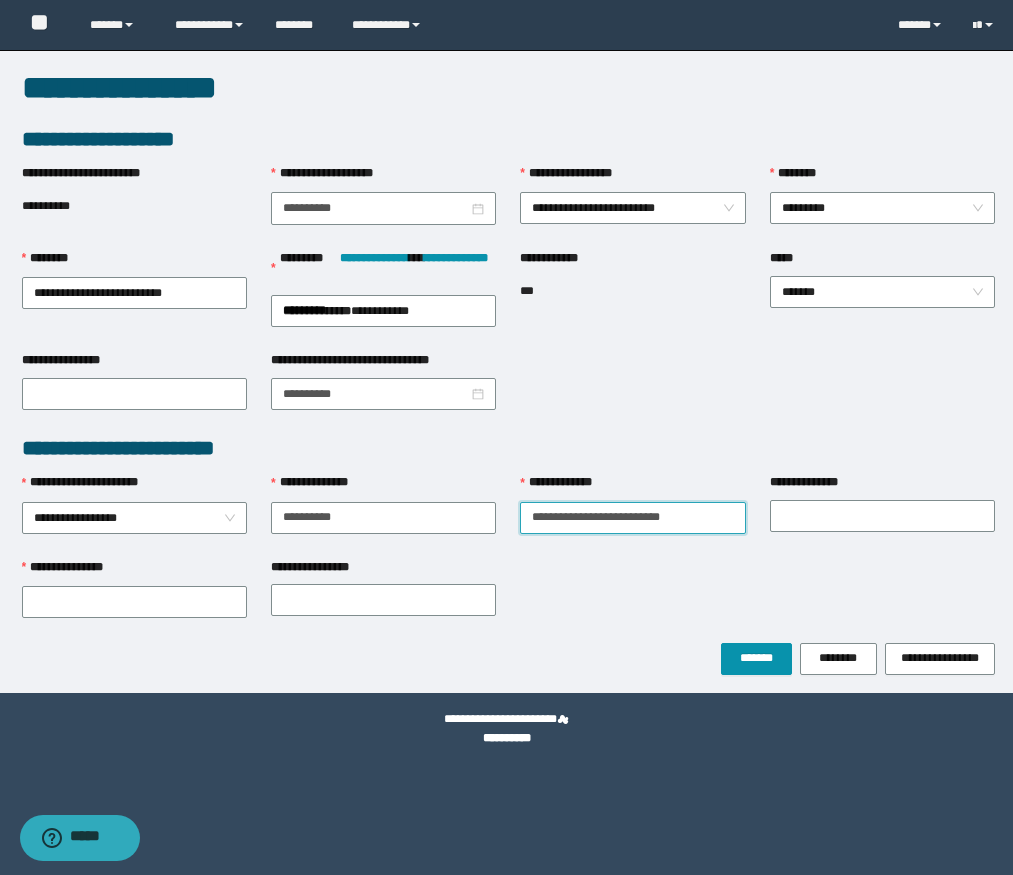 scroll, scrollTop: 0, scrollLeft: 8, axis: horizontal 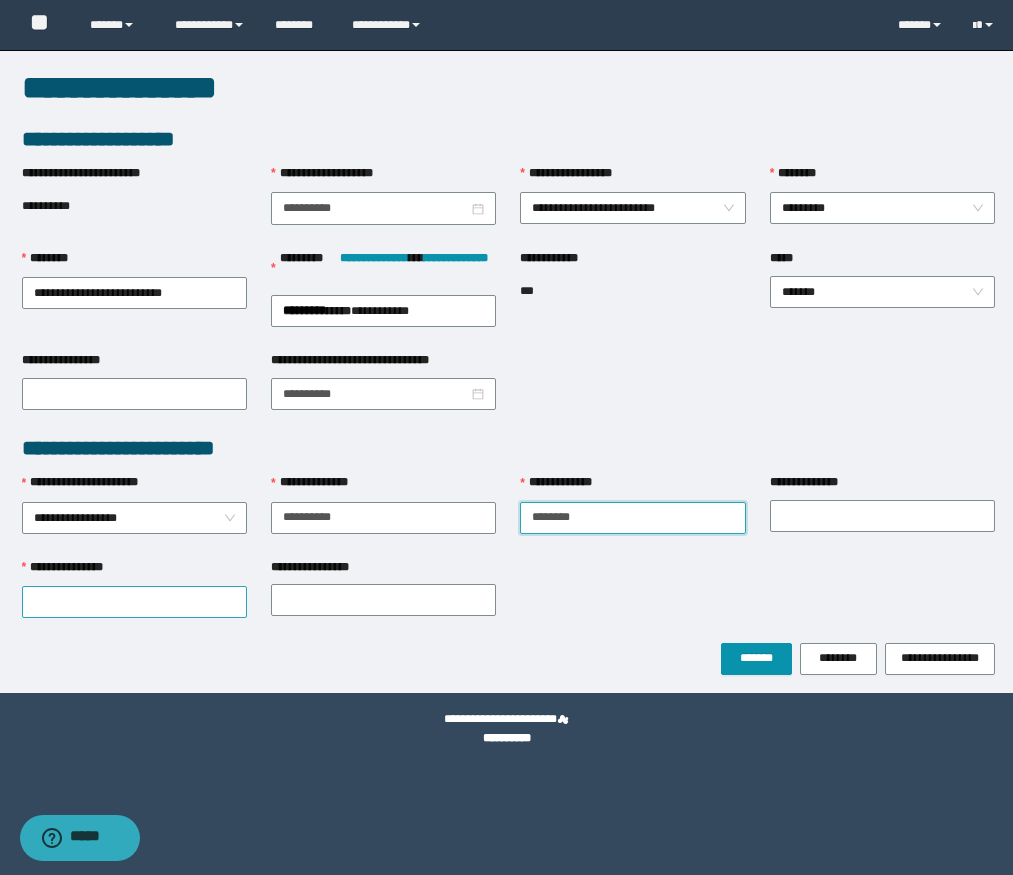 type on "*******" 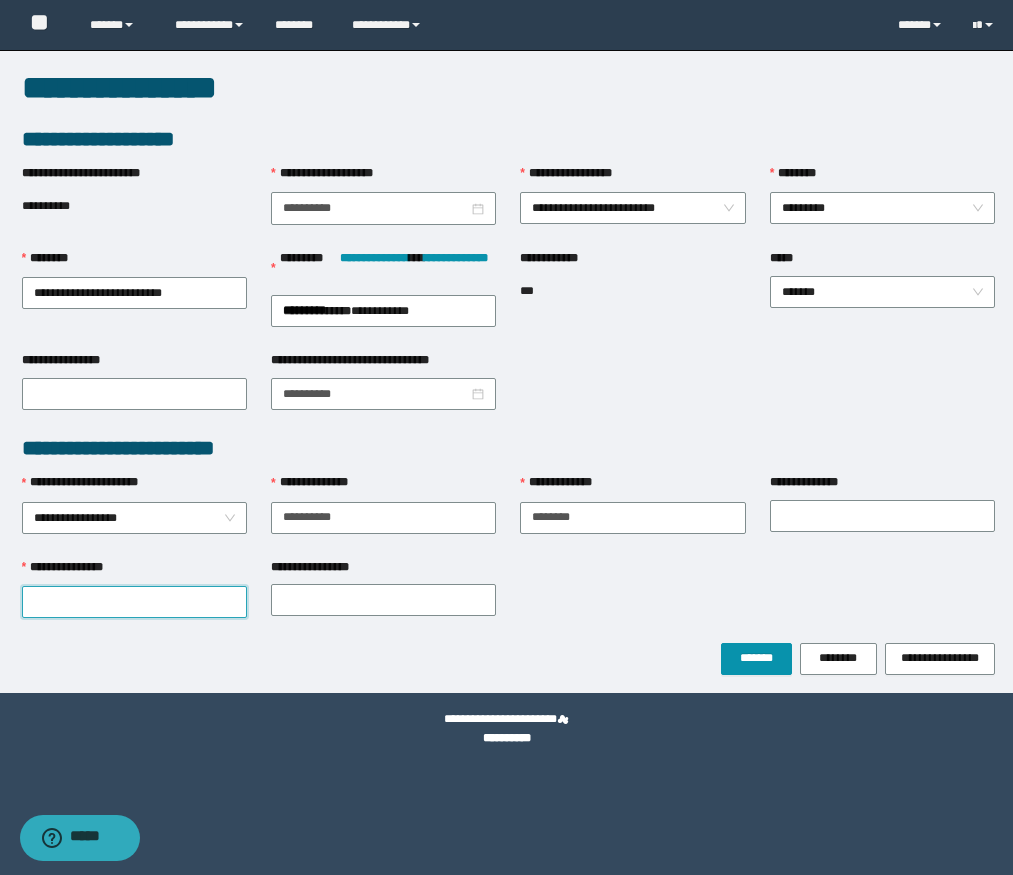 click on "**********" at bounding box center (134, 602) 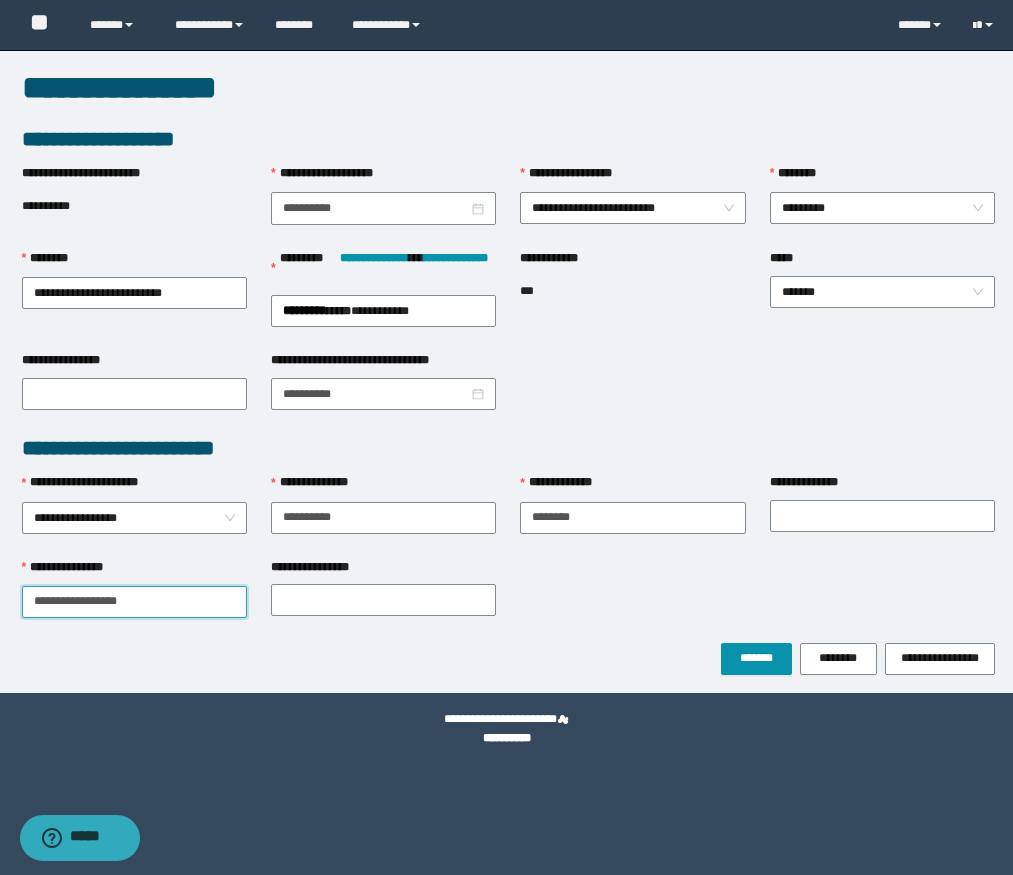 drag, startPoint x: 110, startPoint y: 600, endPoint x: 855, endPoint y: 567, distance: 745.7305 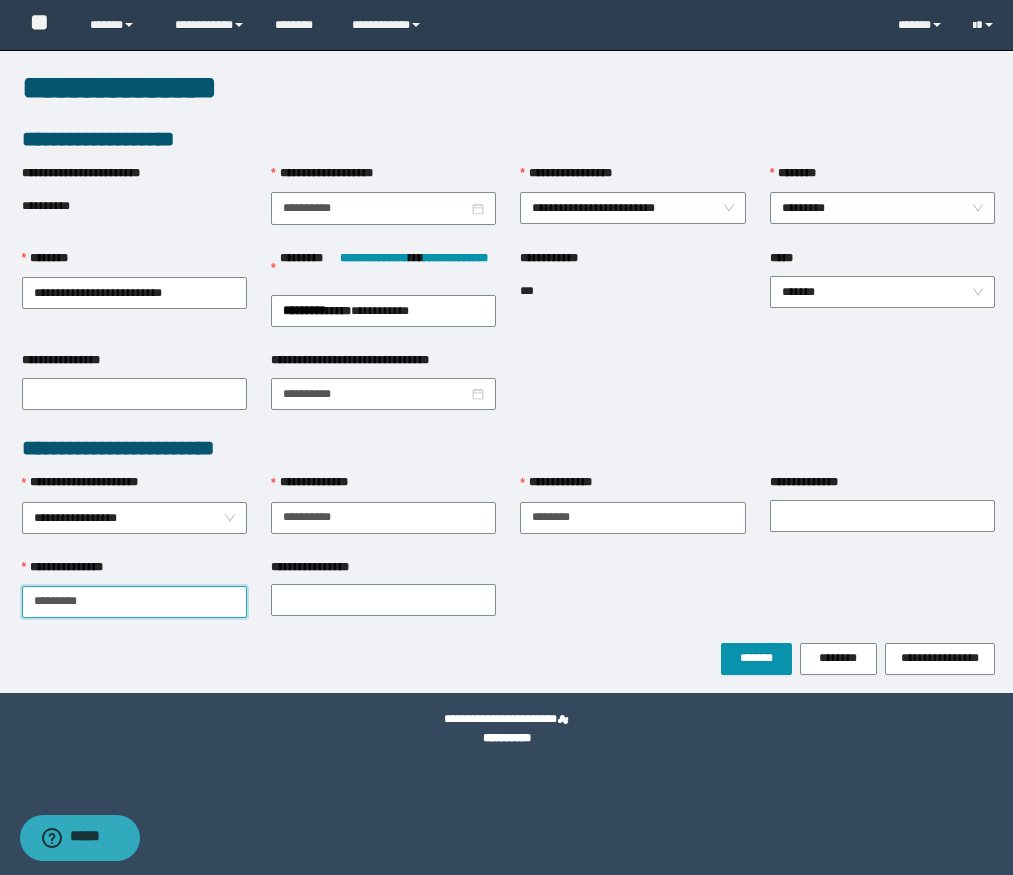 type on "*********" 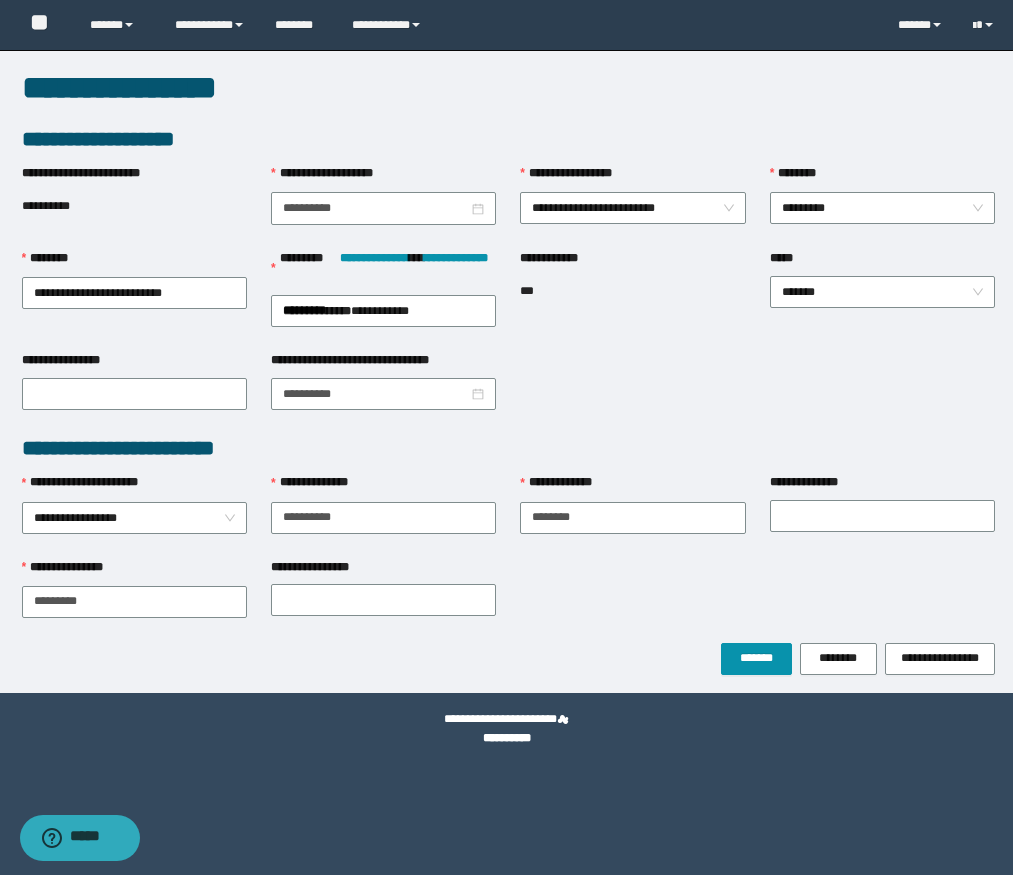 click on "**********" at bounding box center (383, 571) 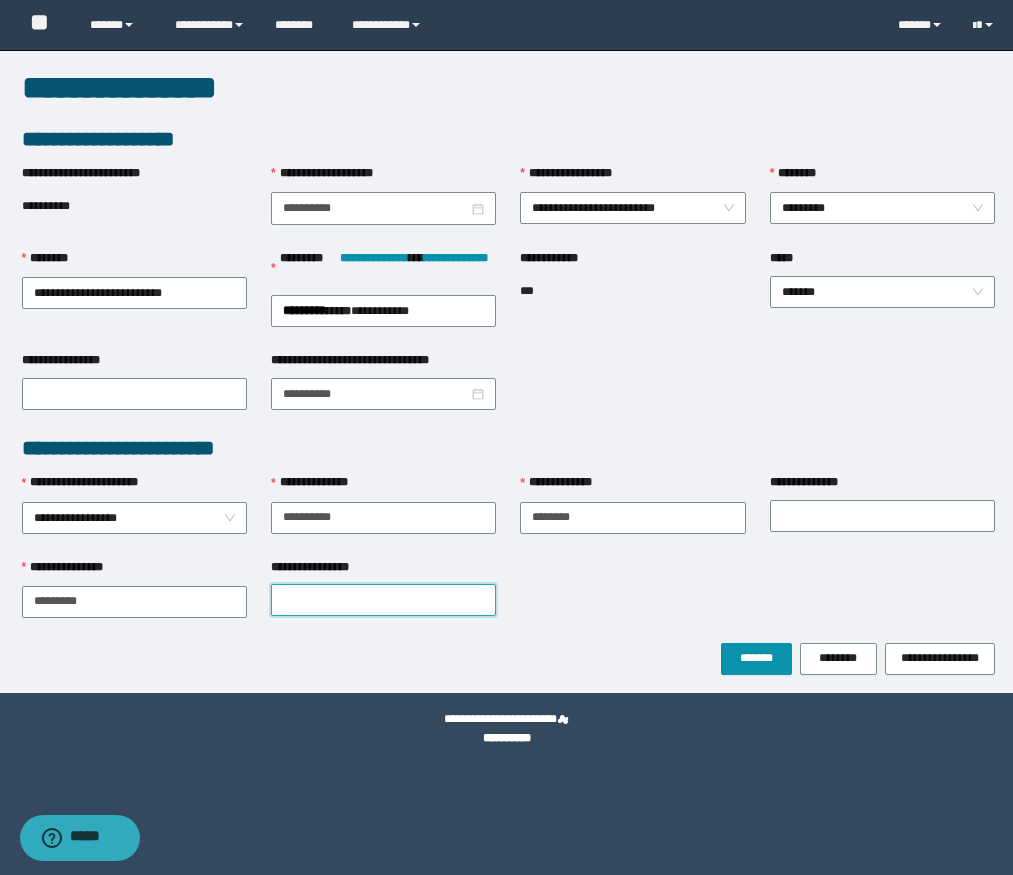click on "**********" at bounding box center [383, 600] 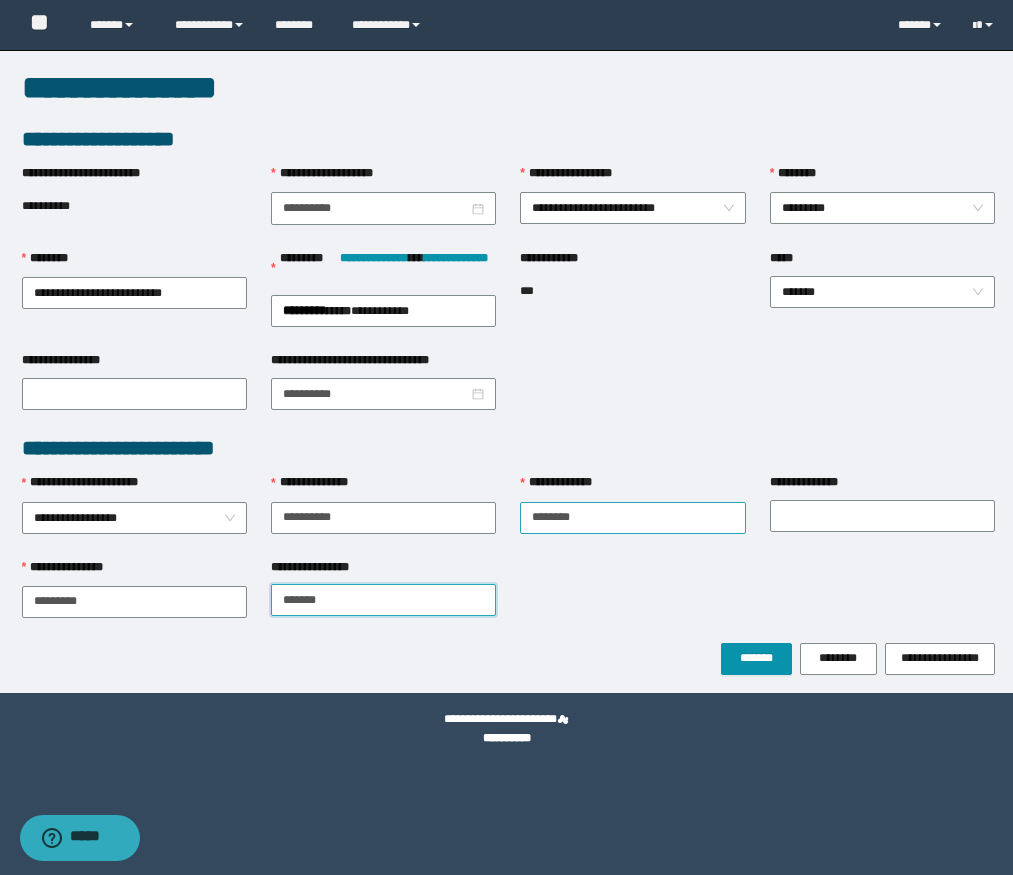 type on "*******" 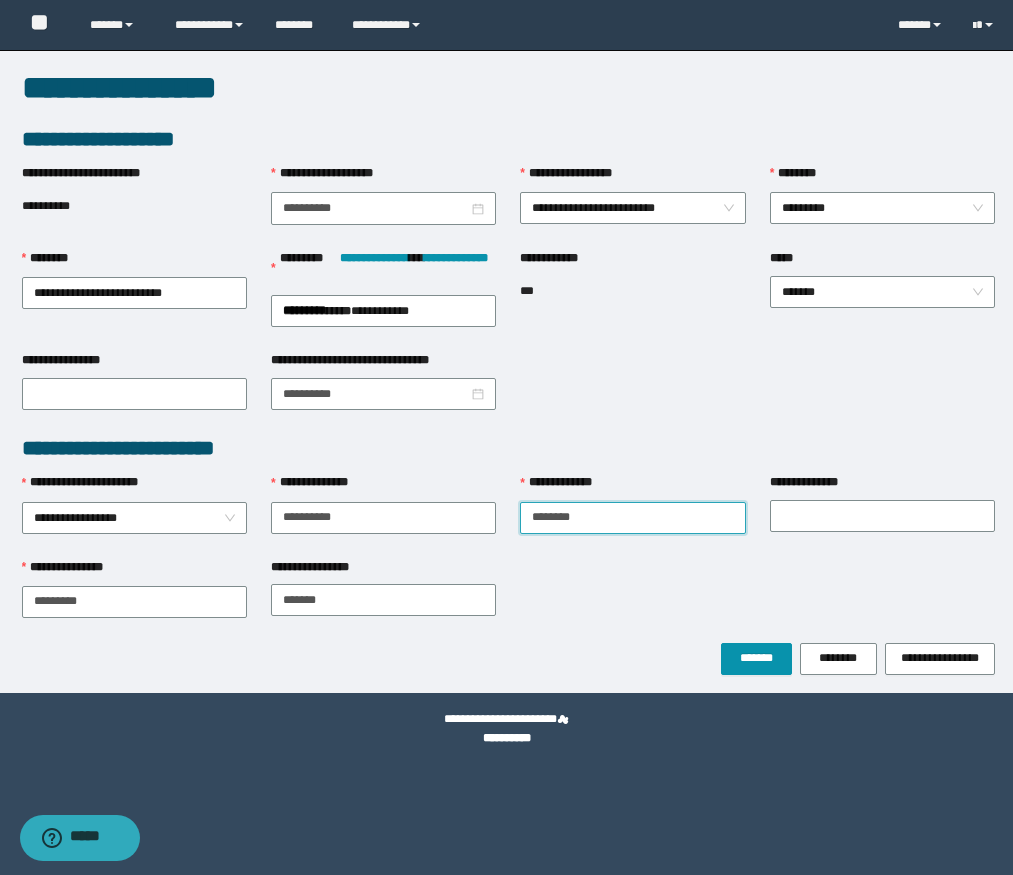 click on "*******" at bounding box center (632, 518) 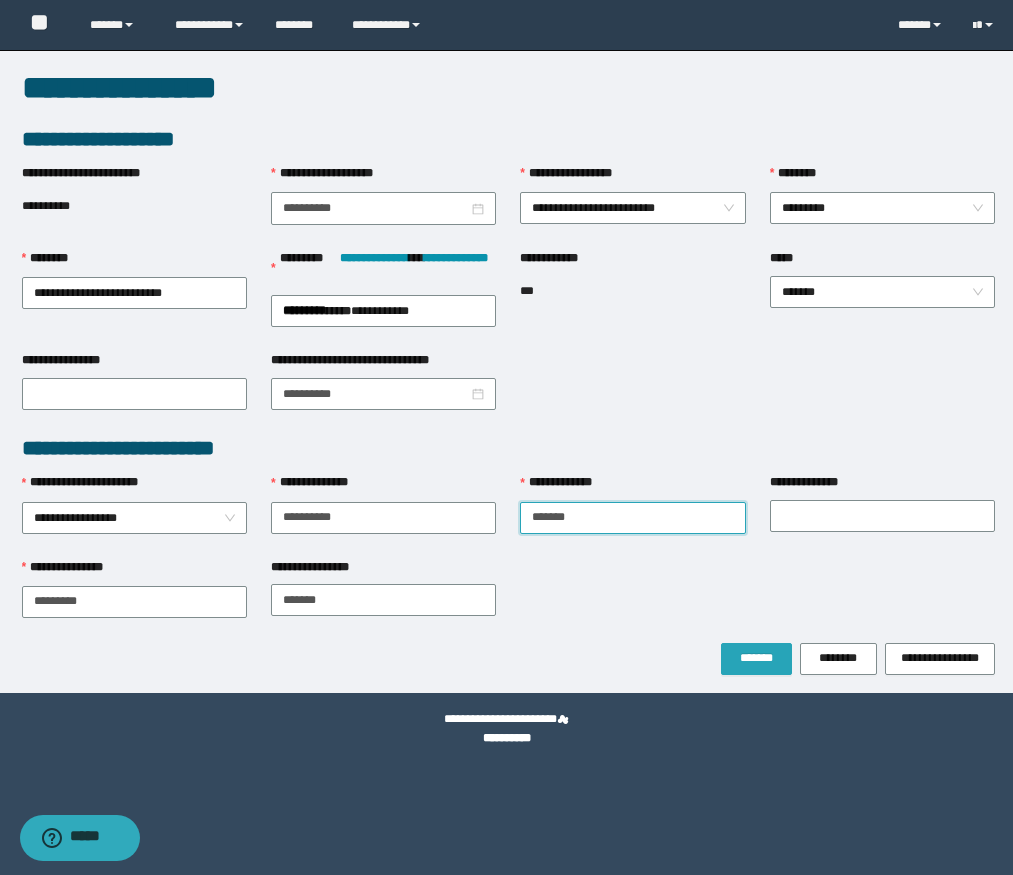 type on "*******" 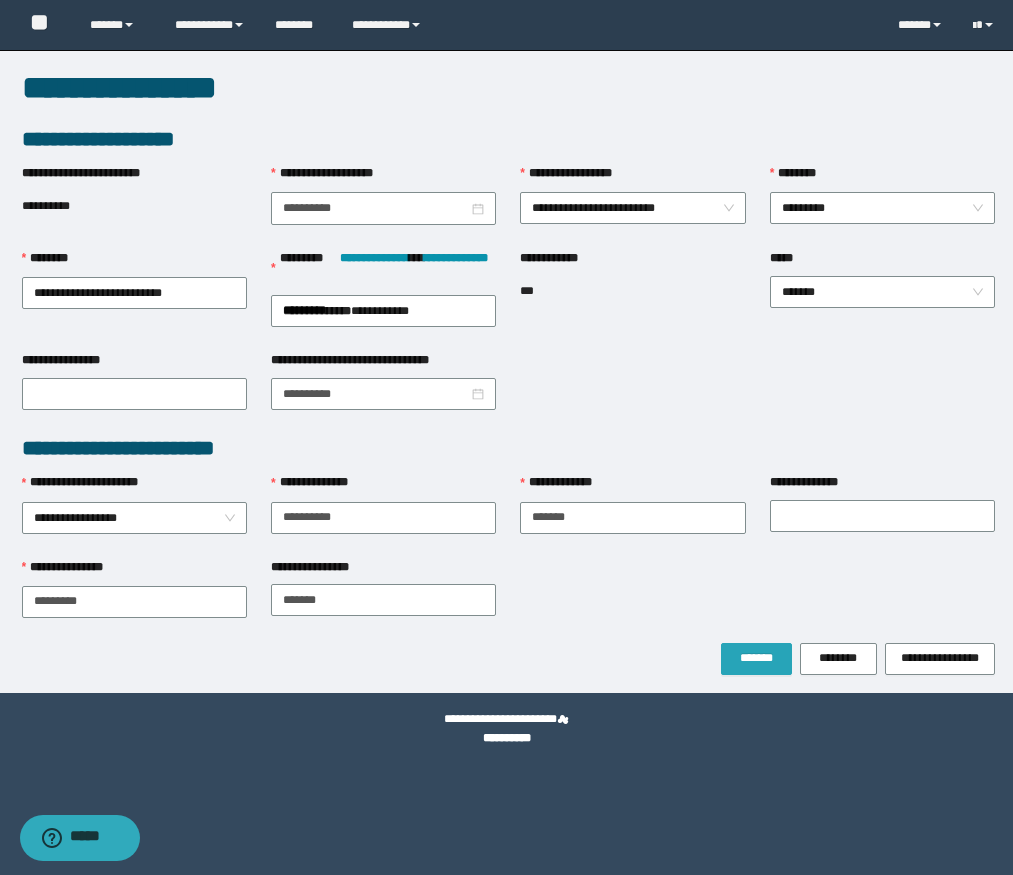 click on "*******" at bounding box center (756, 658) 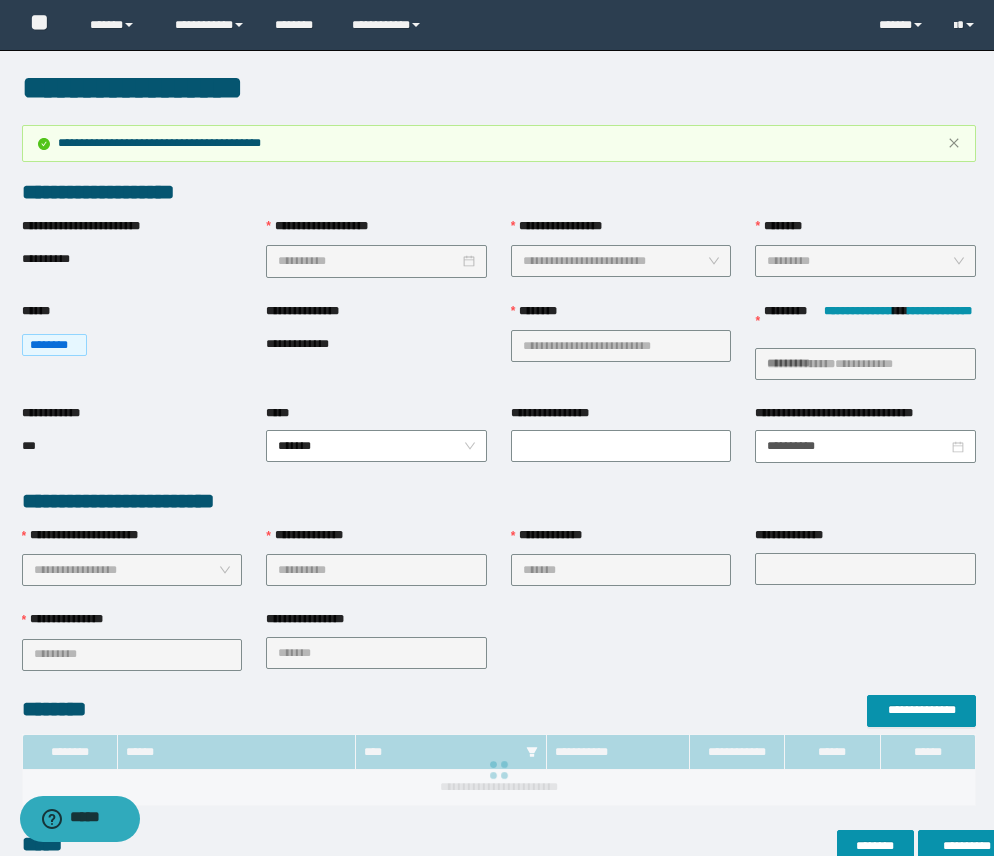 type 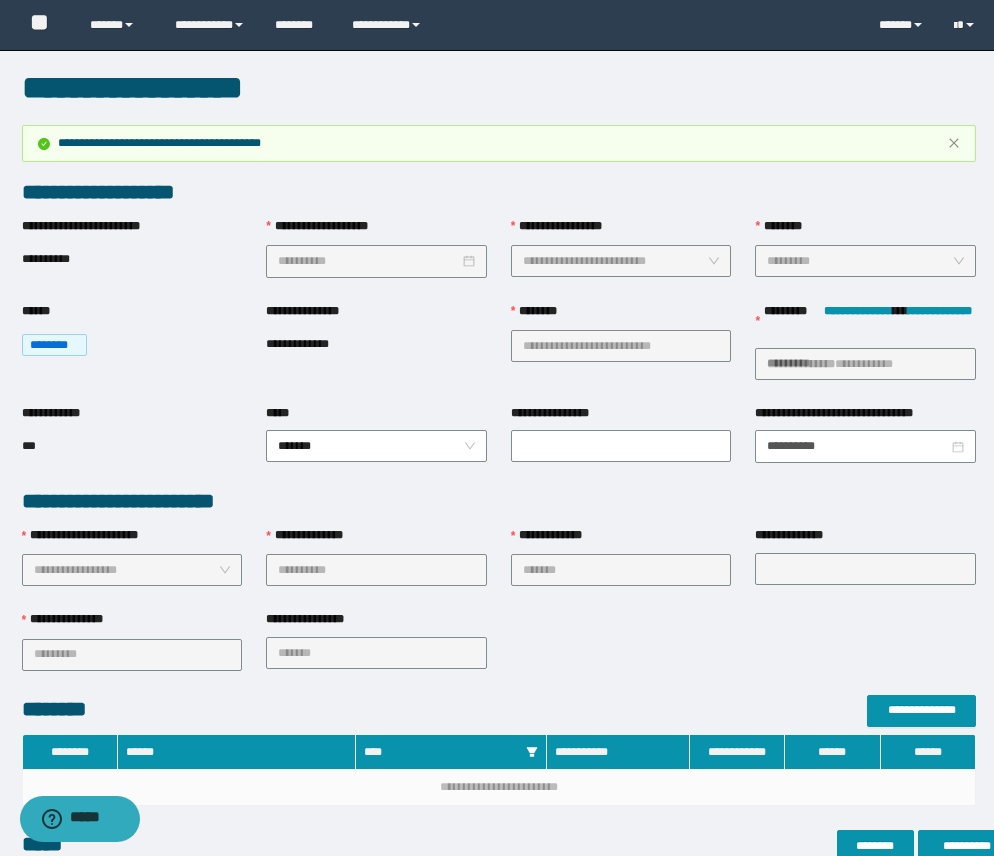 scroll, scrollTop: 500, scrollLeft: 0, axis: vertical 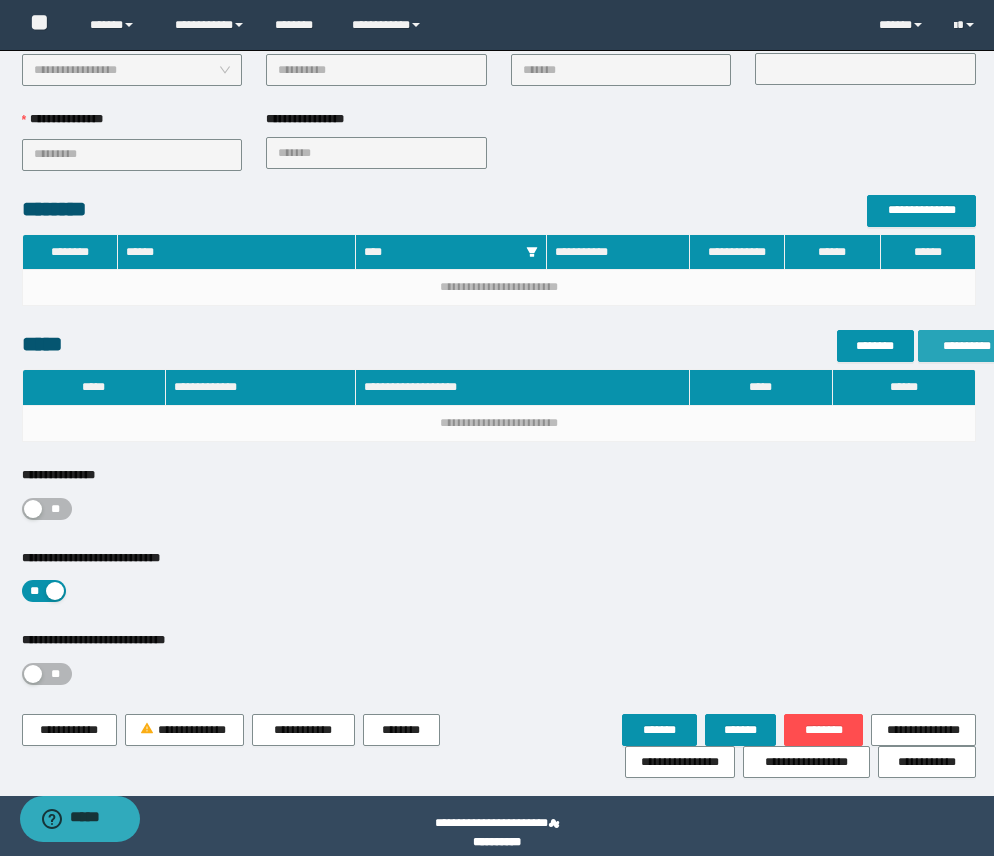 click on "**********" at bounding box center [966, 346] 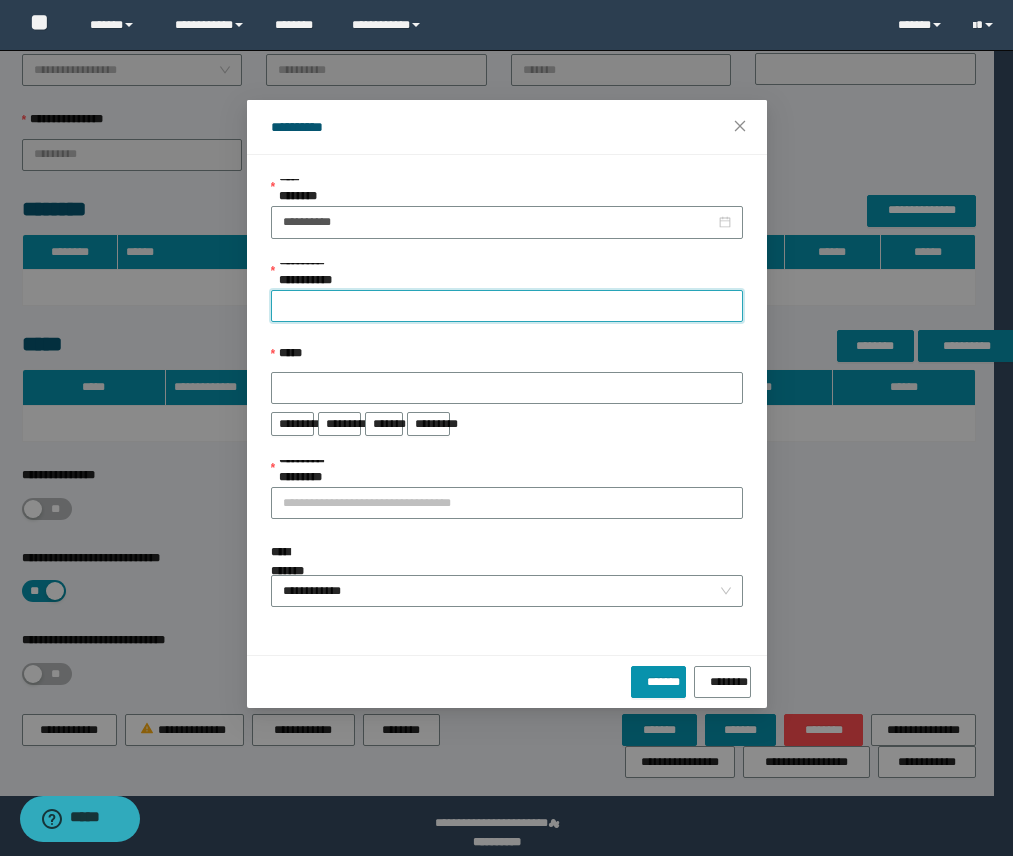 click on "**********" at bounding box center [507, 306] 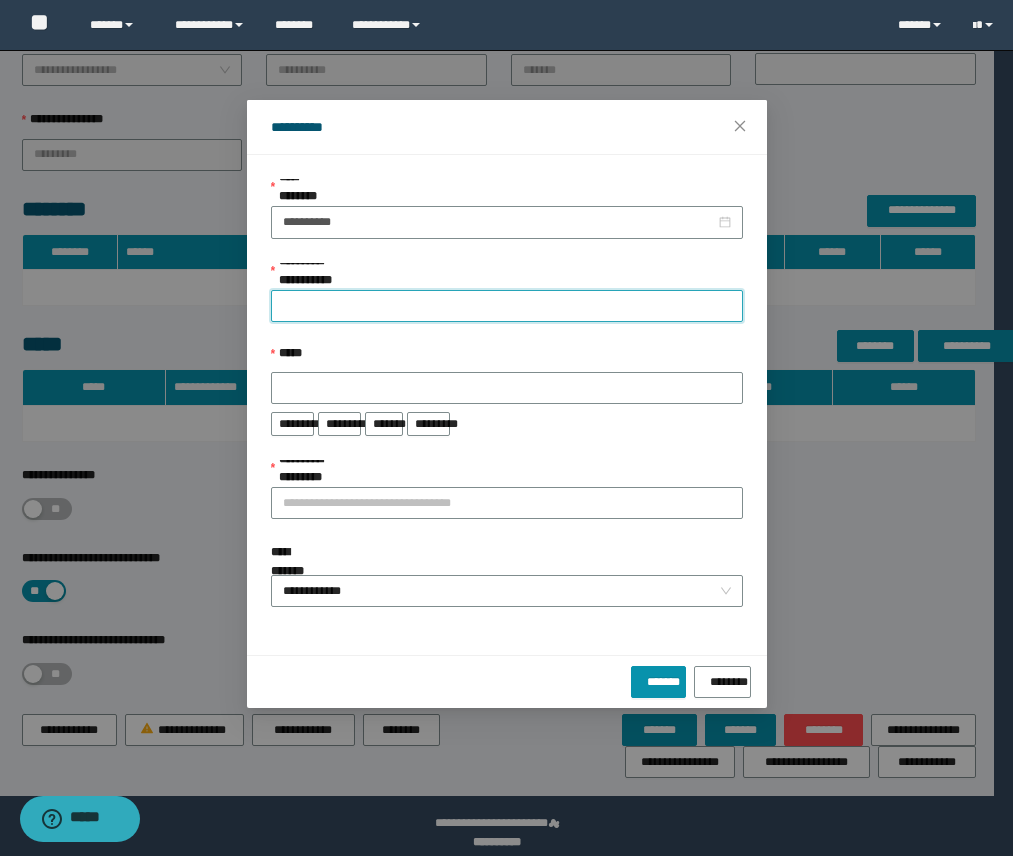 paste on "**********" 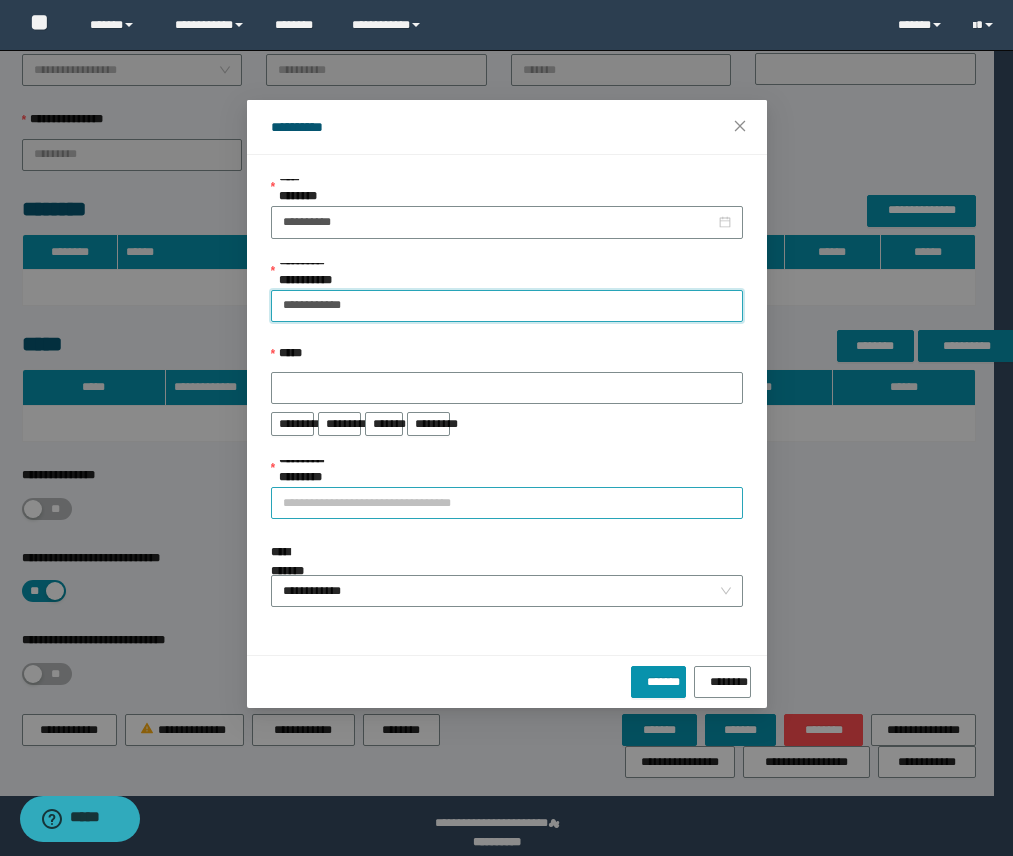 type on "**********" 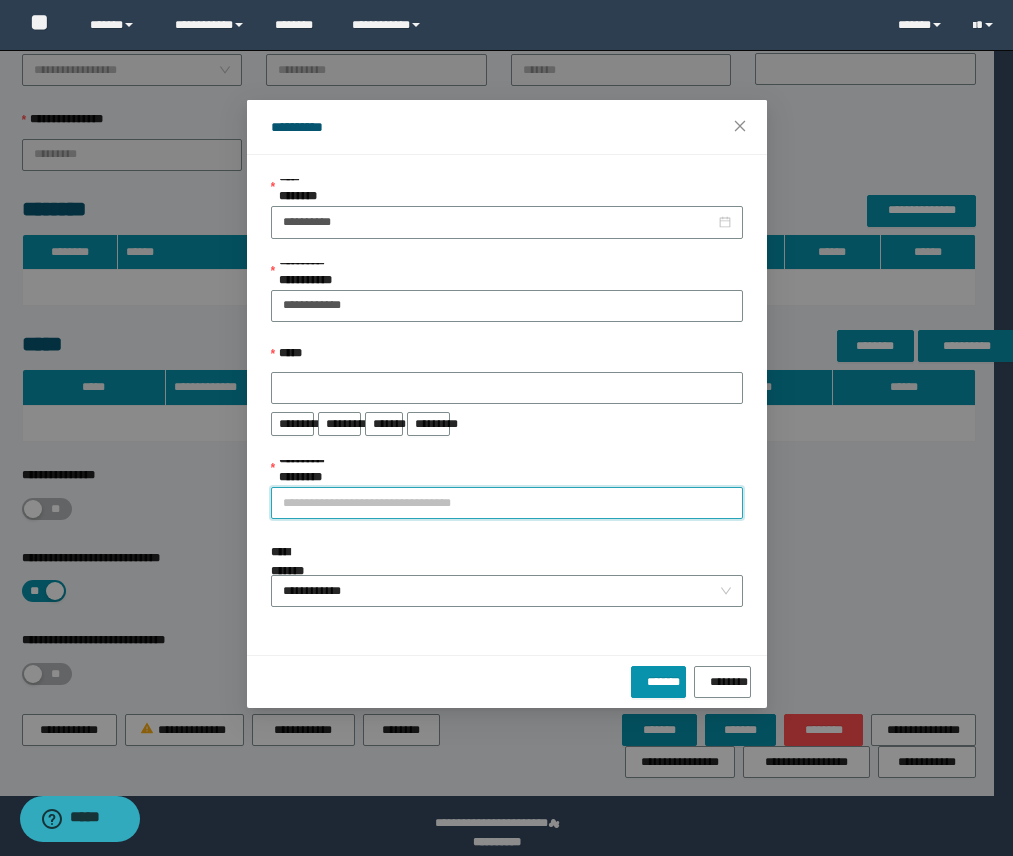 click on "**********" at bounding box center [507, 503] 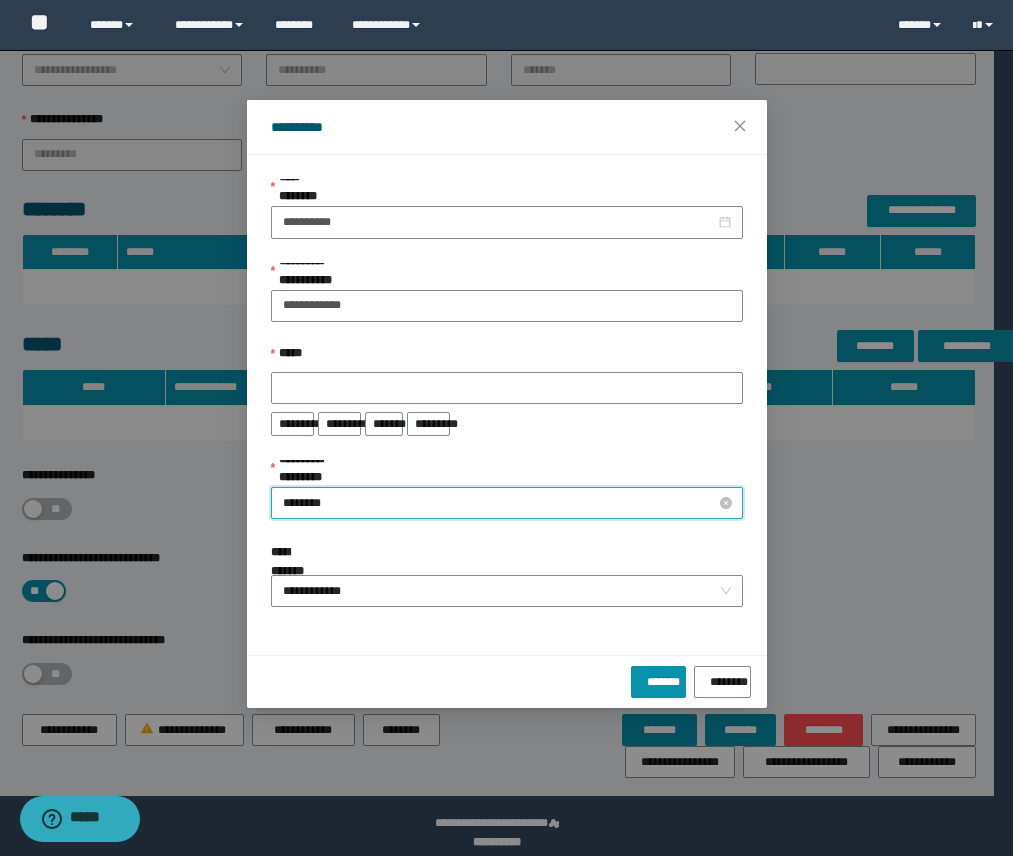 type on "*********" 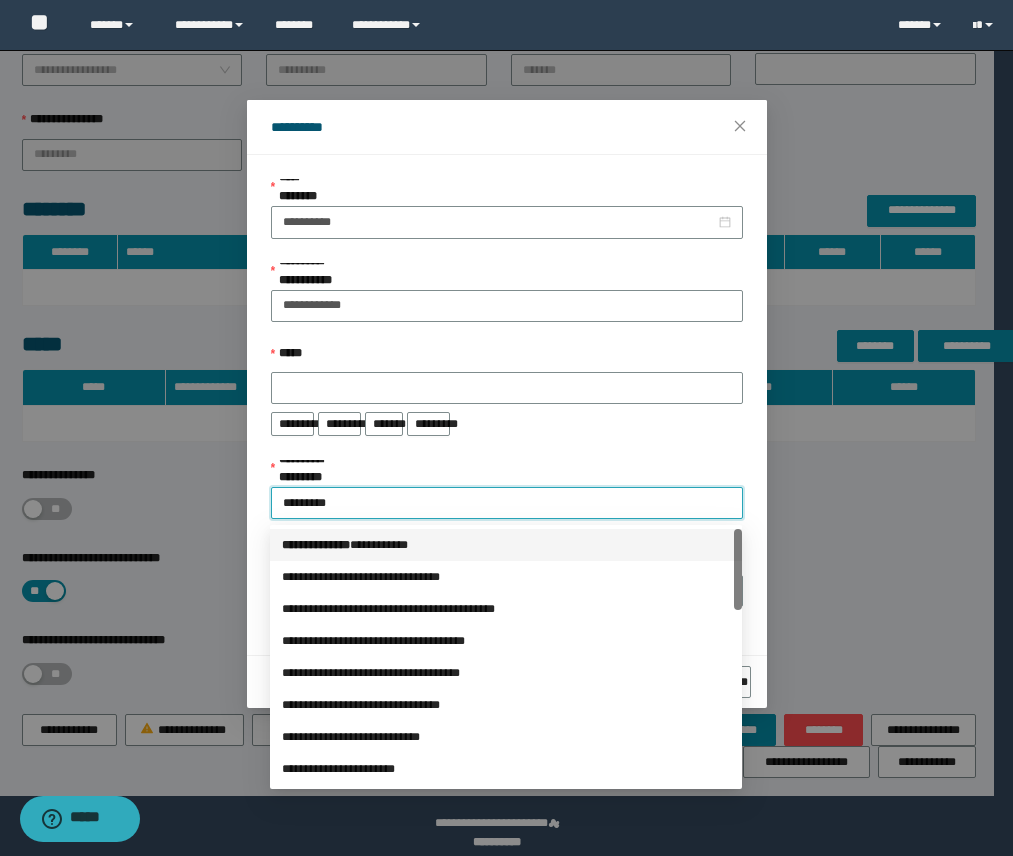 click on "*** *   ********* * *********" at bounding box center [506, 545] 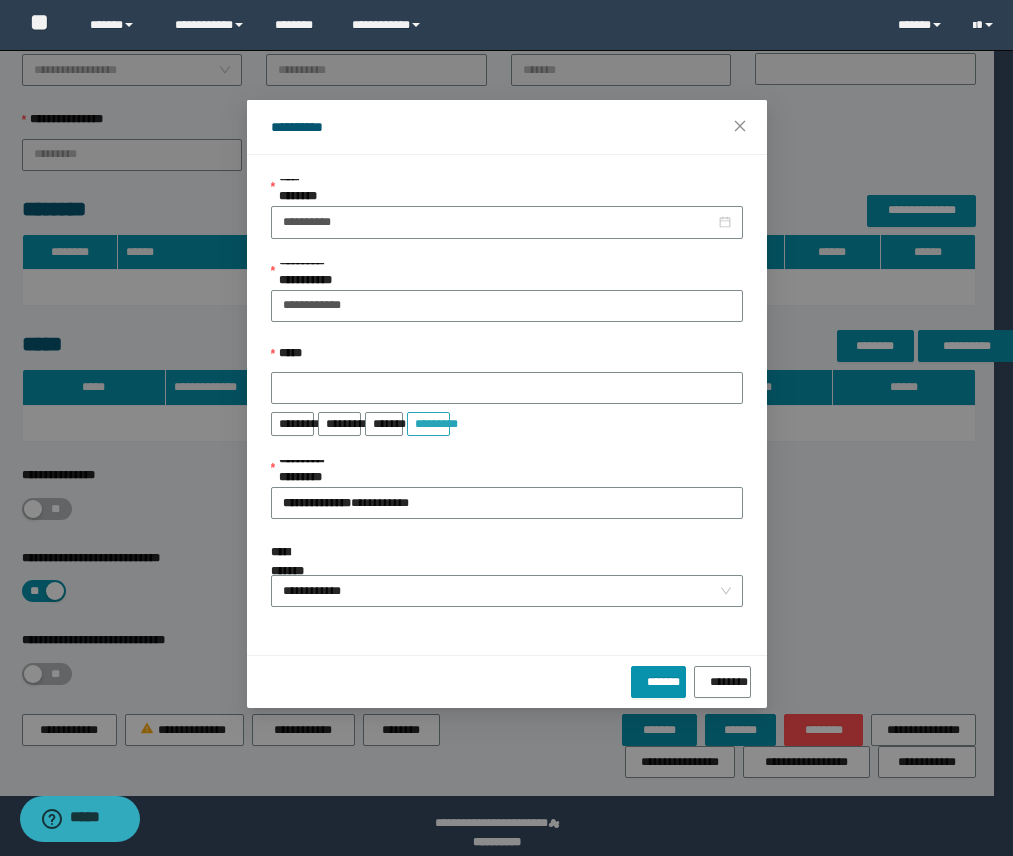 click on "*********" at bounding box center [428, 420] 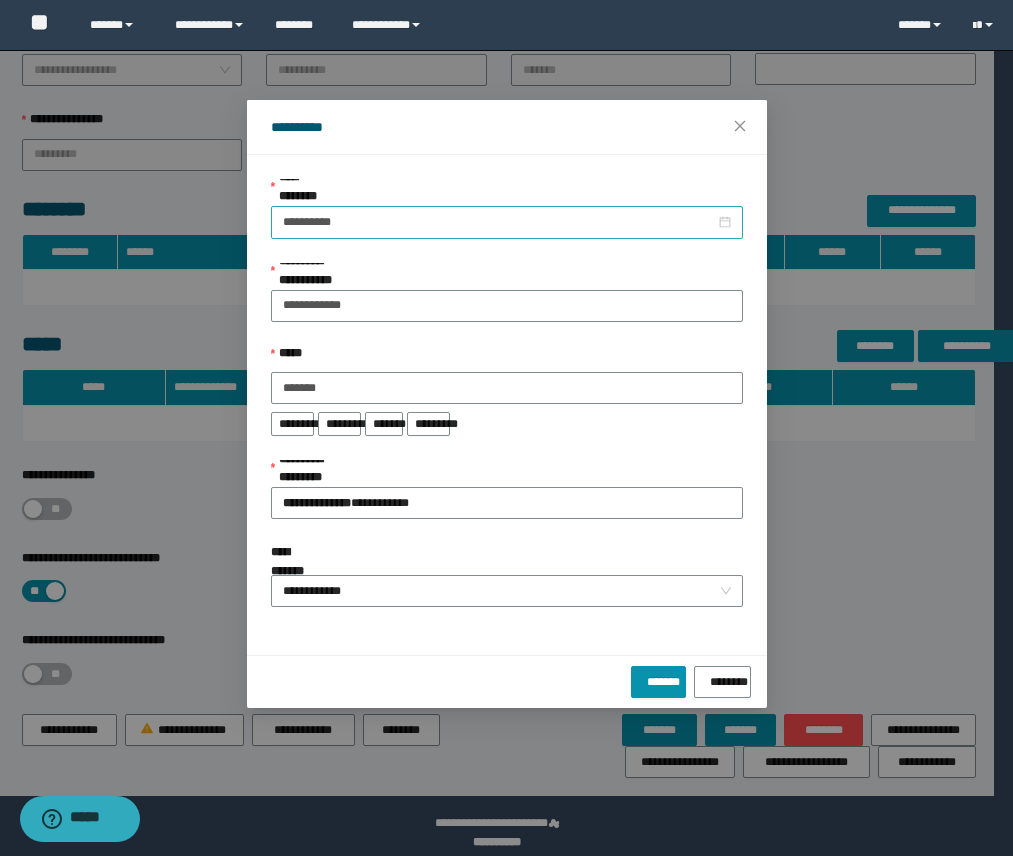 click on "**********" at bounding box center [507, 222] 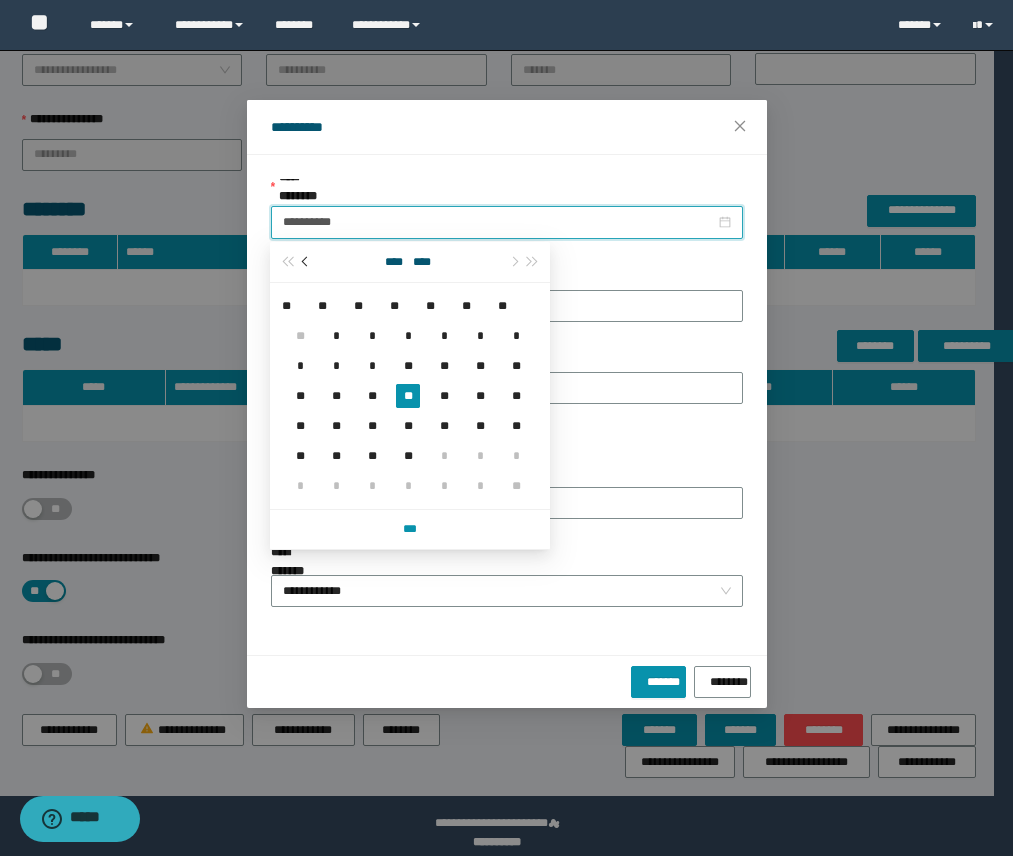 click at bounding box center [306, 262] 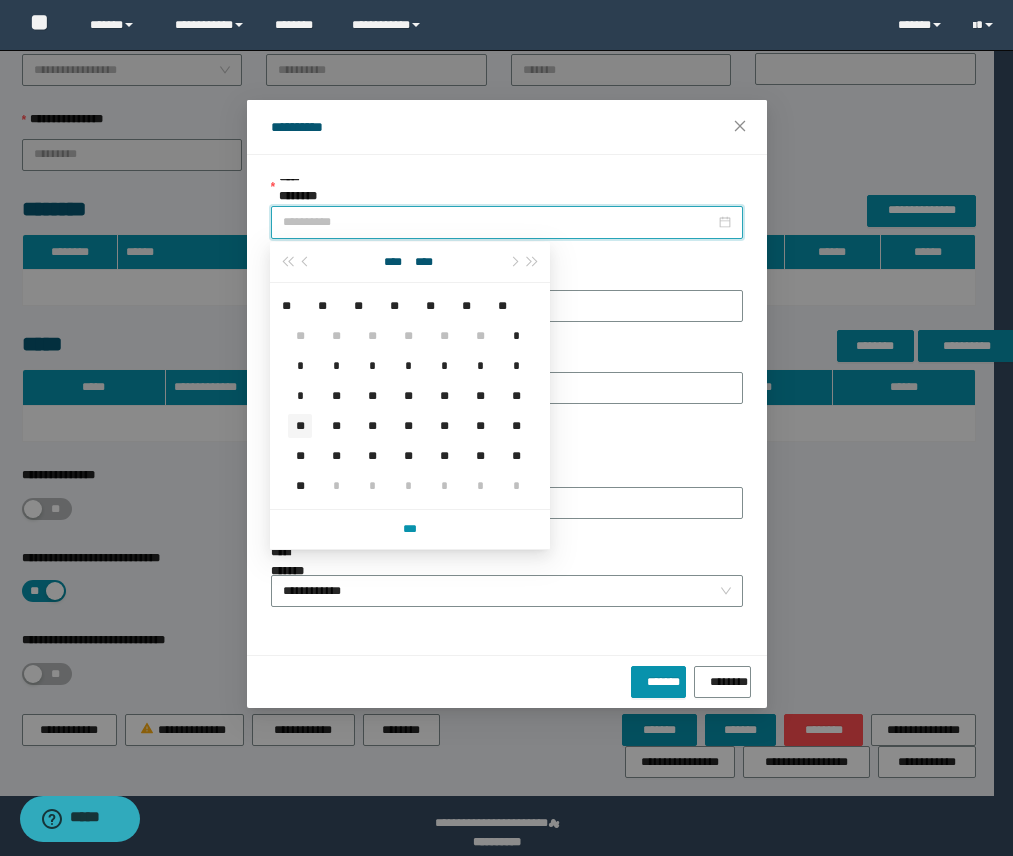 click on "**" at bounding box center [300, 426] 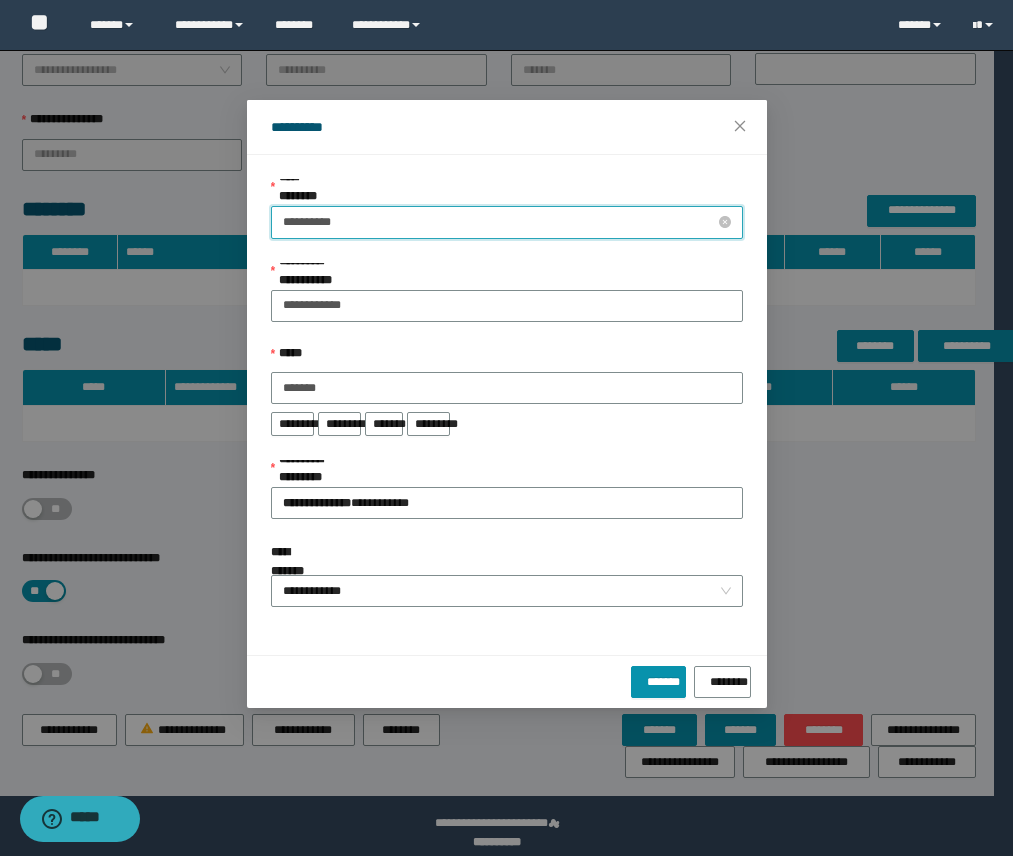 click on "**********" at bounding box center [499, 222] 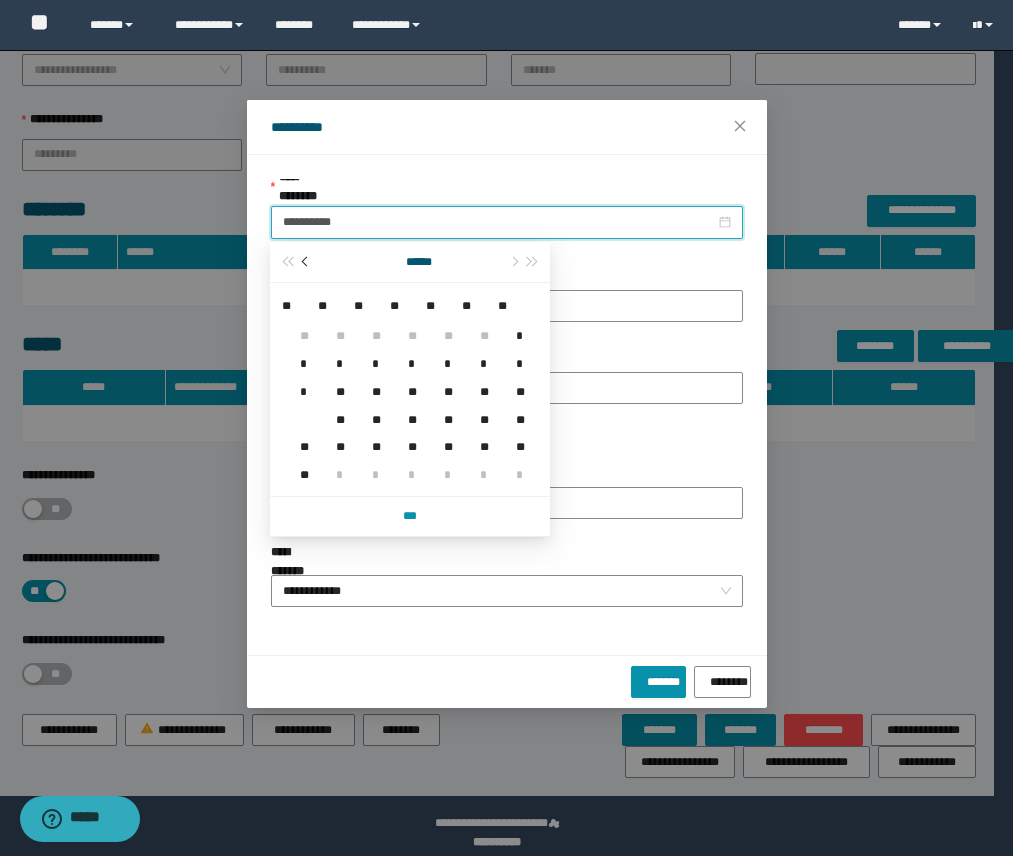 click at bounding box center [307, 262] 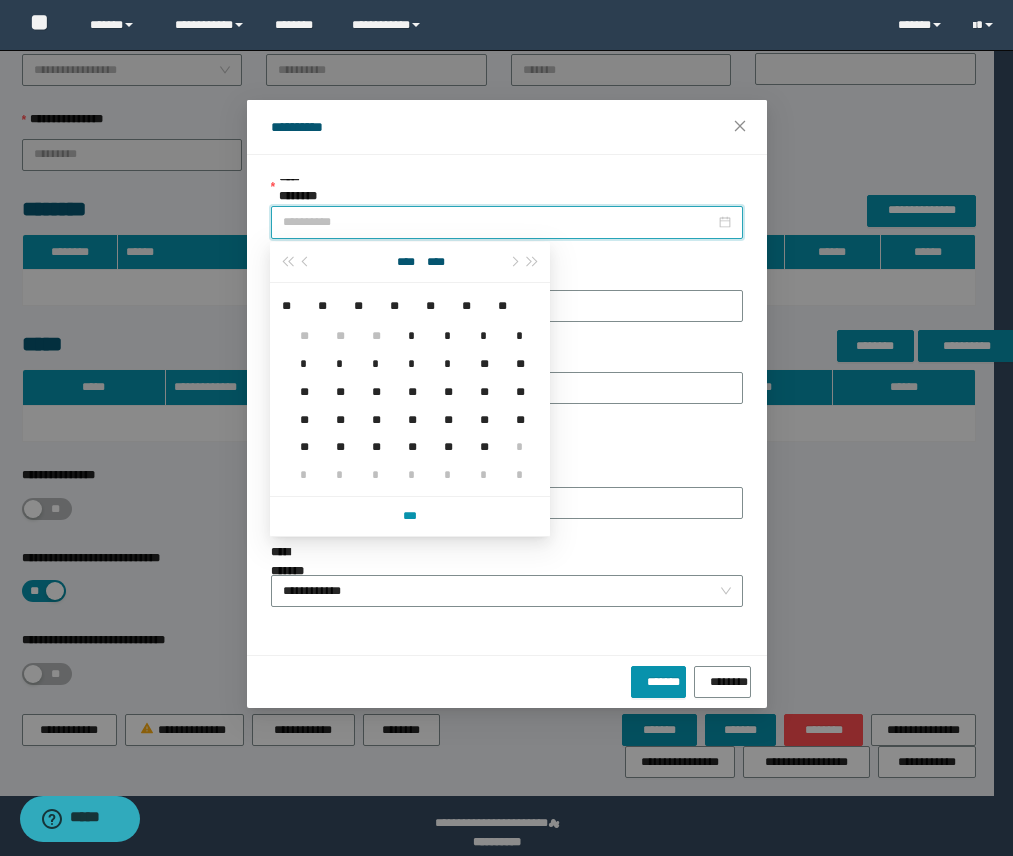 type on "**********" 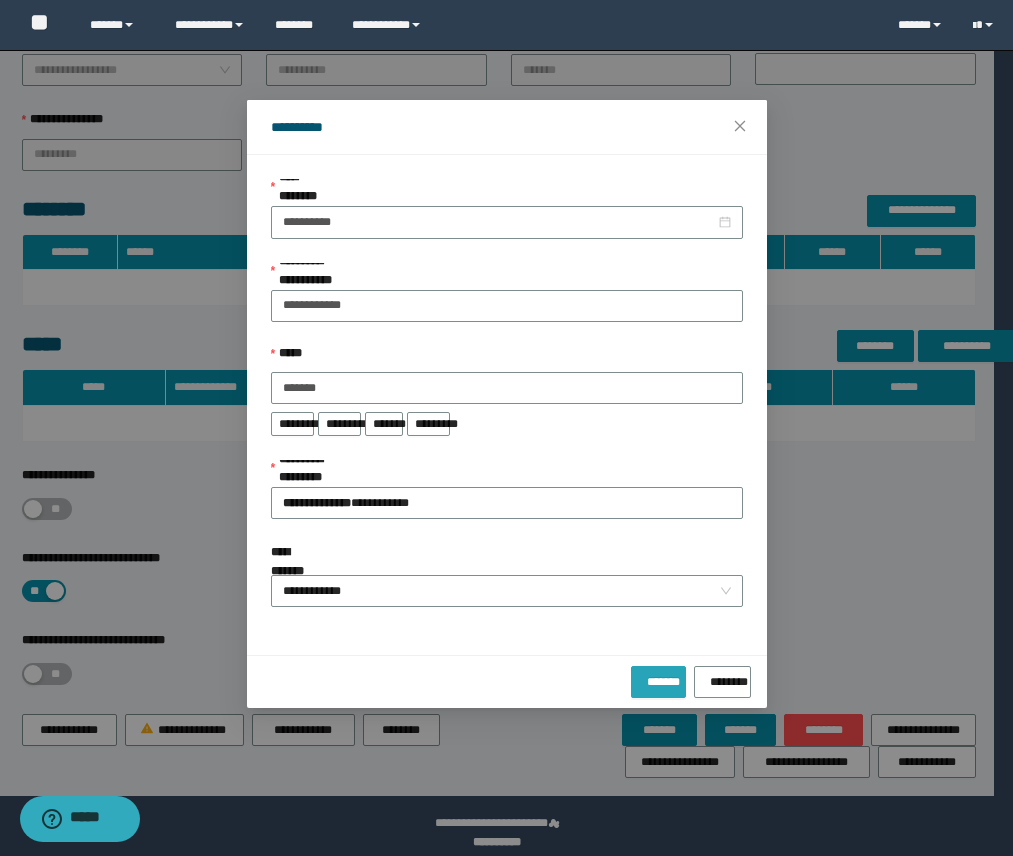 click on "*******" at bounding box center (658, 682) 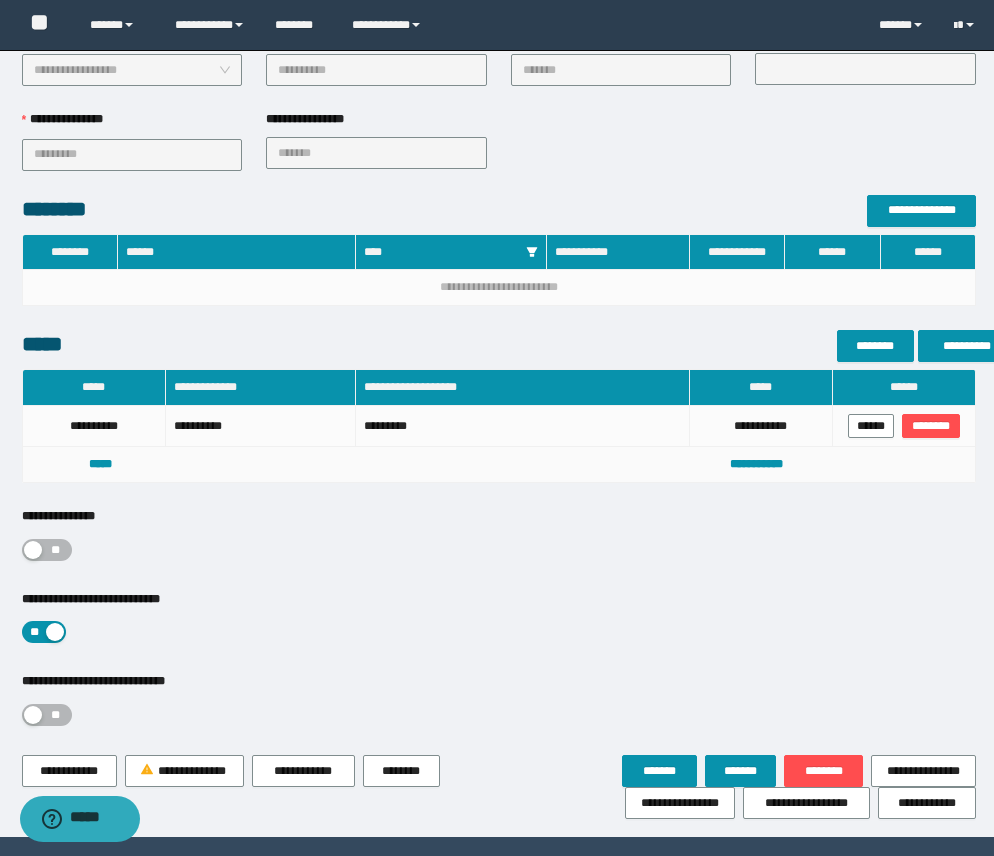 click on "**" at bounding box center (56, 550) 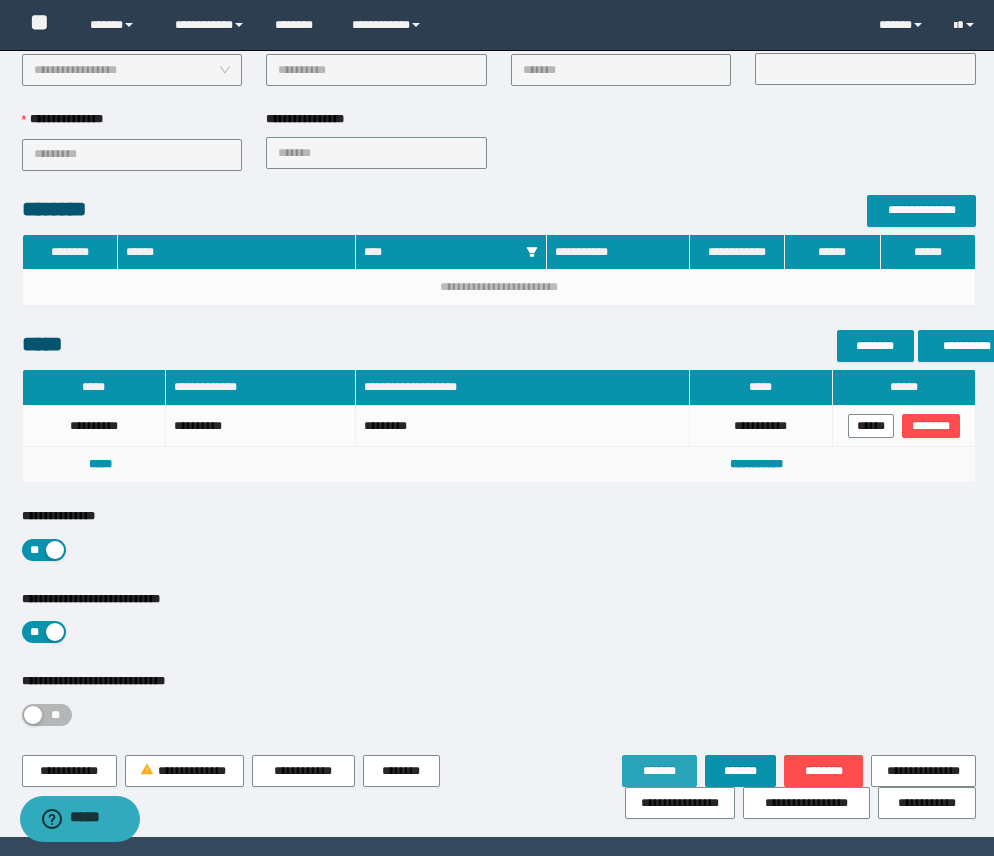 click on "*******" at bounding box center [659, 771] 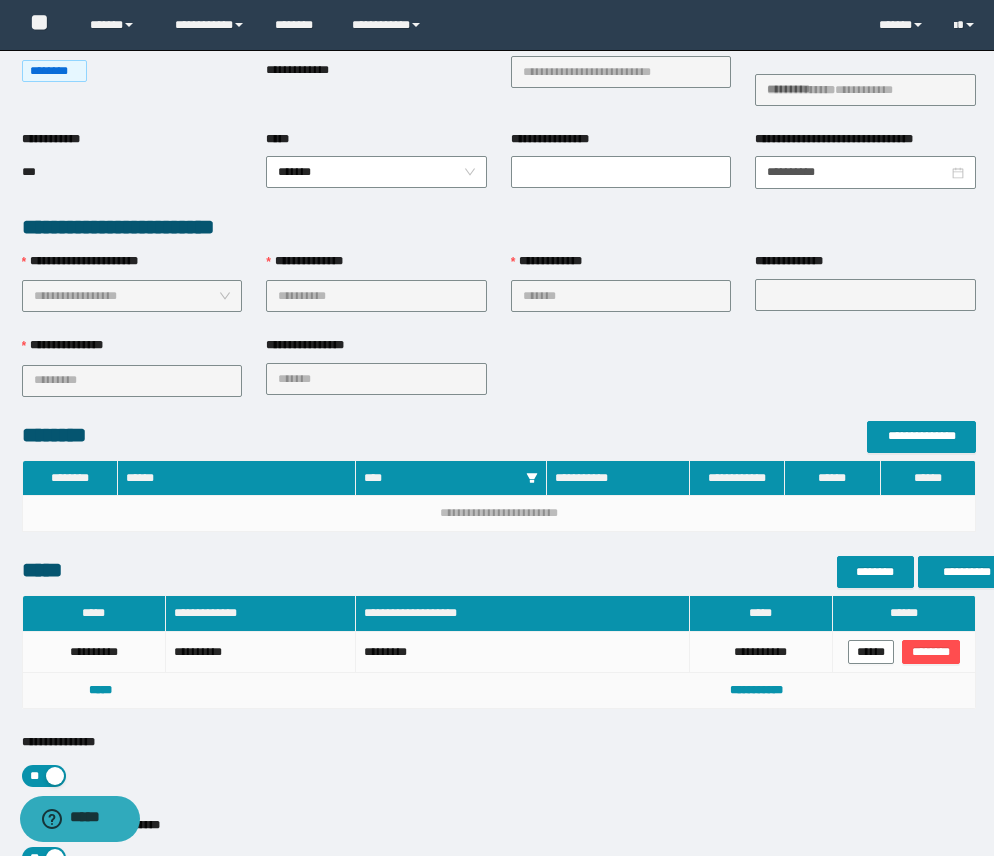 scroll, scrollTop: 556, scrollLeft: 0, axis: vertical 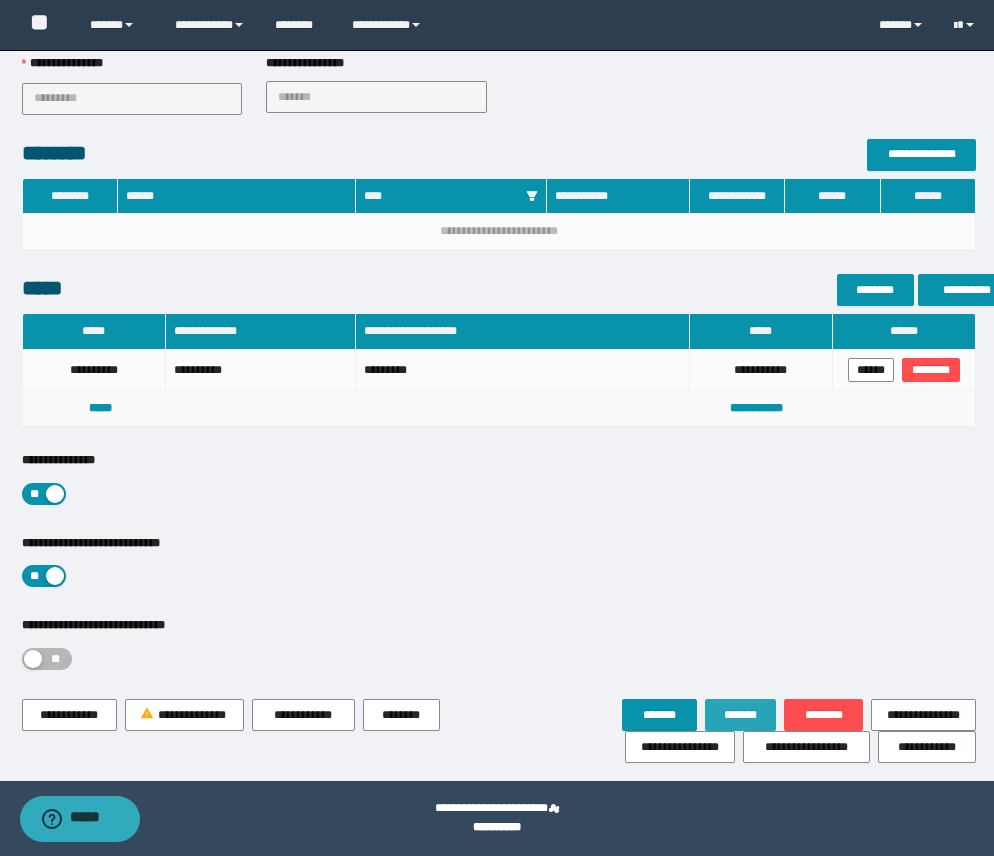 click on "*******" at bounding box center (741, 715) 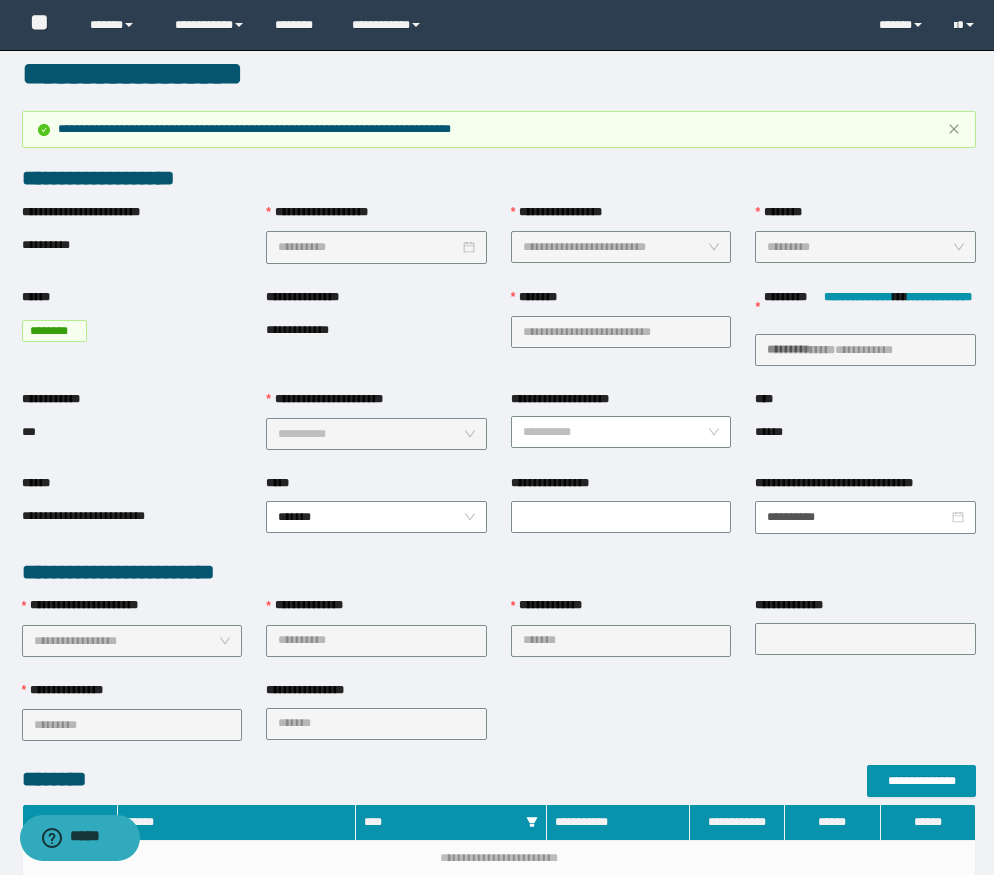 scroll, scrollTop: 0, scrollLeft: 0, axis: both 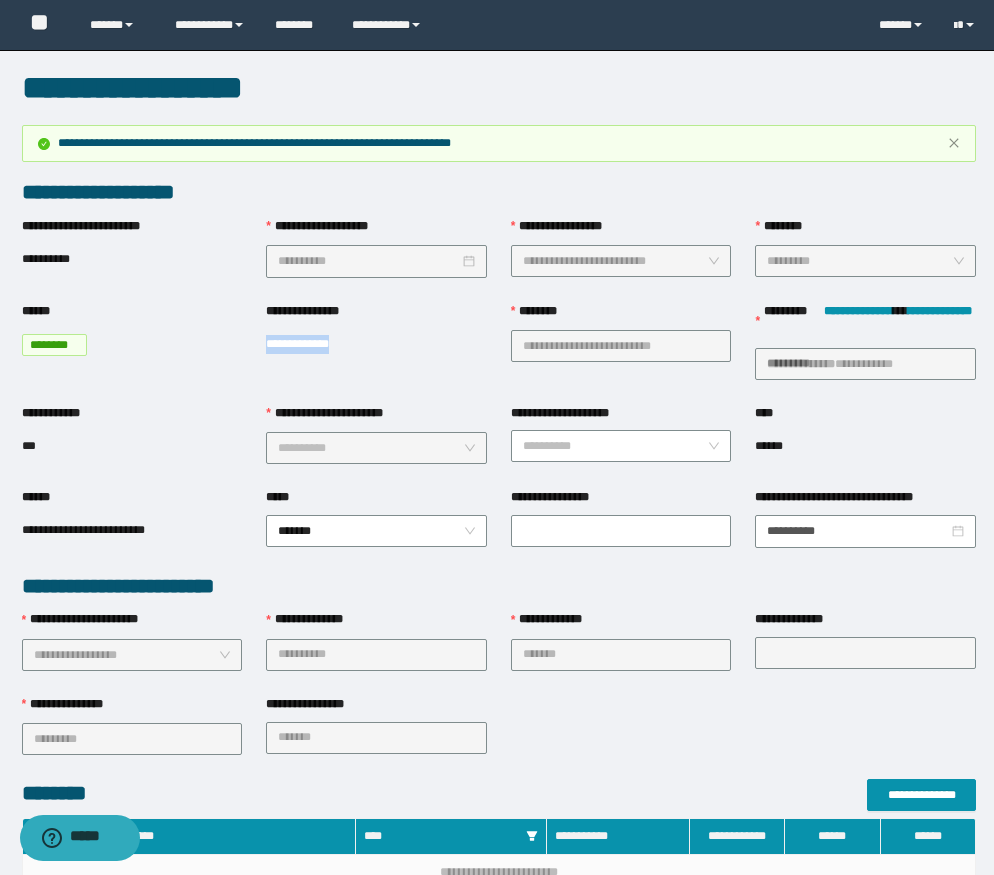 drag, startPoint x: 374, startPoint y: 354, endPoint x: 305, endPoint y: 324, distance: 75.23962 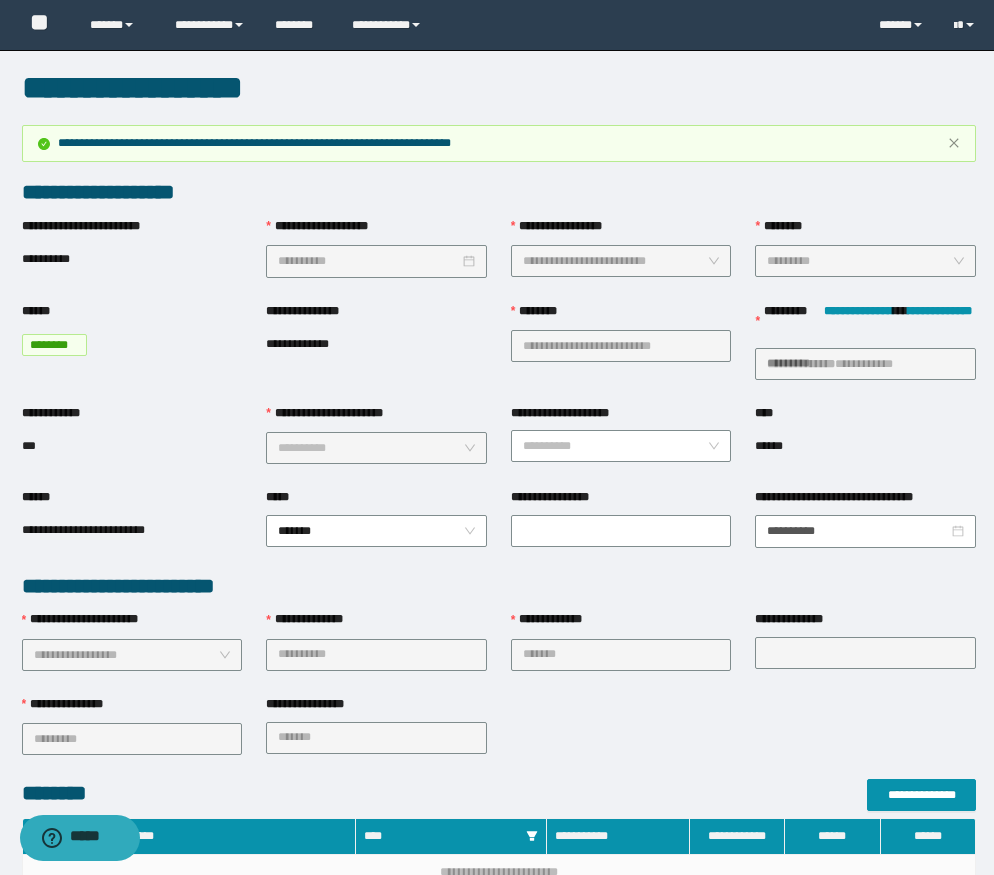 click on "**********" at bounding box center (312, 311) 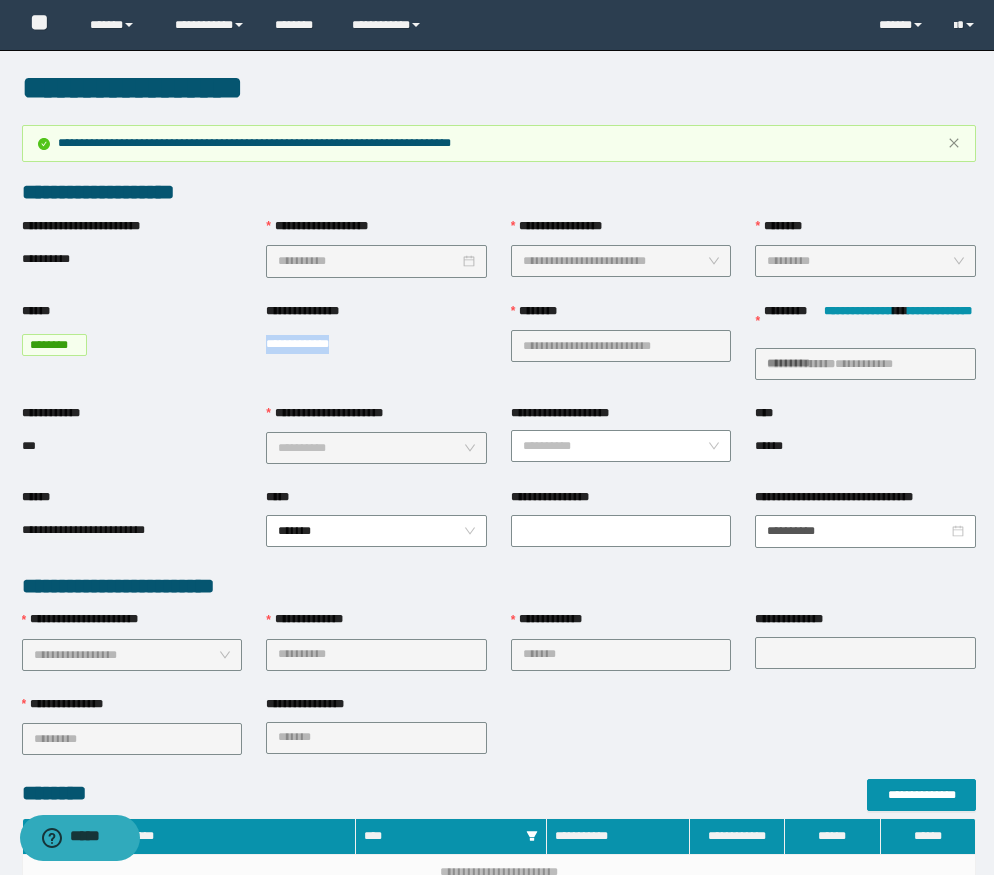 drag, startPoint x: 397, startPoint y: 332, endPoint x: 262, endPoint y: 347, distance: 135.83078 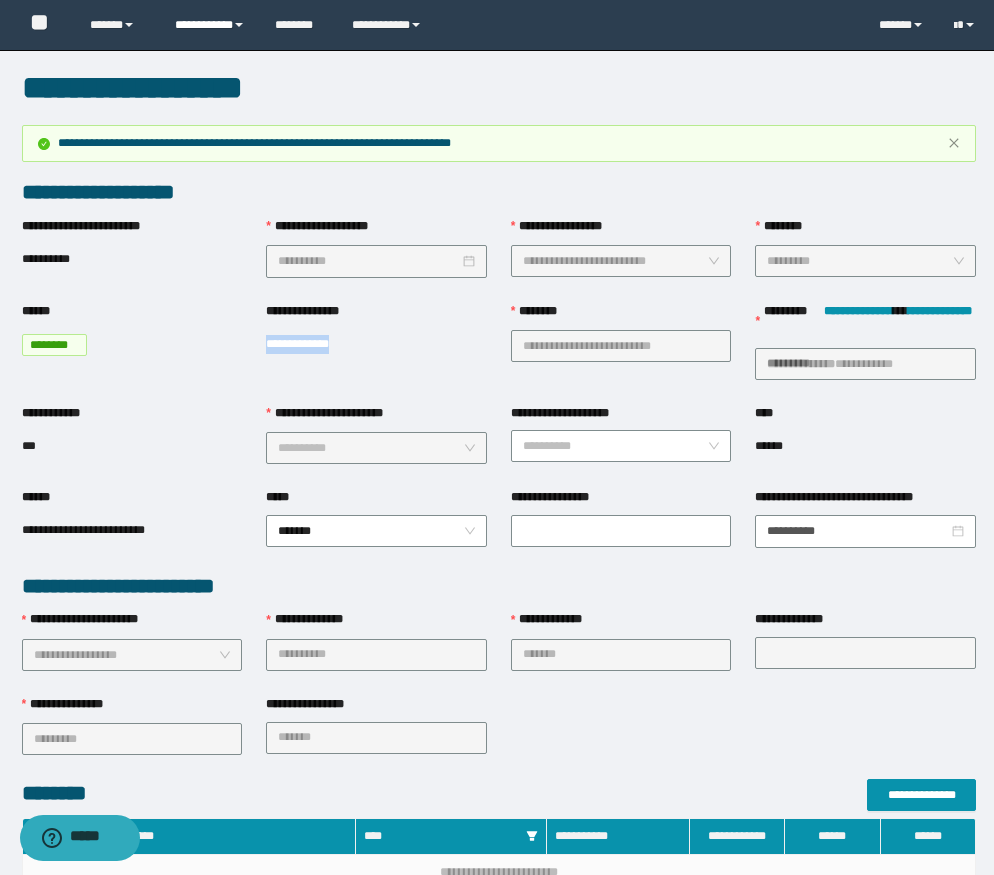 click on "**********" at bounding box center [210, 25] 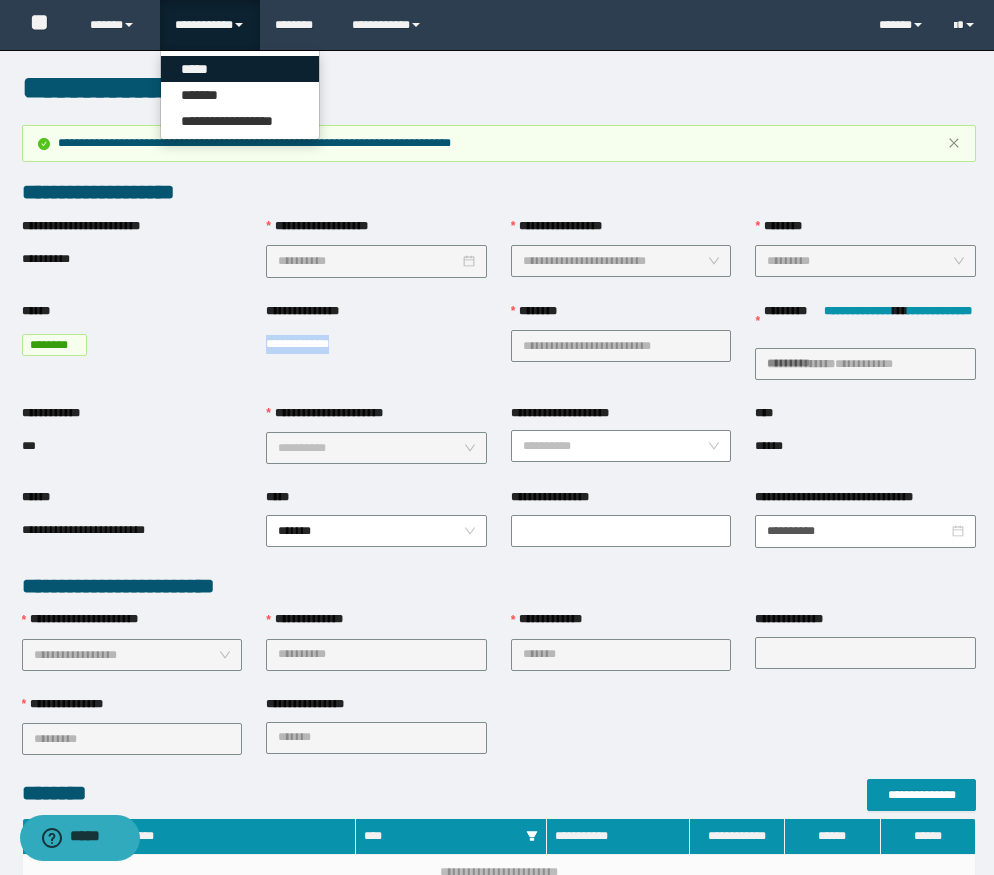 click on "*****" at bounding box center (240, 69) 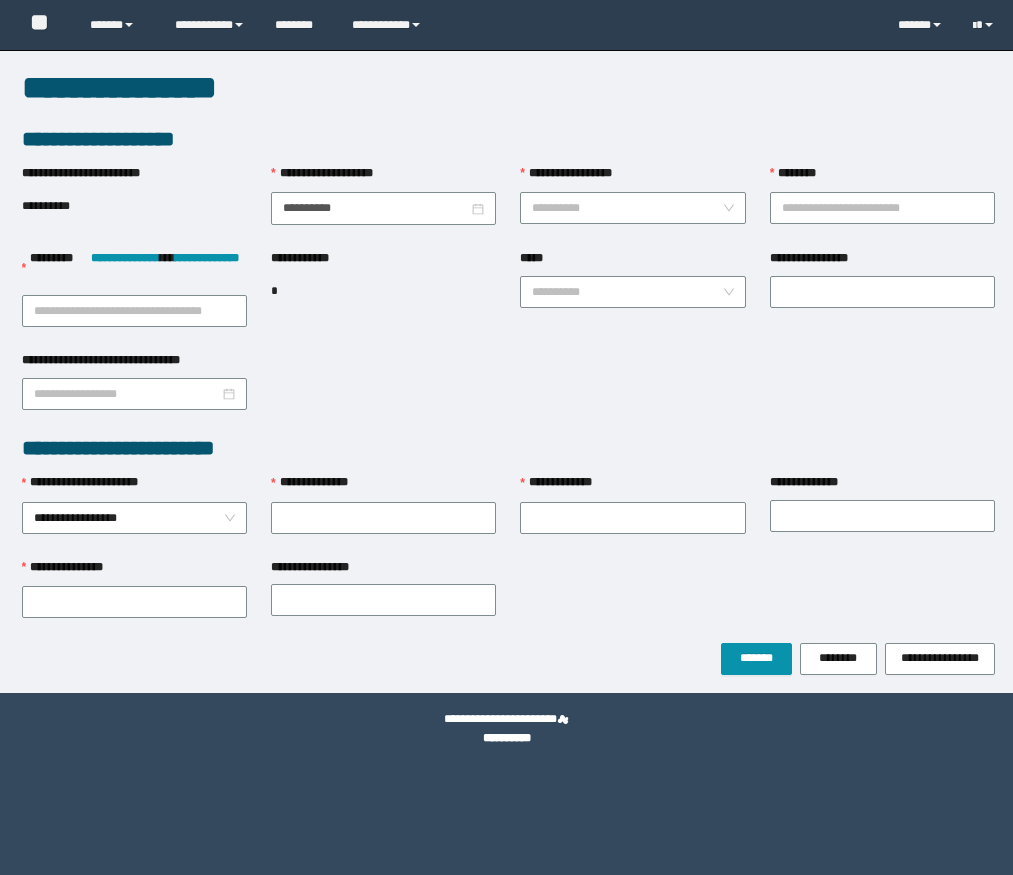 scroll, scrollTop: 0, scrollLeft: 0, axis: both 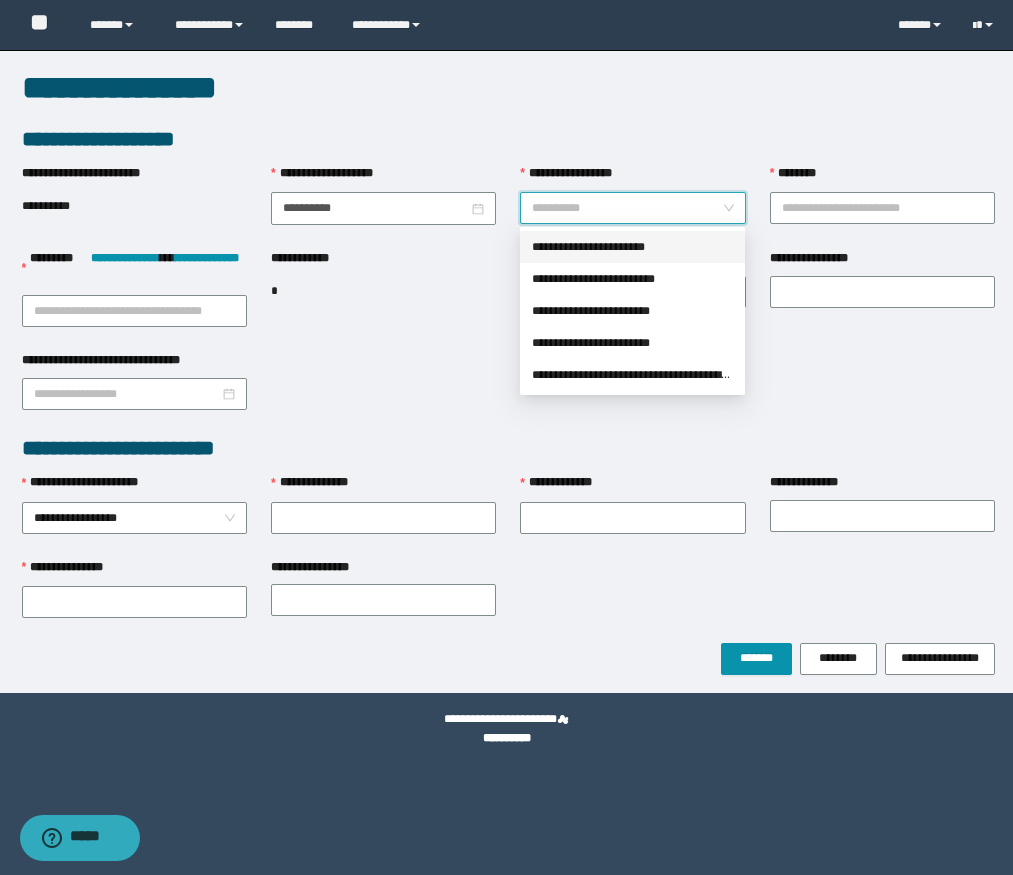 click on "**********" at bounding box center [626, 208] 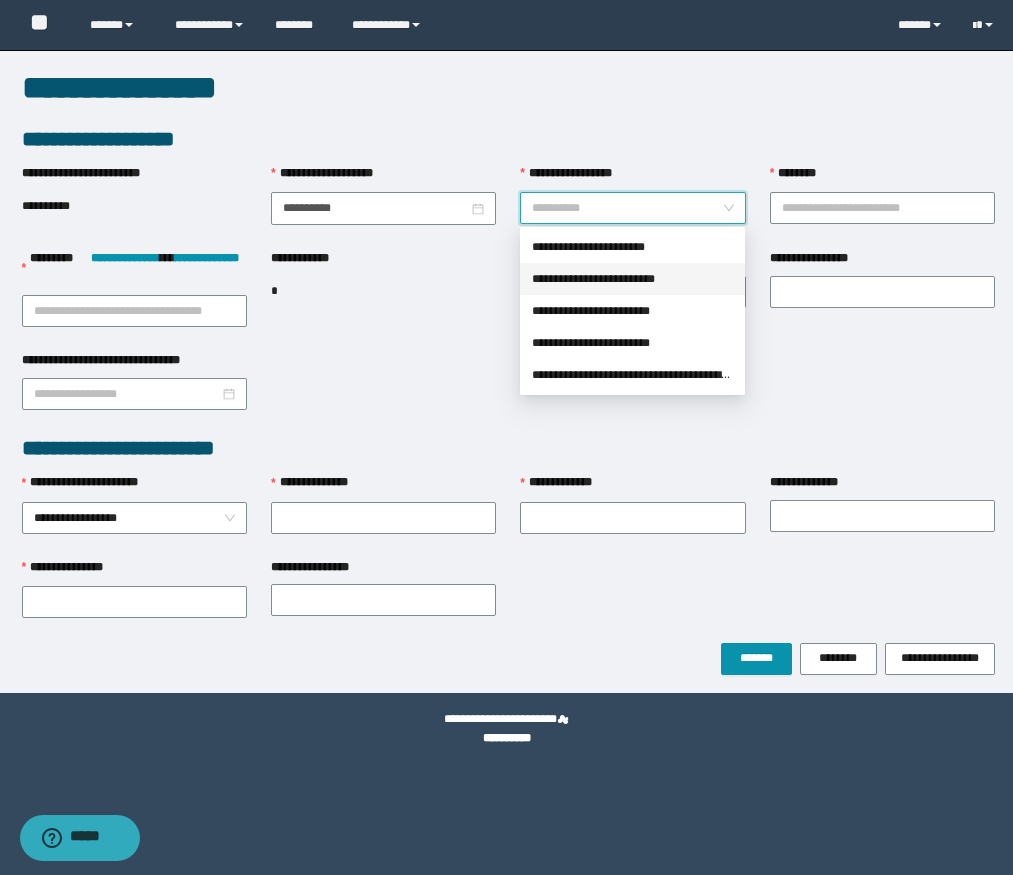 drag, startPoint x: 617, startPoint y: 275, endPoint x: 773, endPoint y: 251, distance: 157.83536 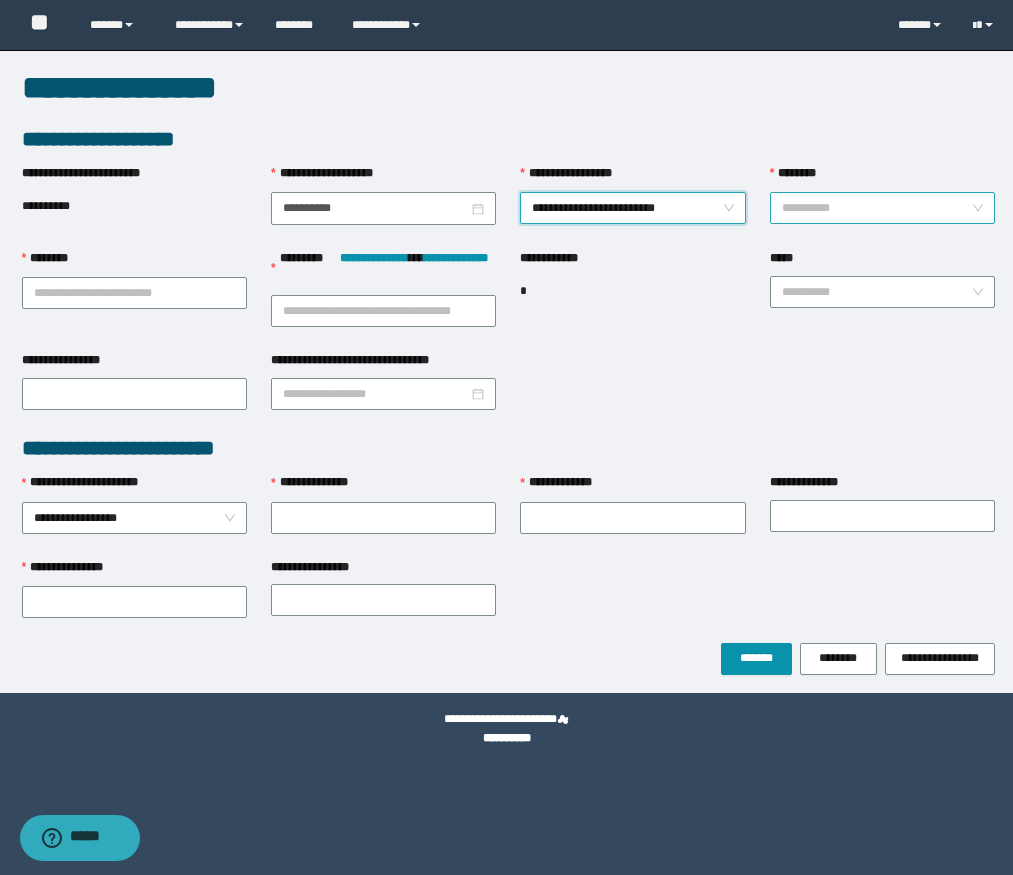 click on "********" at bounding box center (876, 208) 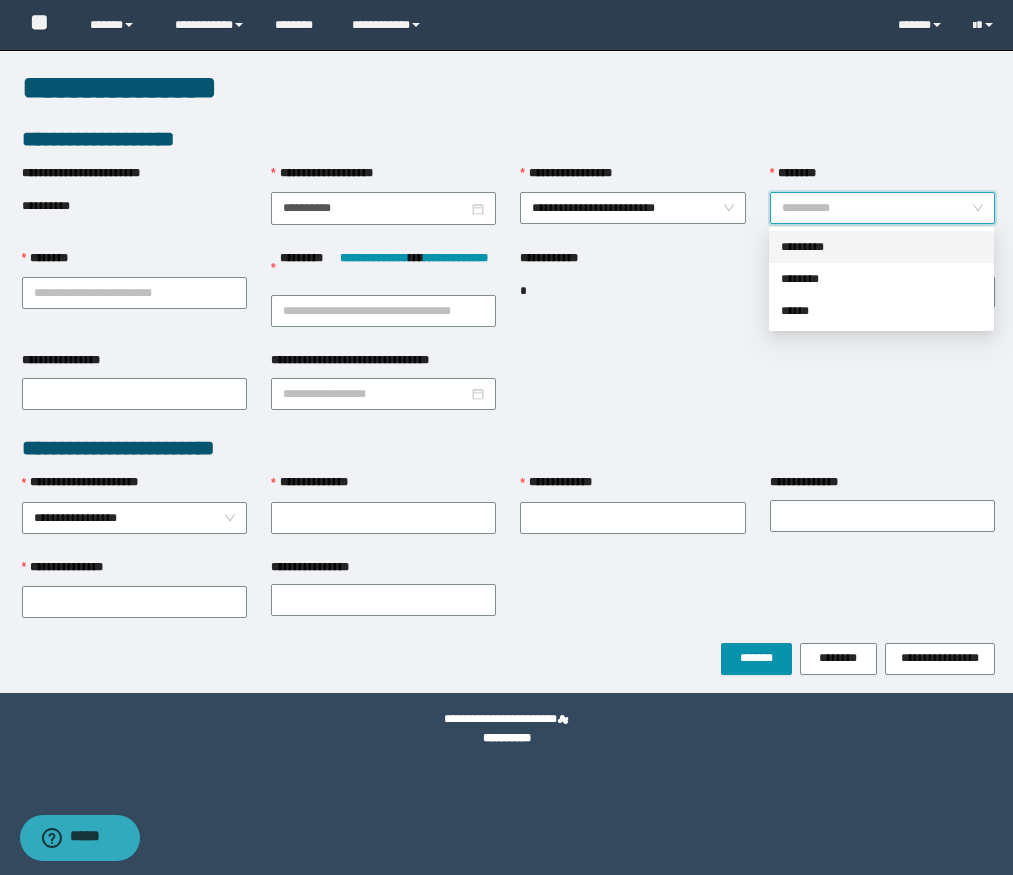 click on "*********" at bounding box center [881, 247] 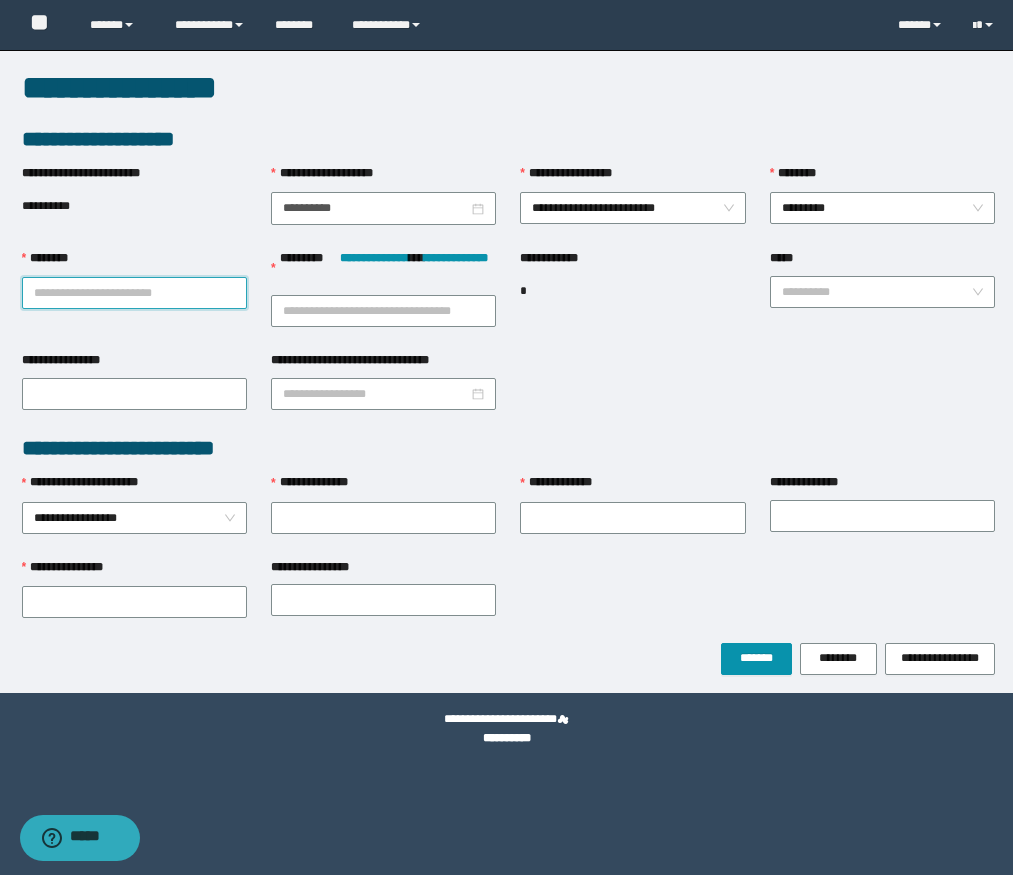 click on "********" at bounding box center (134, 293) 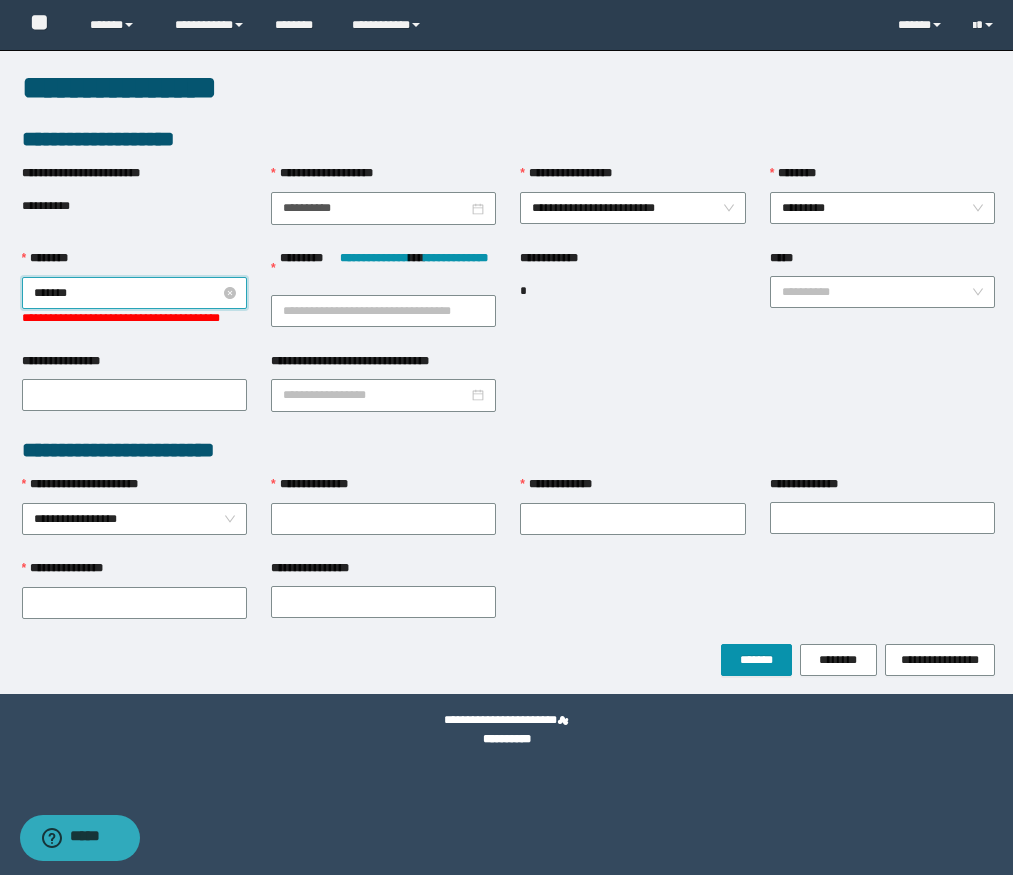 type on "*******" 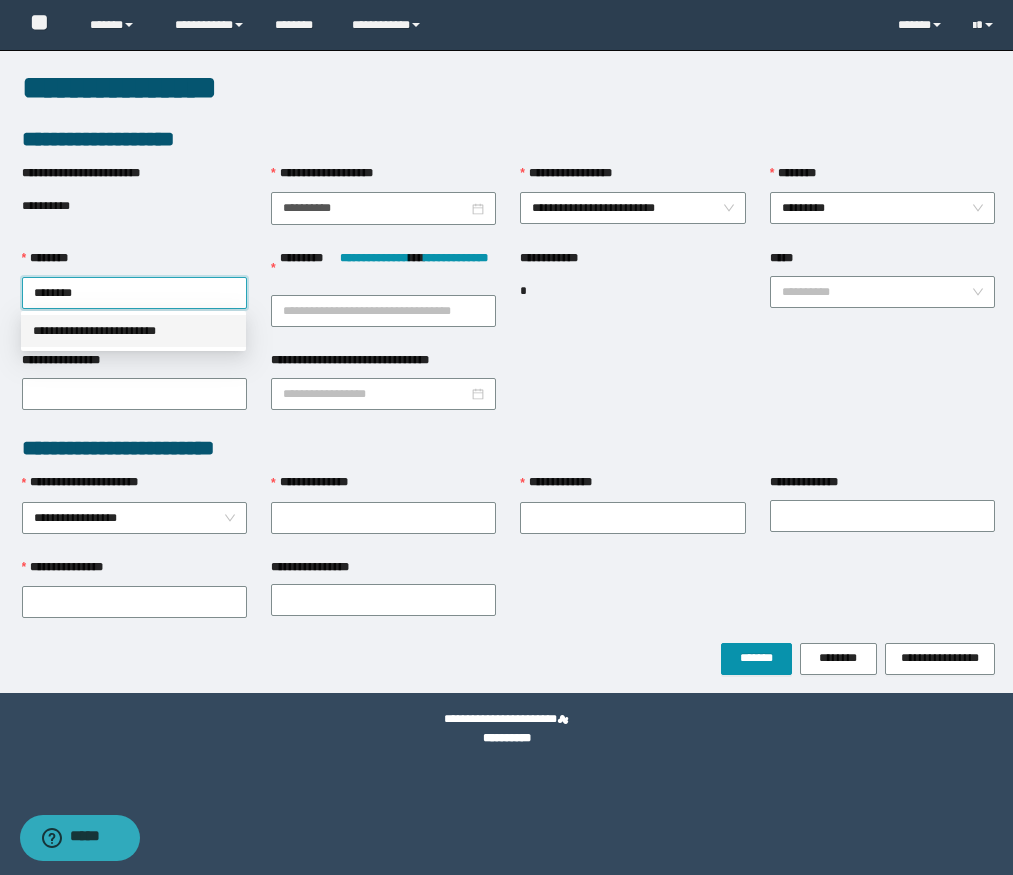 click on "**********" at bounding box center [133, 331] 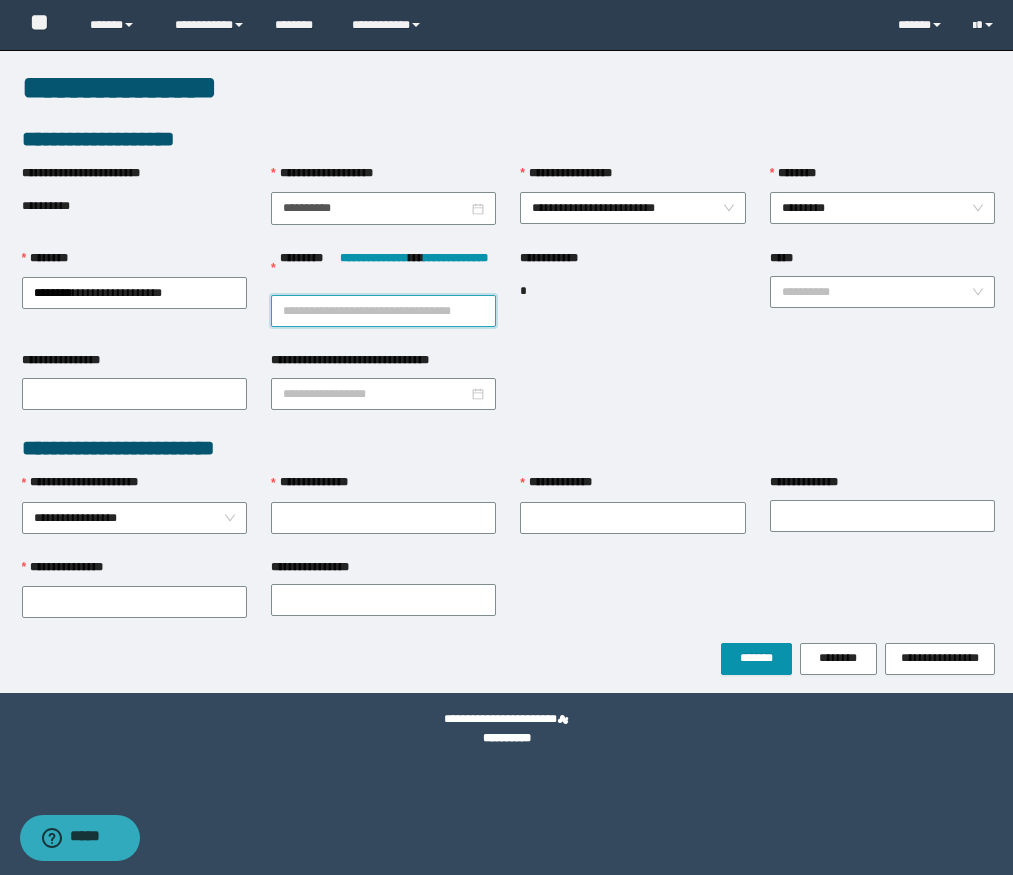 click on "**********" at bounding box center (383, 311) 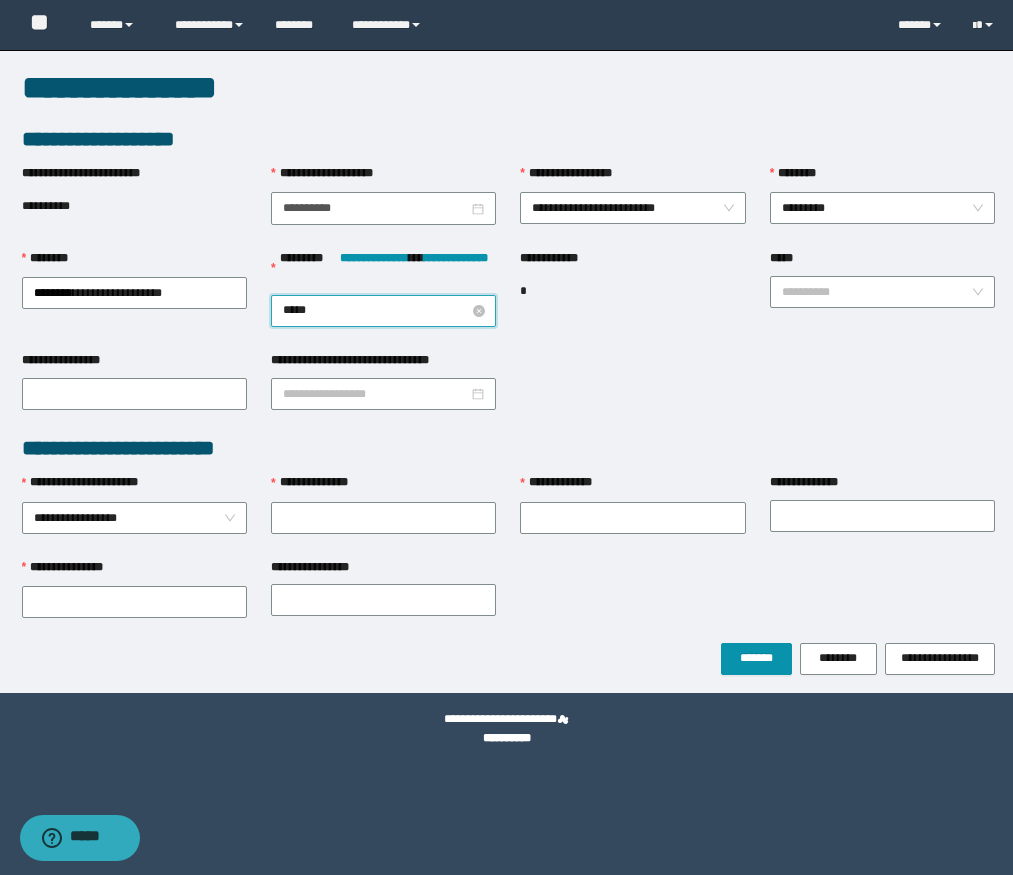 type on "******" 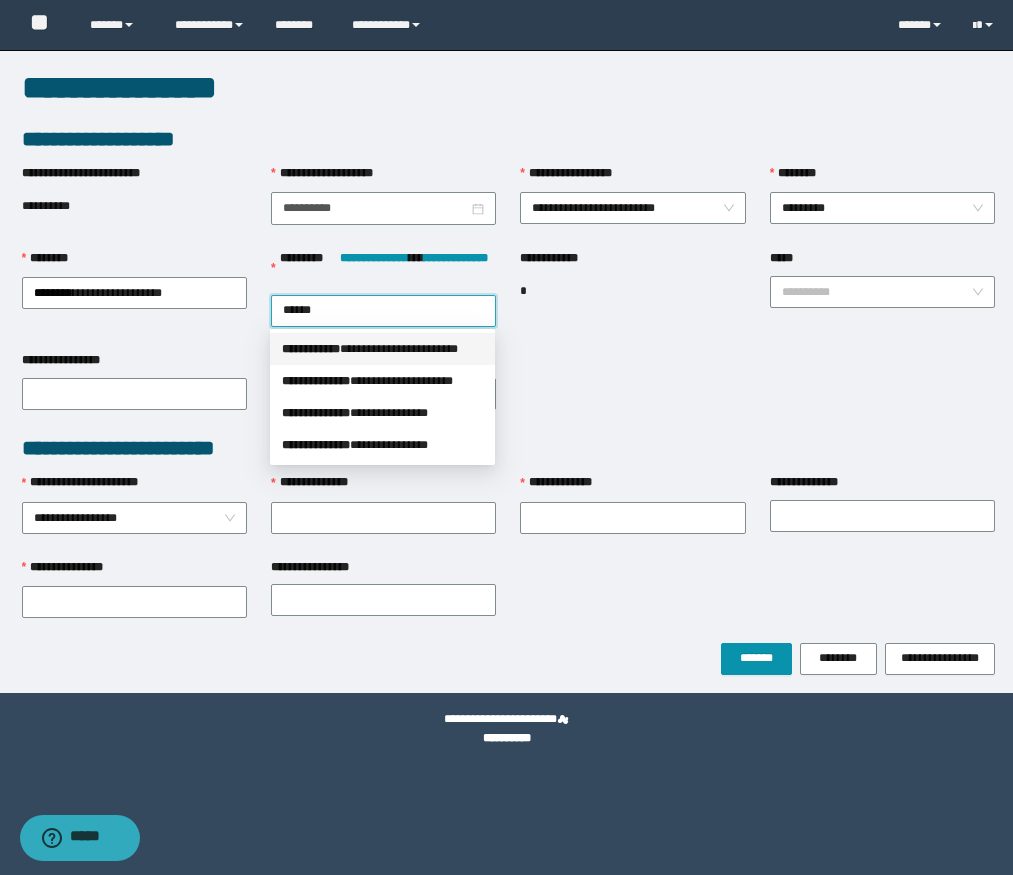 click on "** *   ********" at bounding box center (311, 349) 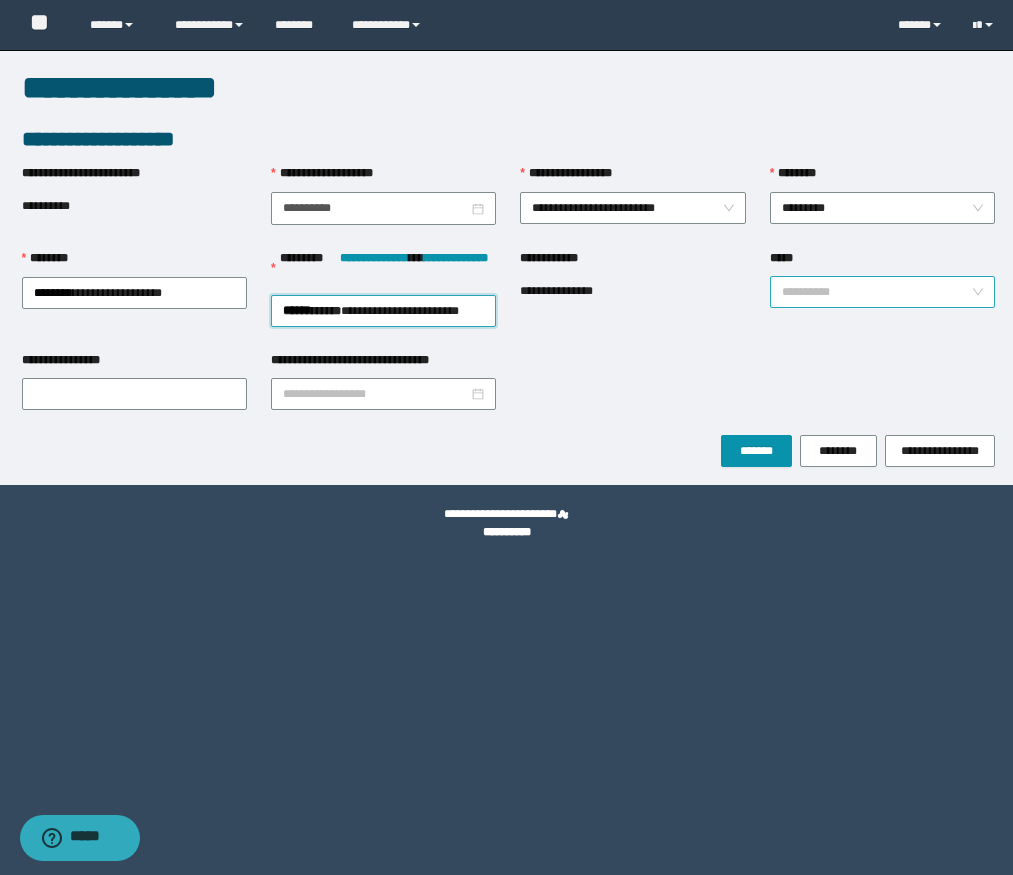 click on "*****" at bounding box center [876, 292] 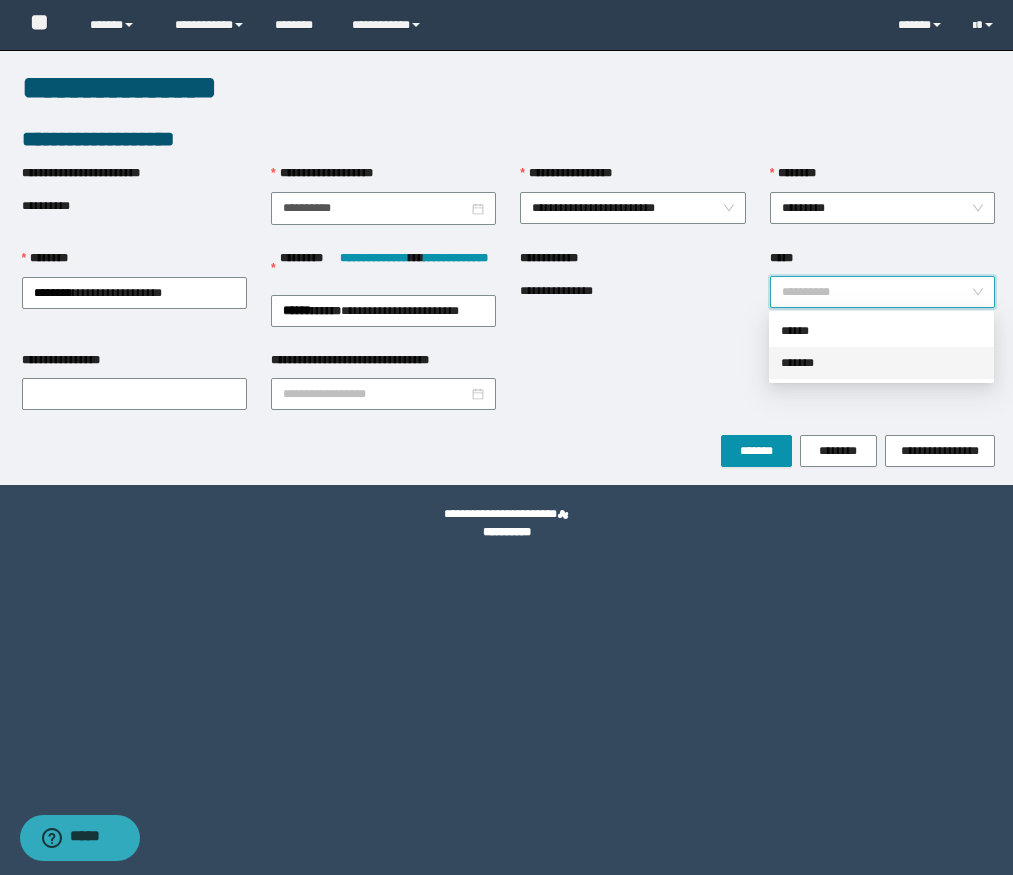 click on "*******" at bounding box center [881, 363] 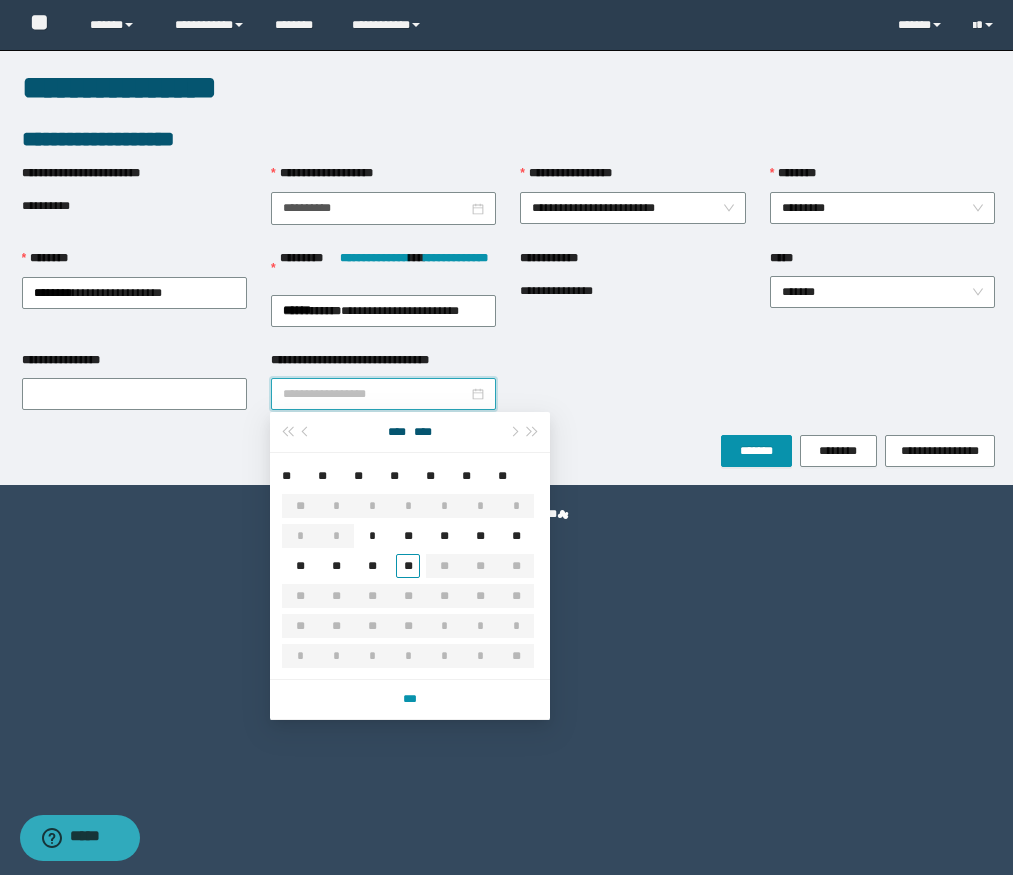 click on "**********" at bounding box center (375, 394) 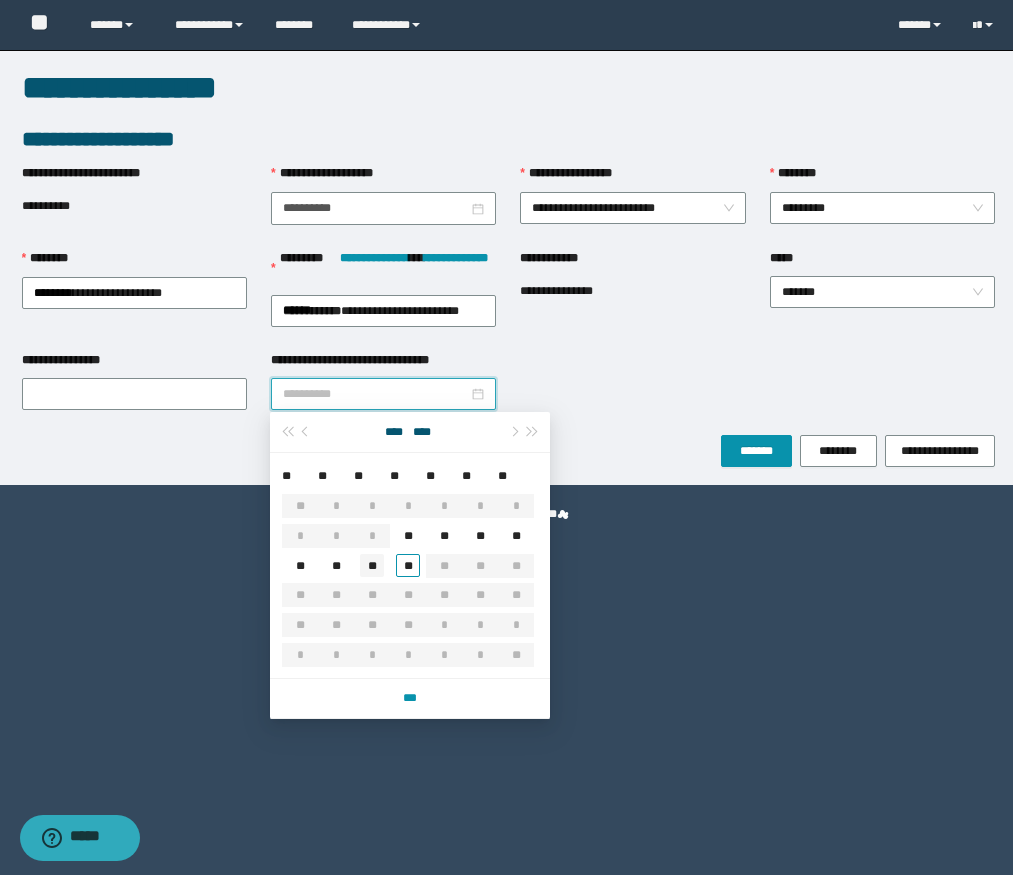 click on "**" at bounding box center (372, 566) 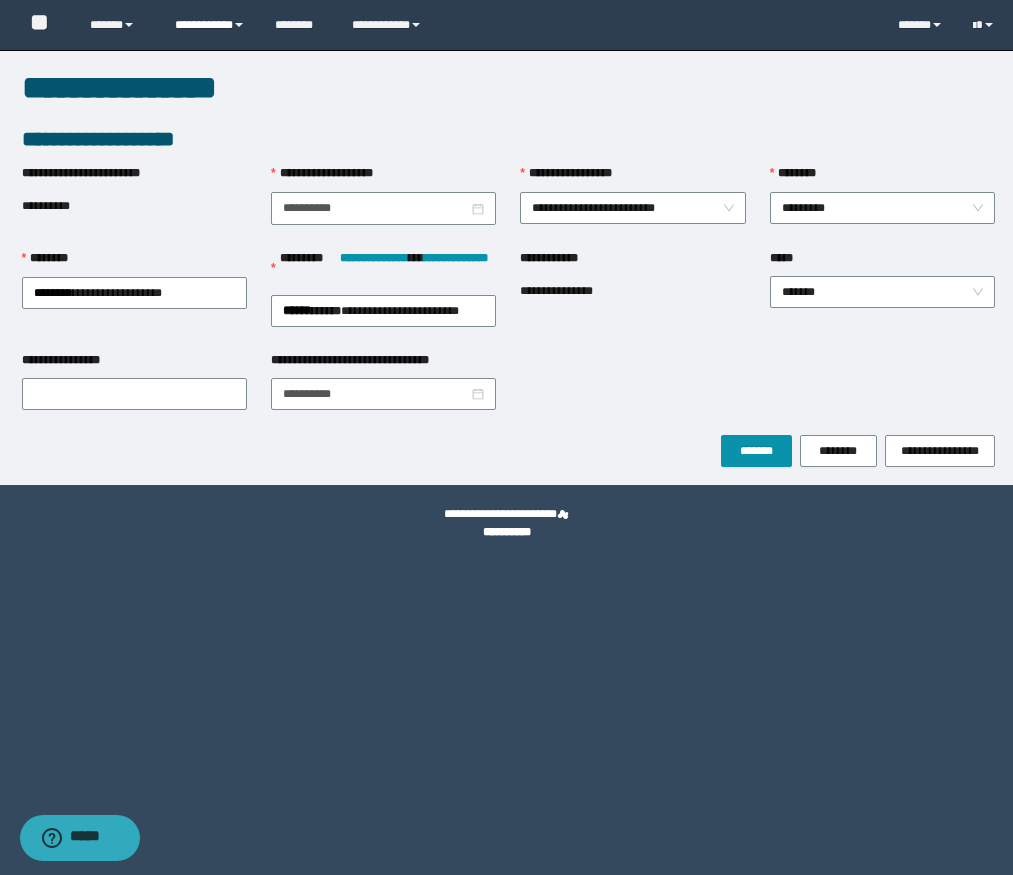 click on "**********" at bounding box center [210, 25] 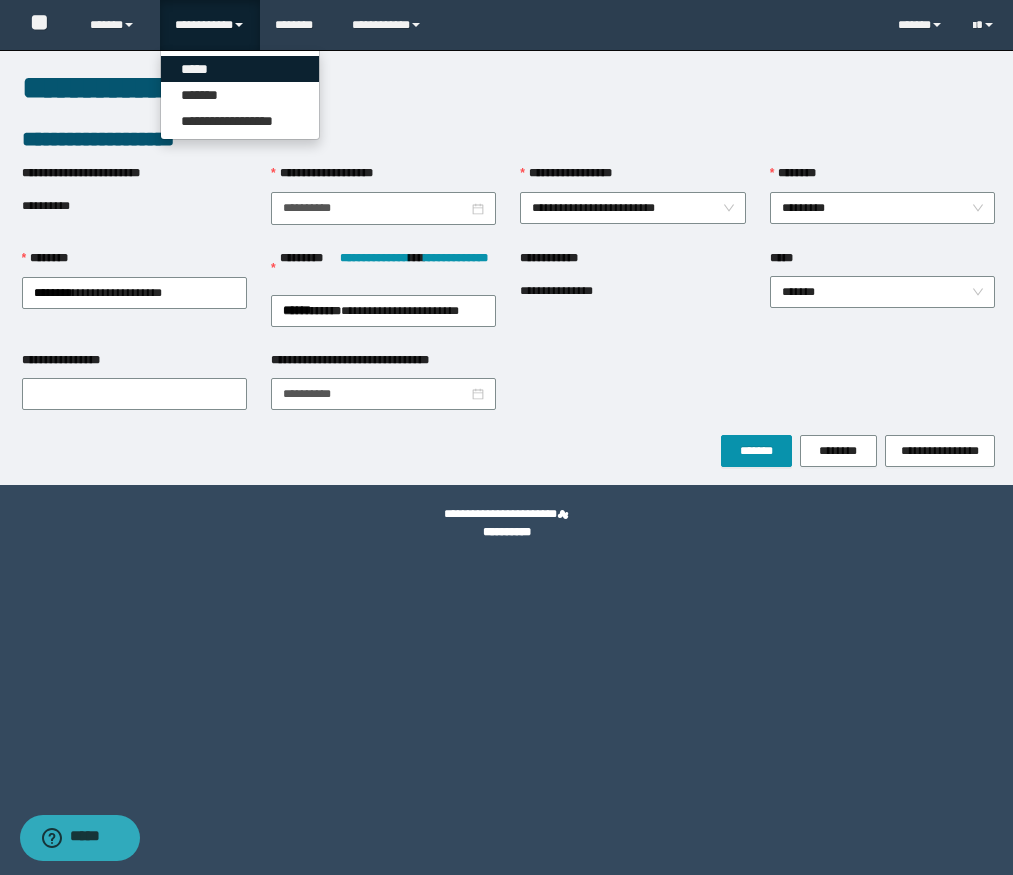 click on "*****" at bounding box center (240, 69) 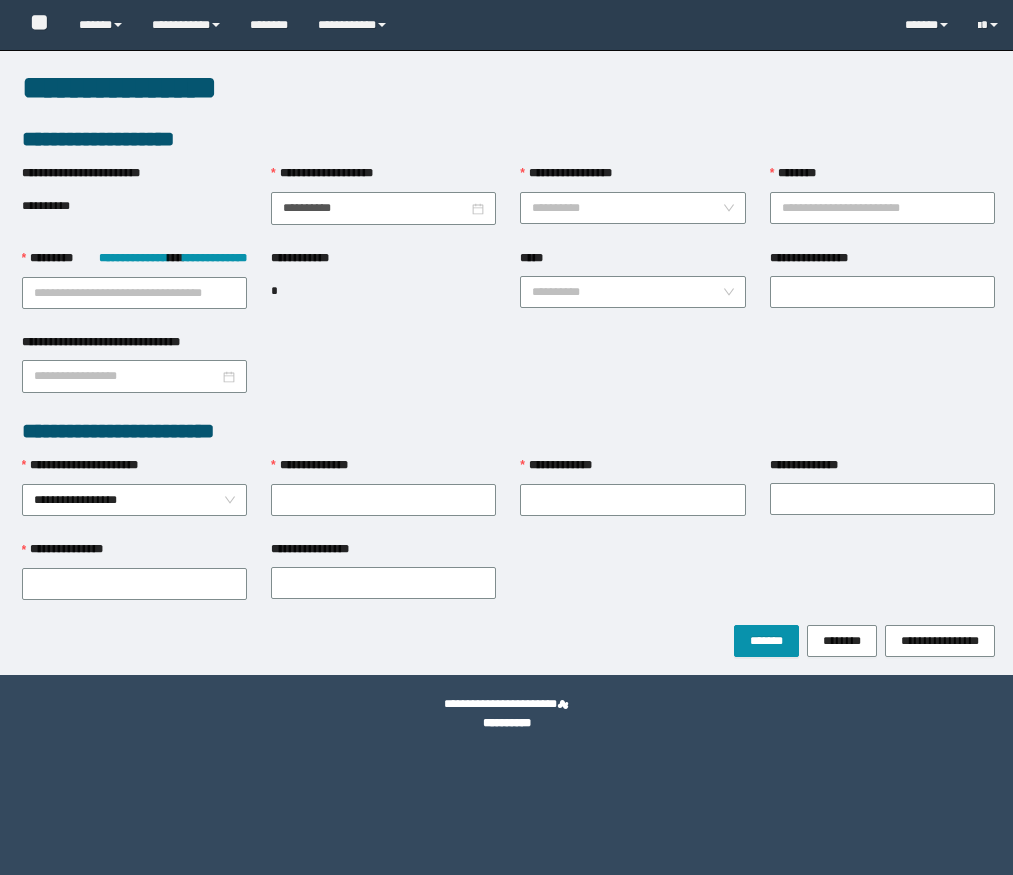 scroll, scrollTop: 0, scrollLeft: 0, axis: both 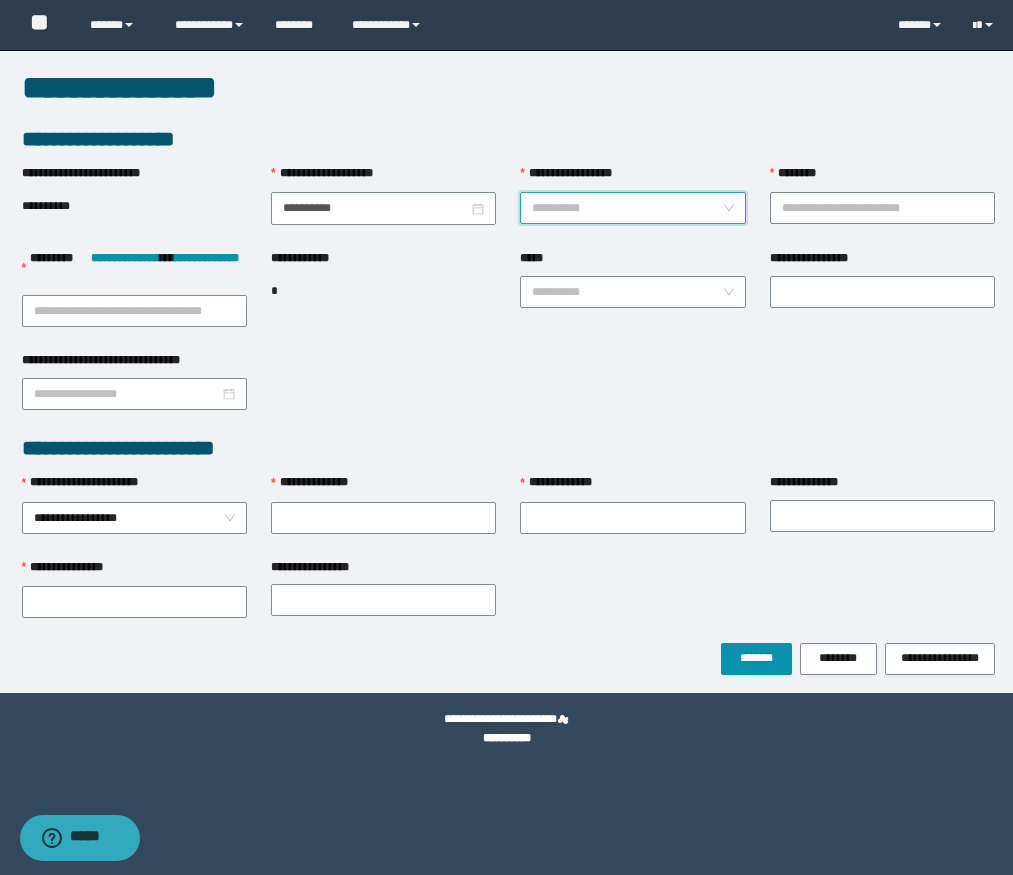 click on "**********" at bounding box center (626, 208) 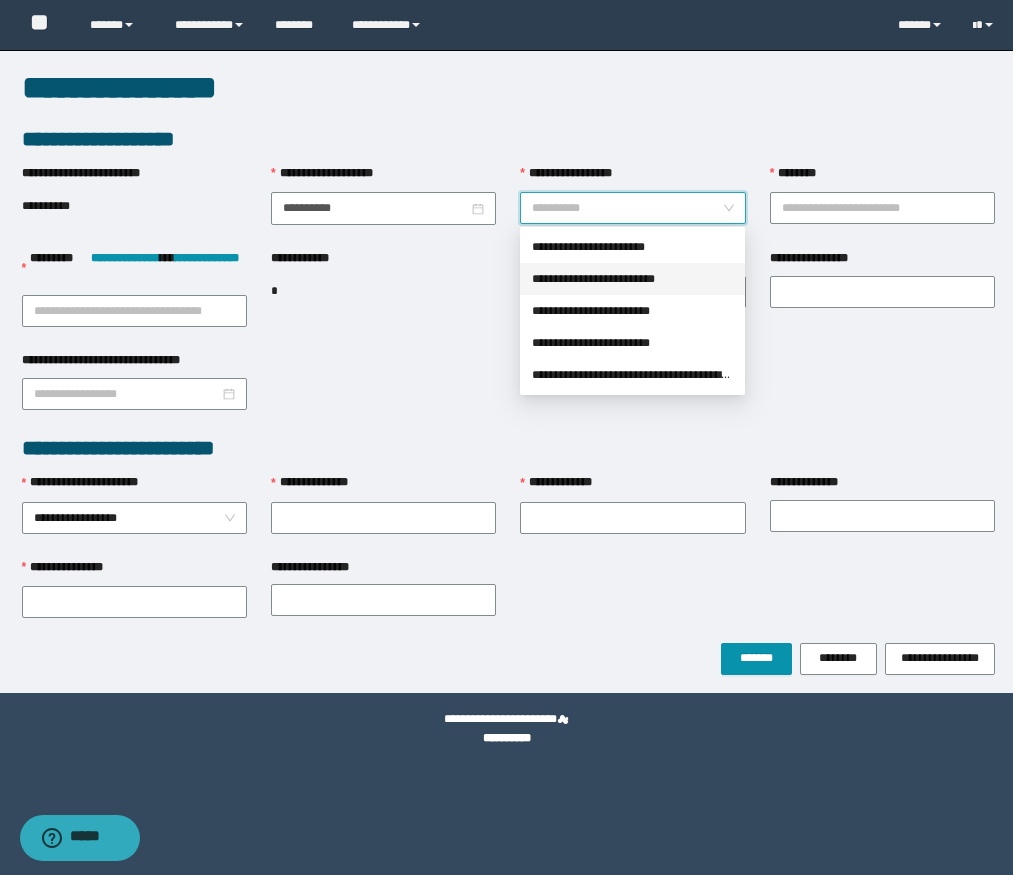 click on "**********" at bounding box center [632, 279] 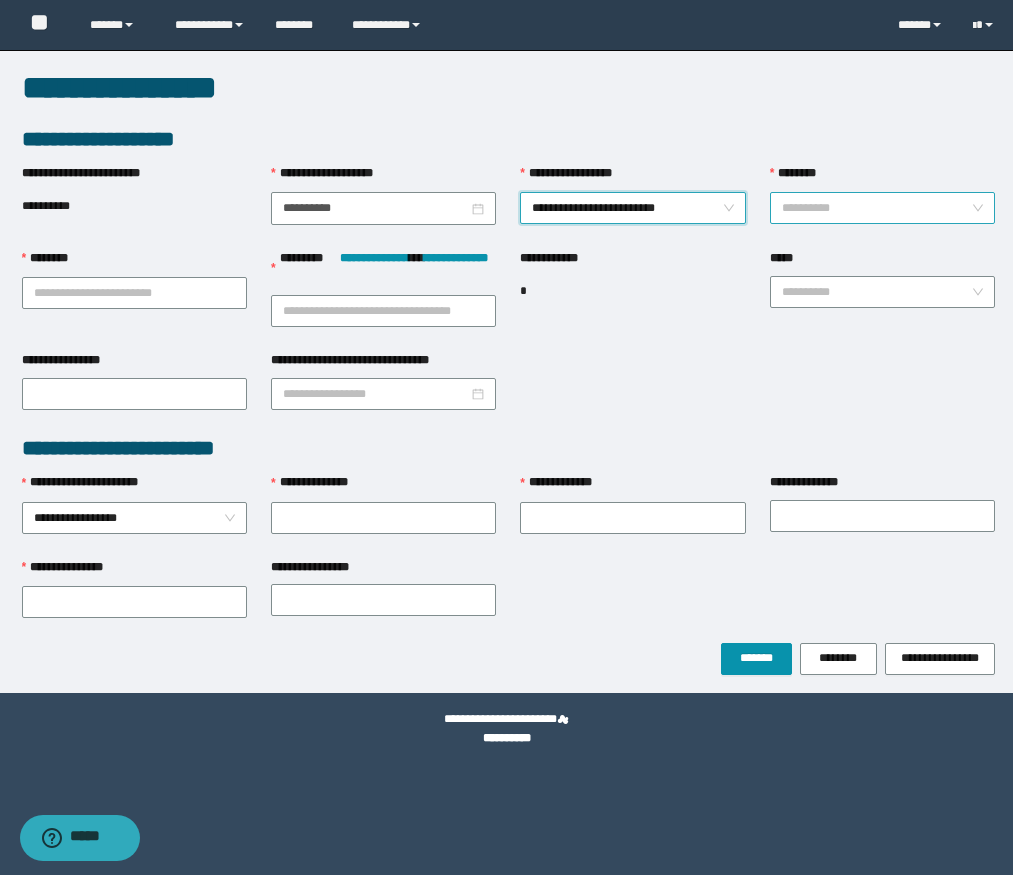 click on "********" at bounding box center (876, 208) 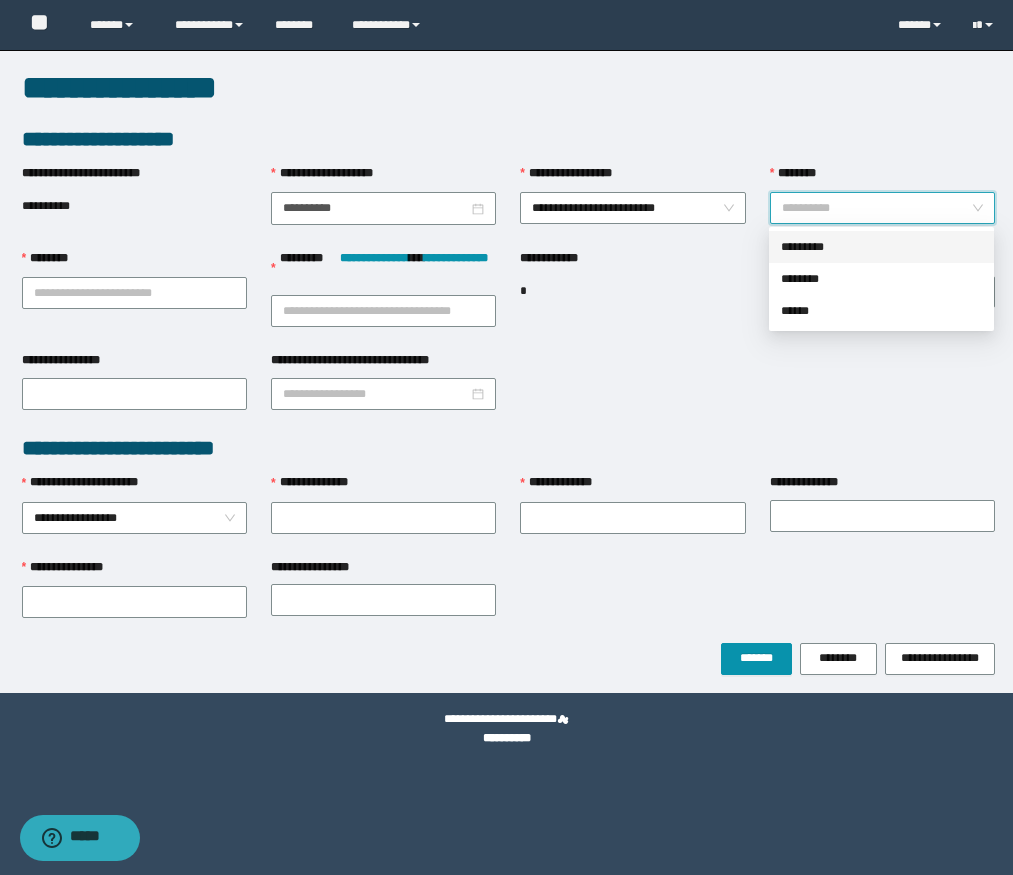click on "*********" at bounding box center [881, 247] 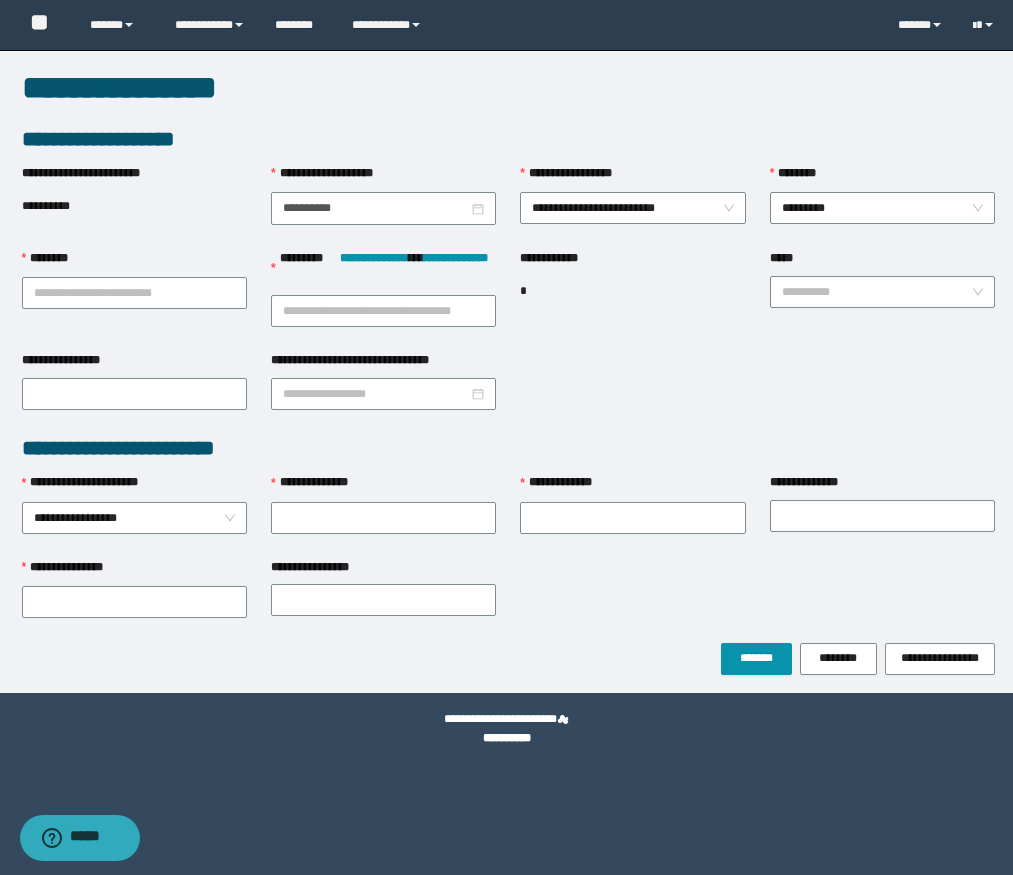 click on "********" at bounding box center [134, 263] 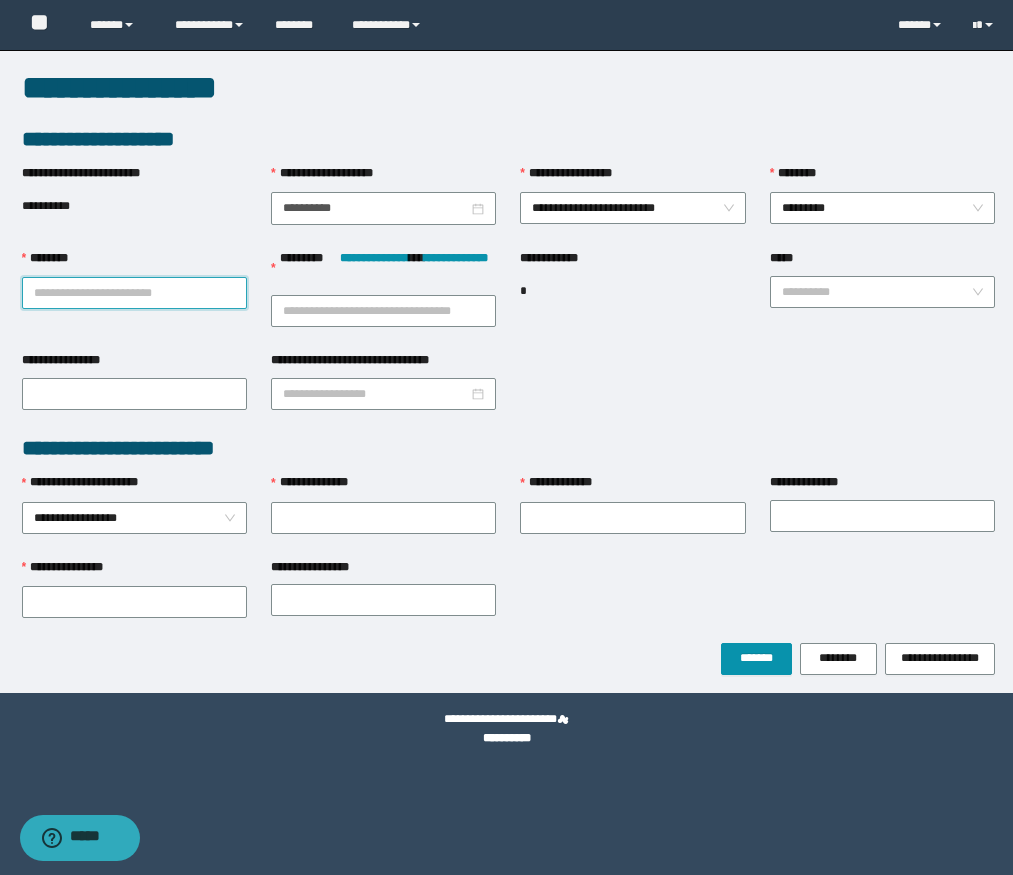 click on "********" at bounding box center [134, 293] 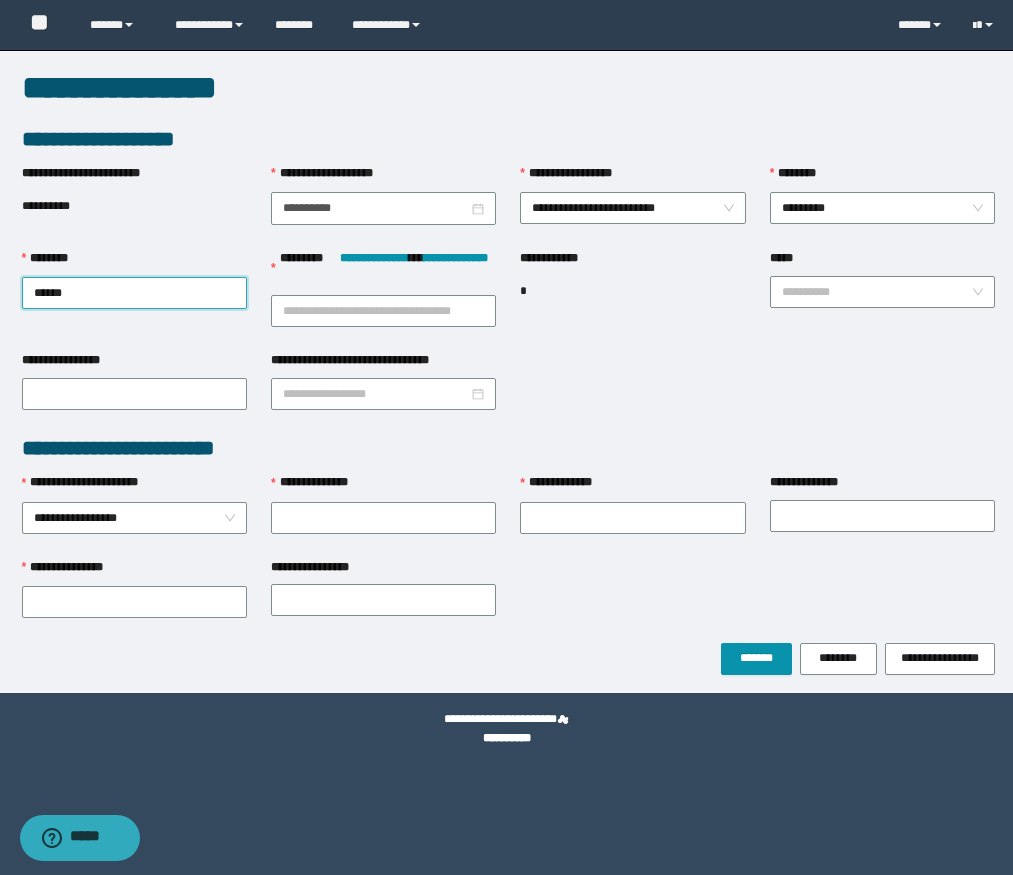 type on "*******" 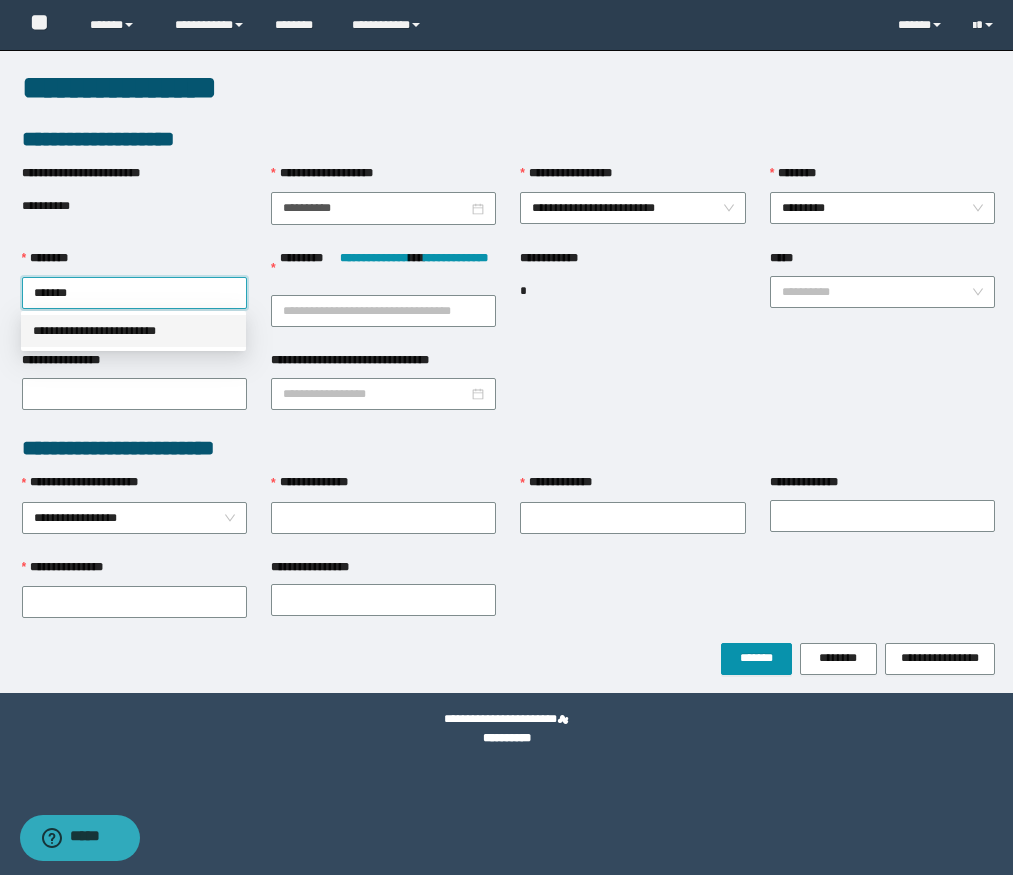 click on "**********" at bounding box center [133, 331] 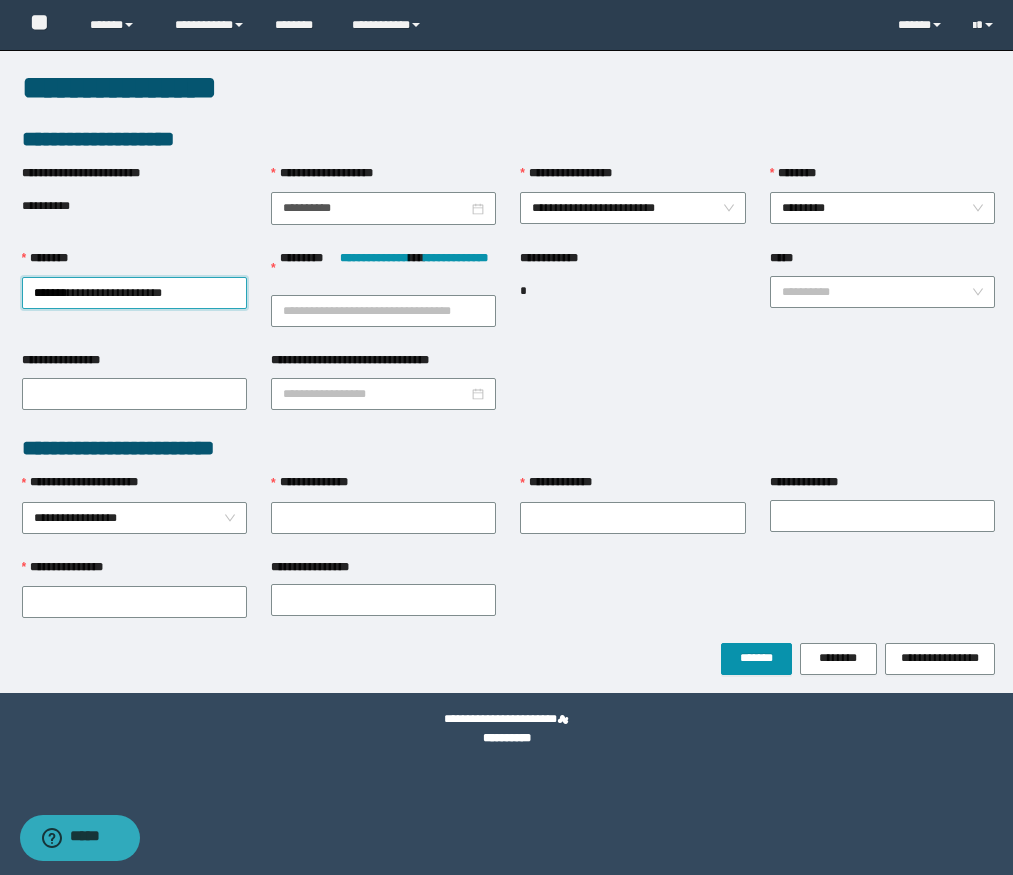 click on "**********" at bounding box center (383, 487) 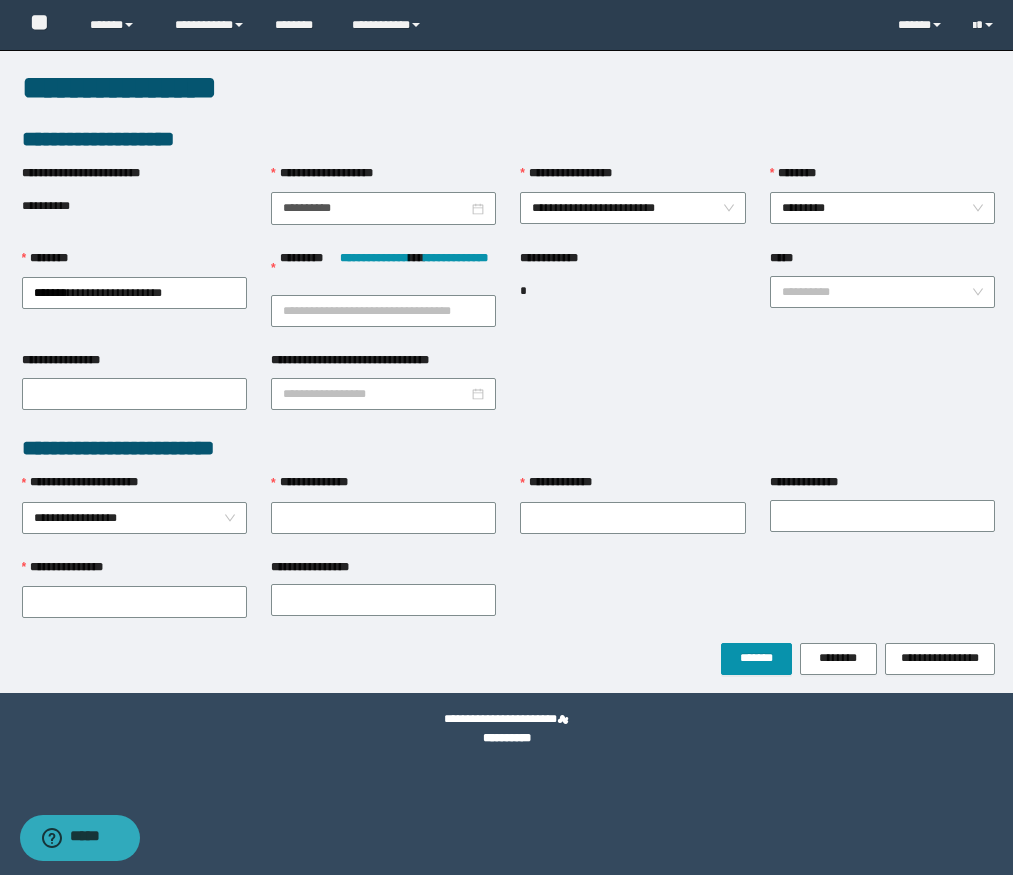 click on "**********" at bounding box center [383, 515] 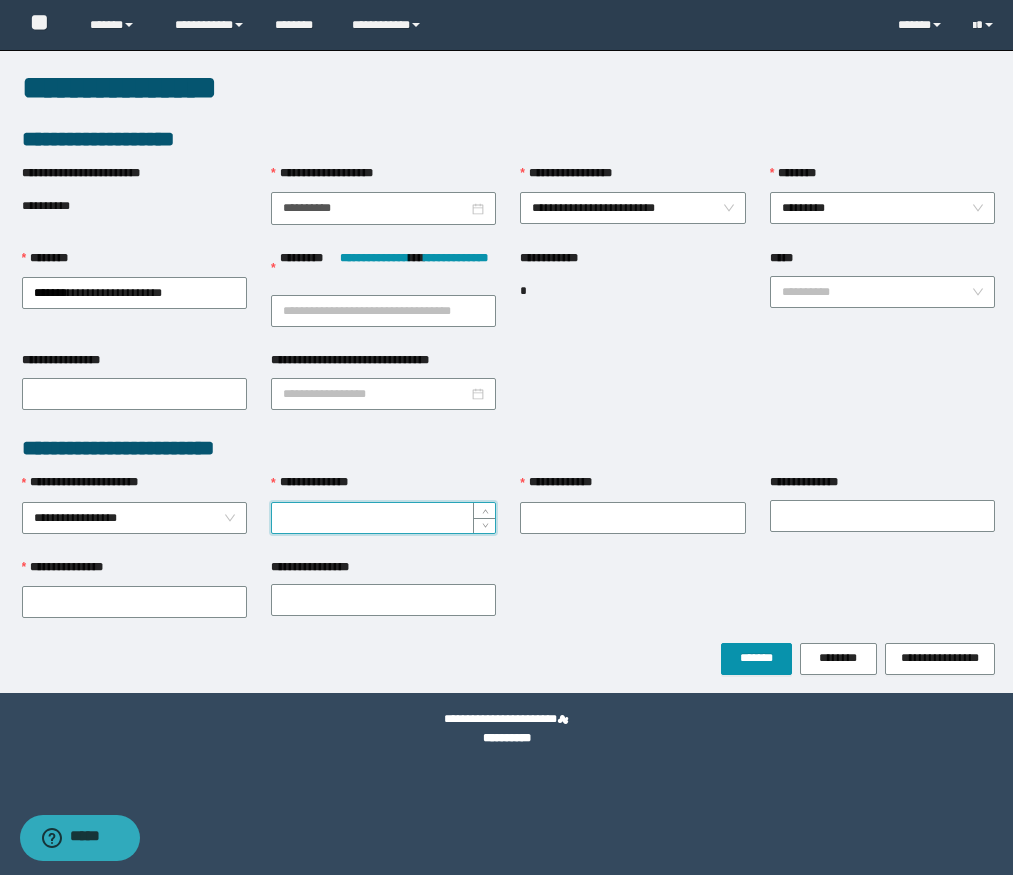 click on "**********" at bounding box center [383, 518] 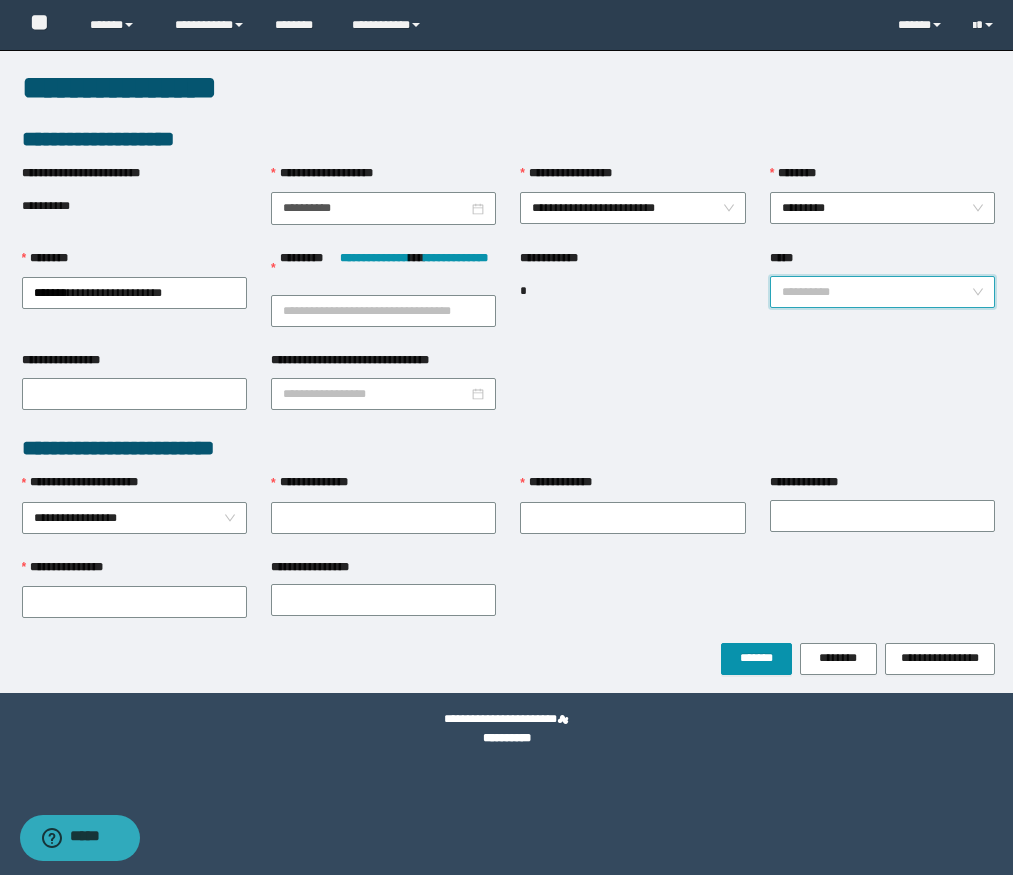 click on "*****" at bounding box center (876, 292) 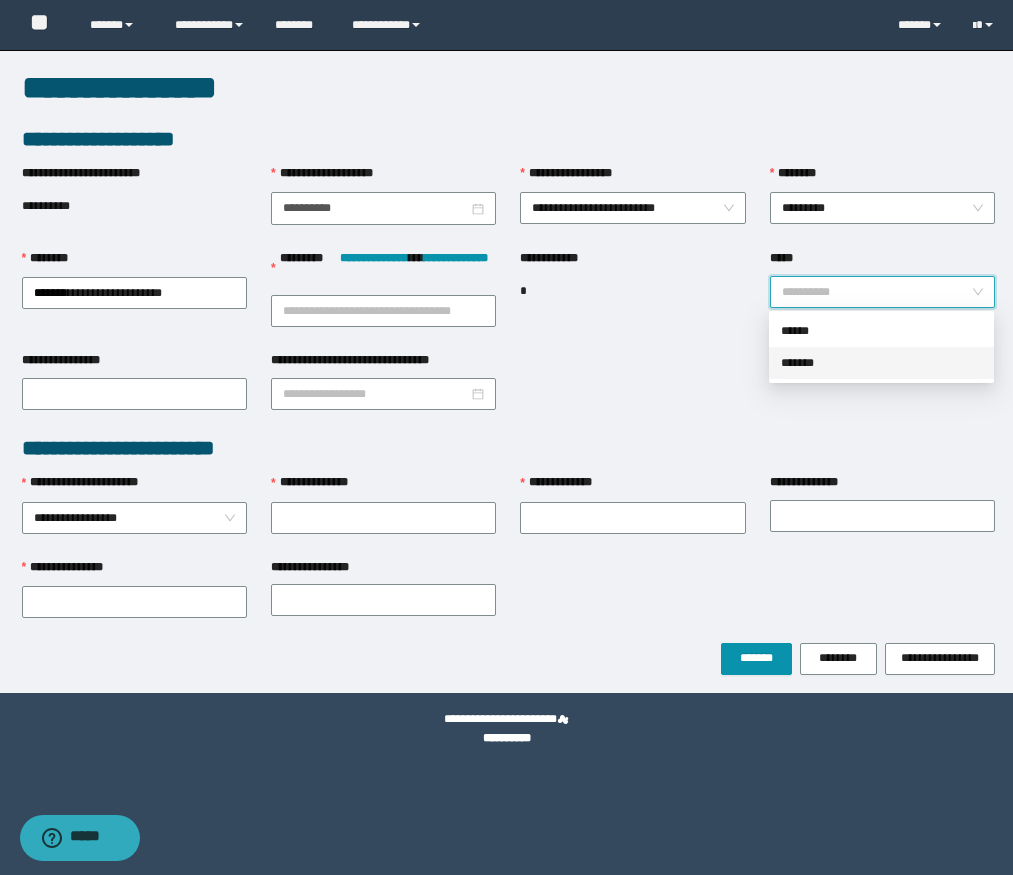 click on "*******" at bounding box center [881, 363] 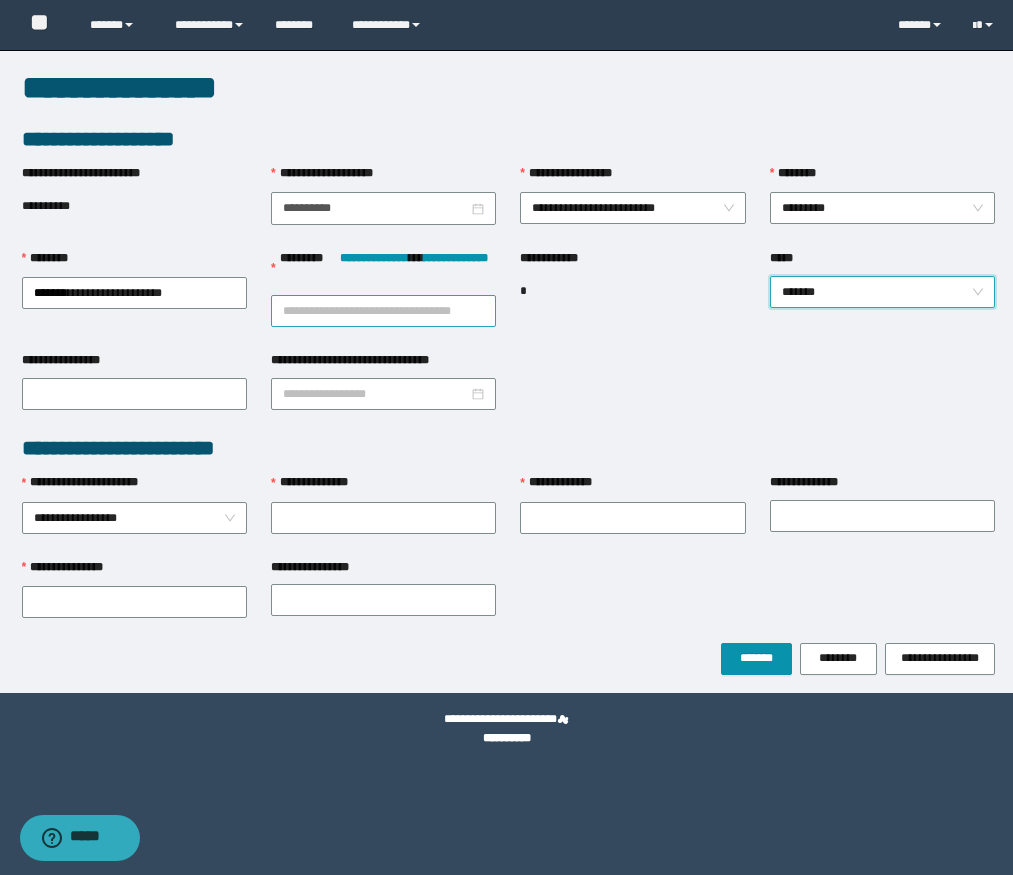click on "**********" at bounding box center [383, 311] 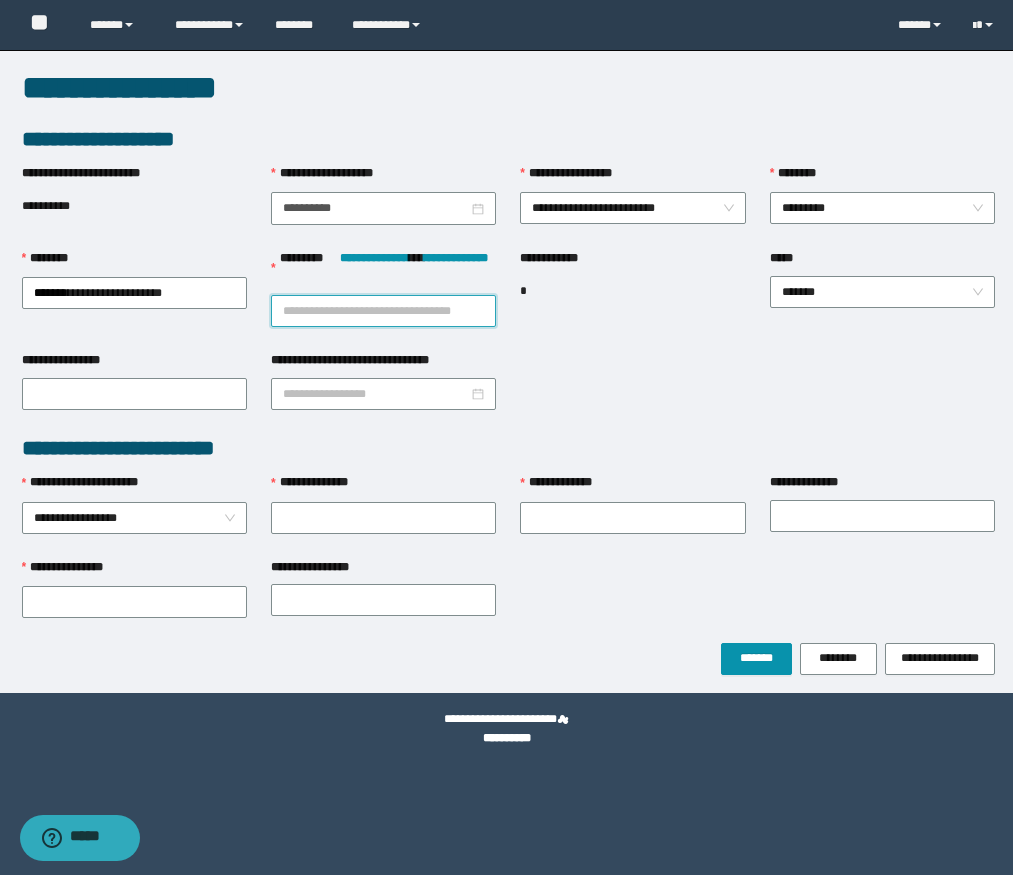 click on "**********" at bounding box center [383, 311] 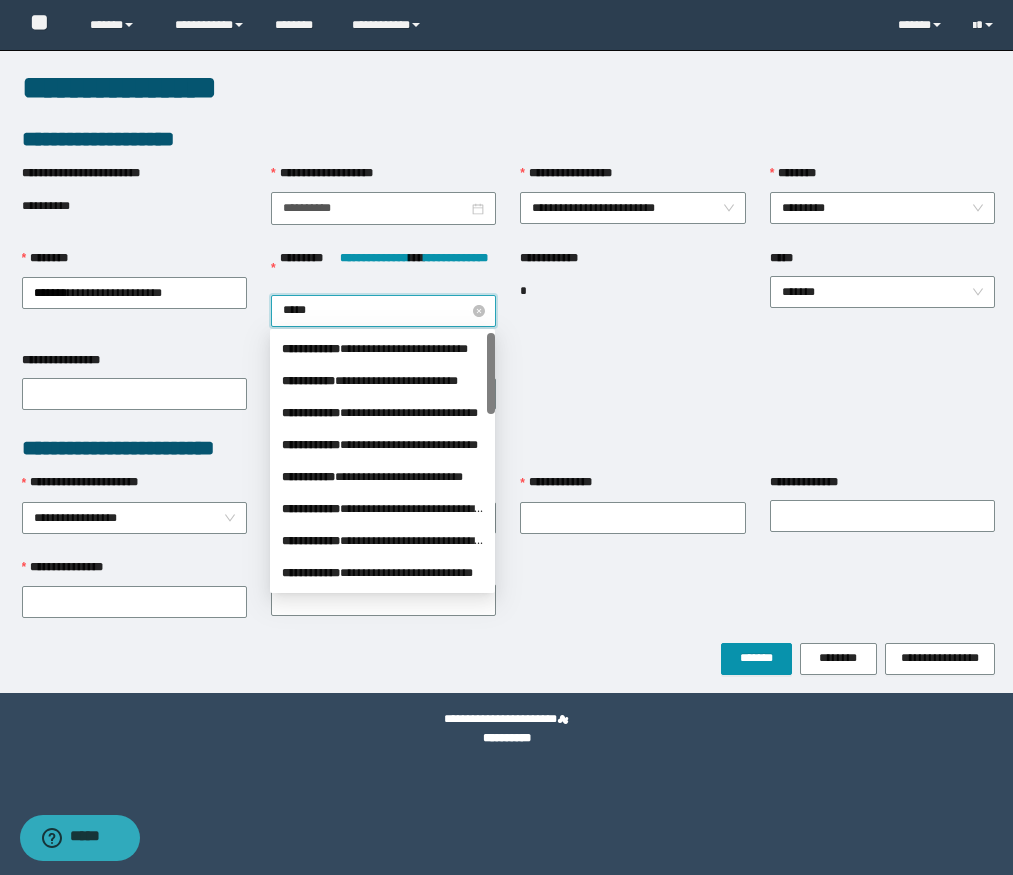 type on "******" 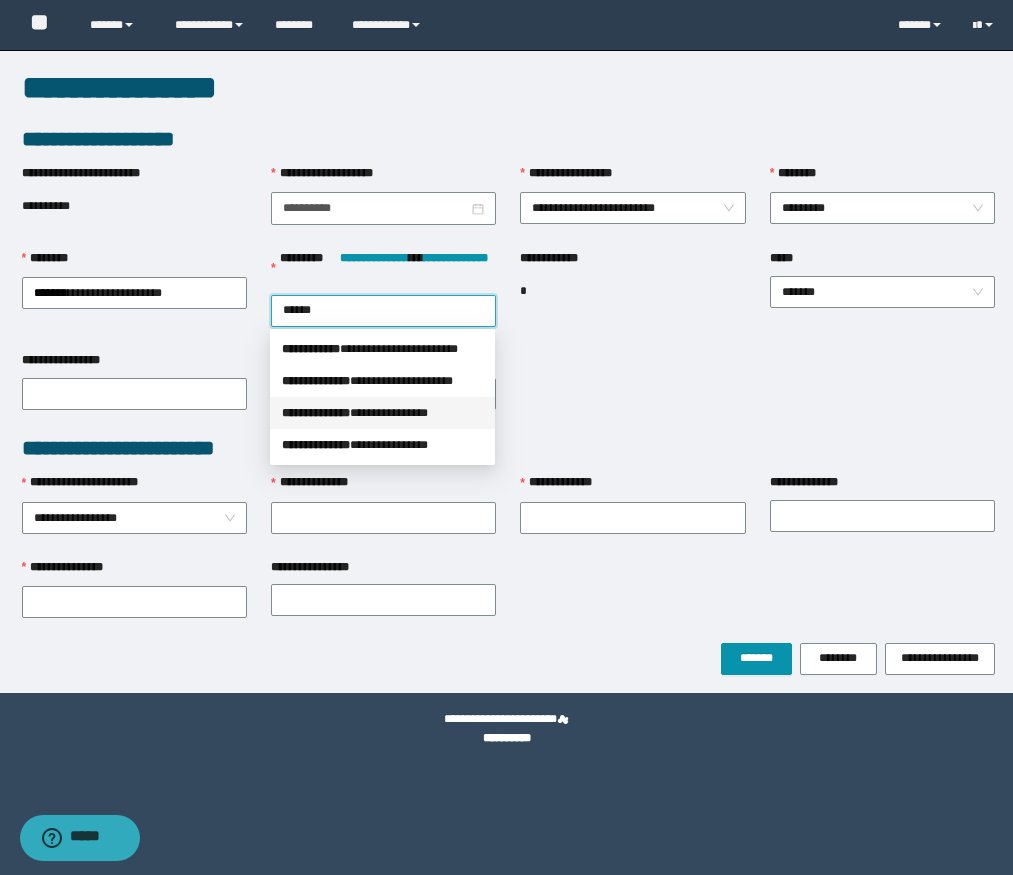 click on "**********" at bounding box center (382, 413) 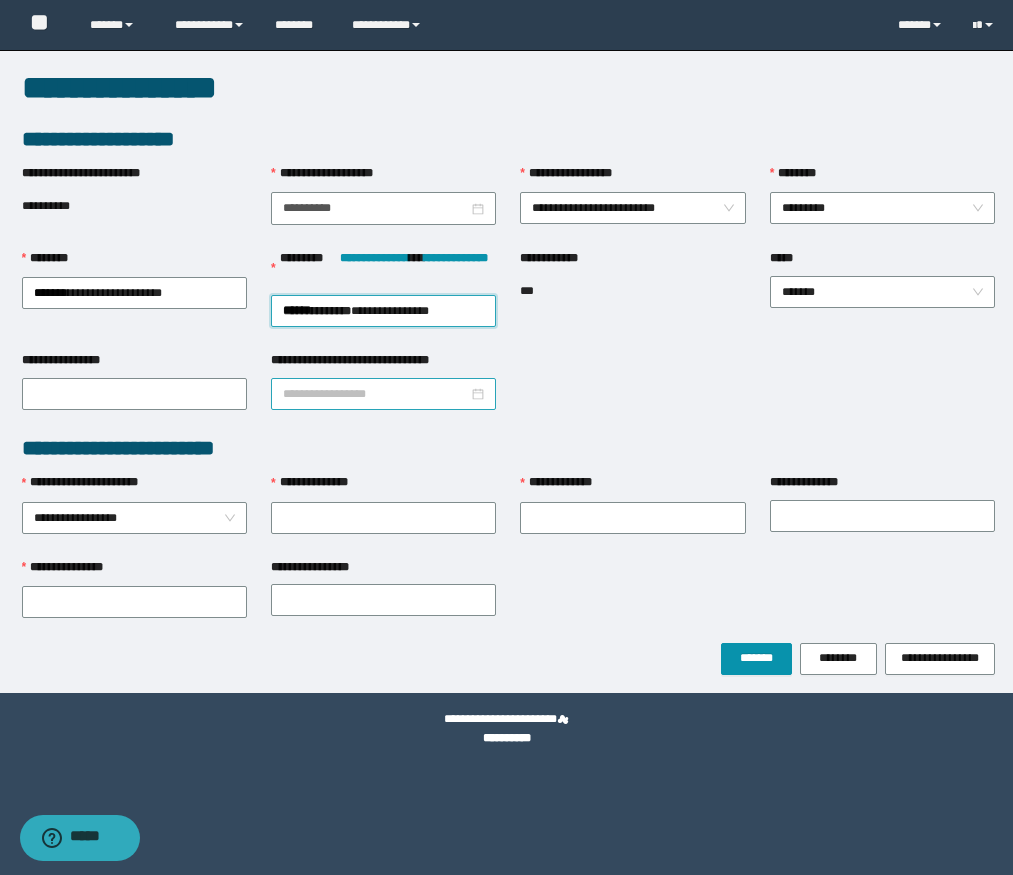 click at bounding box center (383, 394) 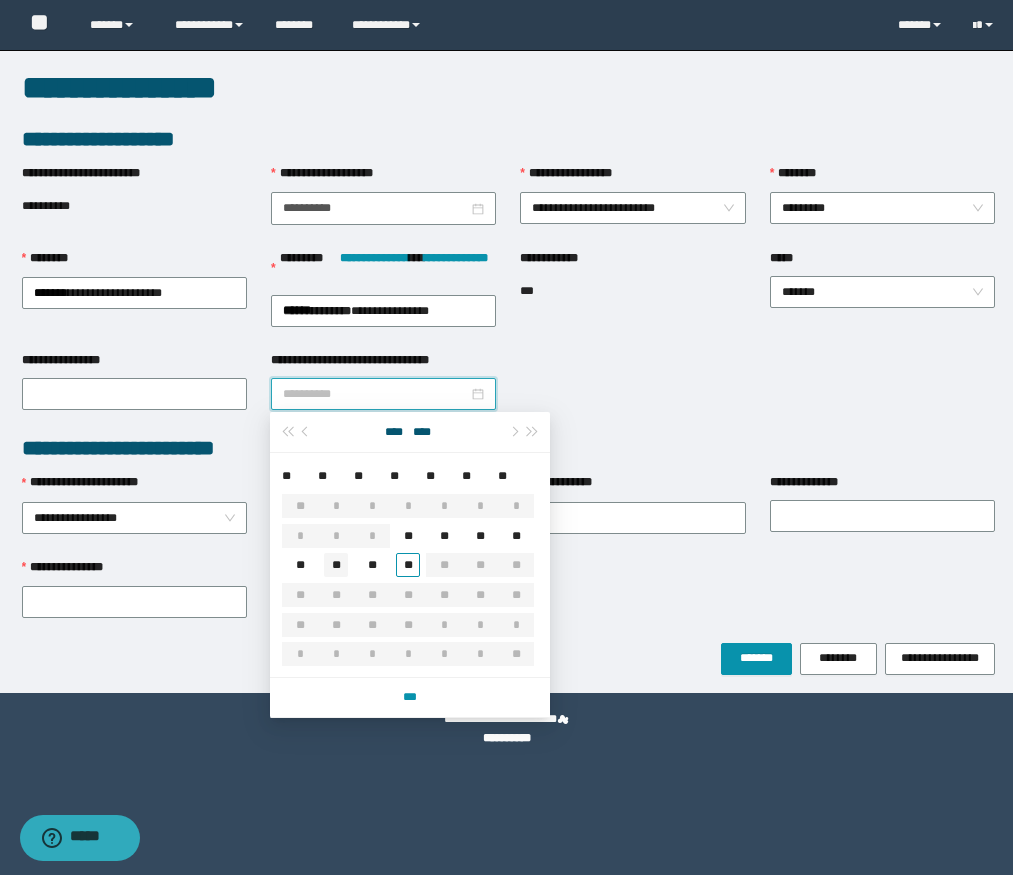 click on "**" at bounding box center [336, 565] 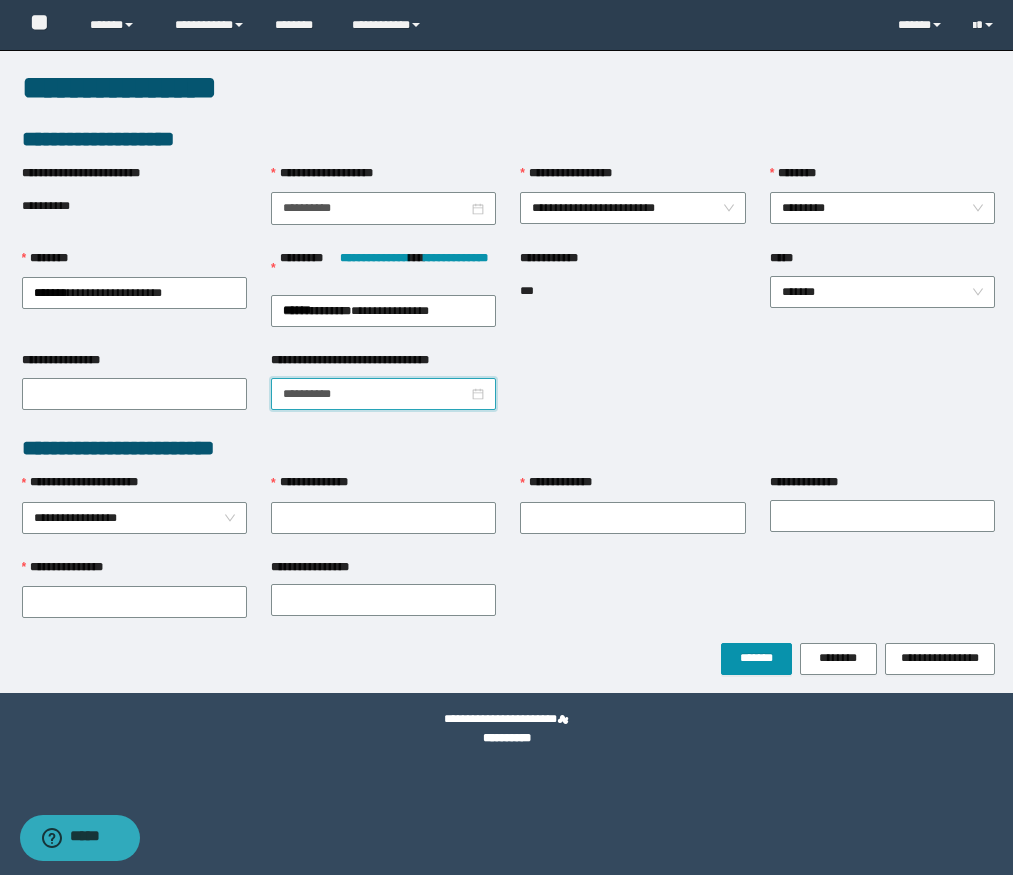 click at bounding box center [383, 394] 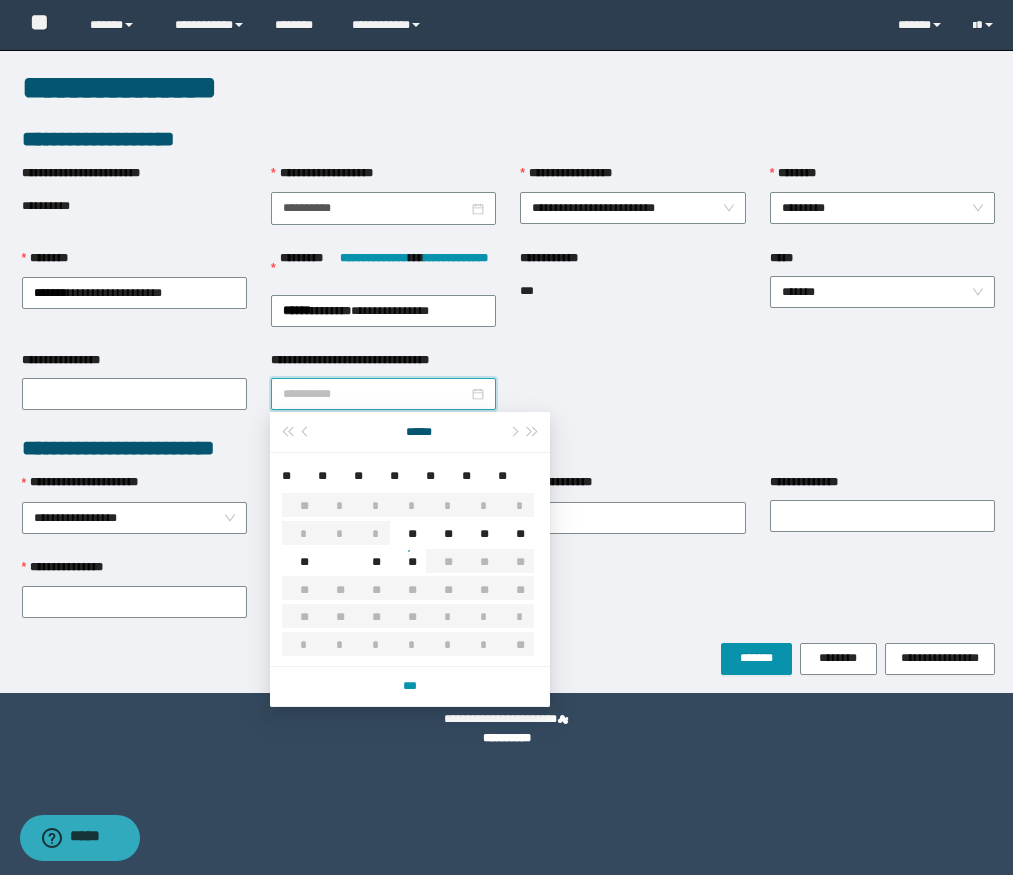 click on "**" at bounding box center (372, 550) 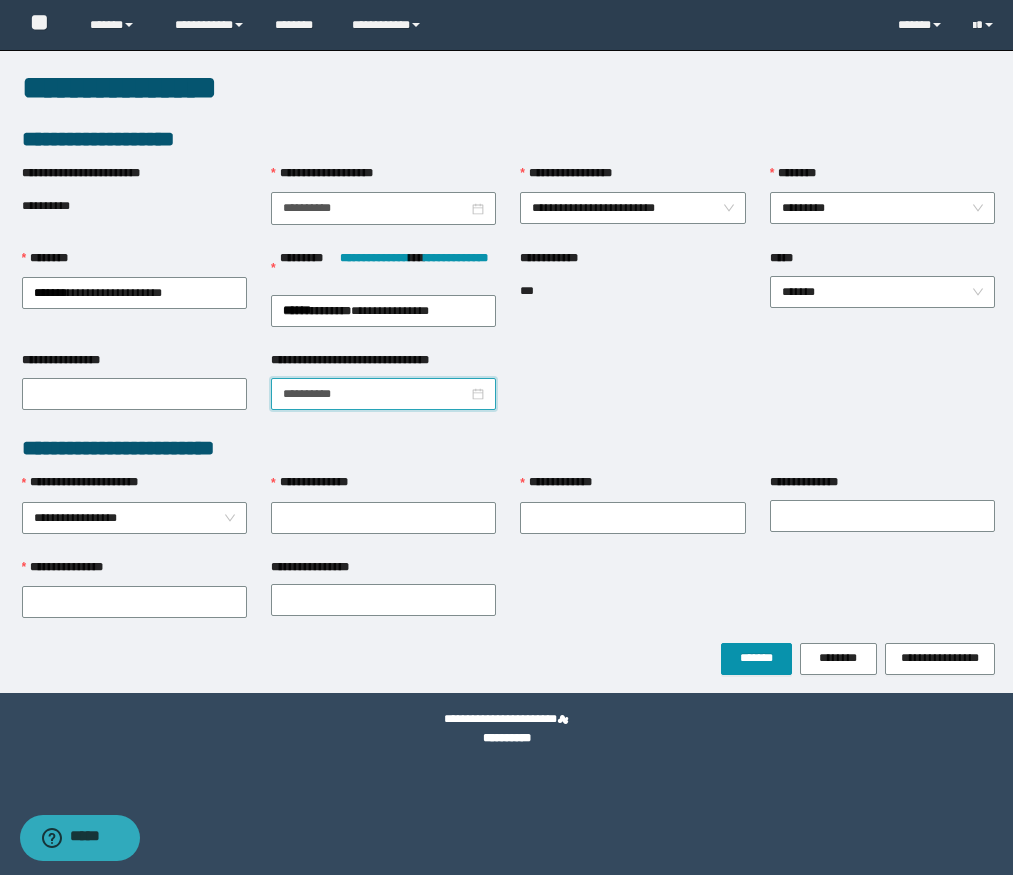 type on "**********" 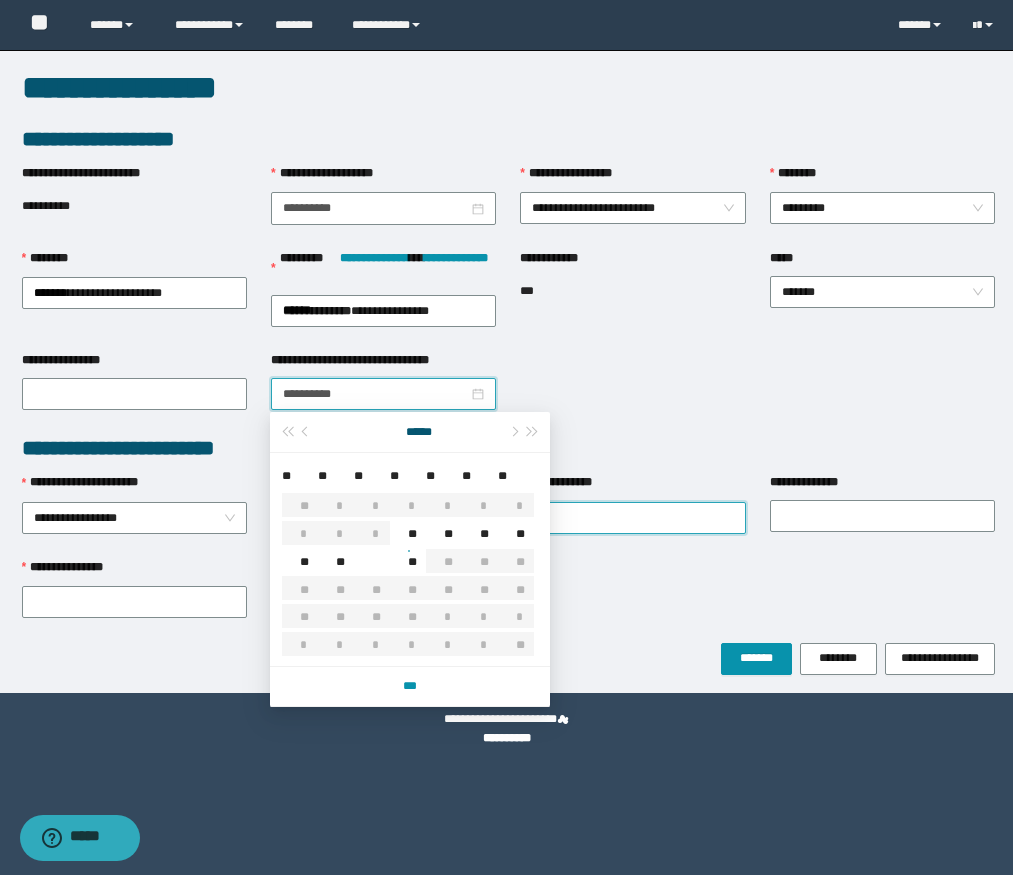 click on "**********" at bounding box center (632, 518) 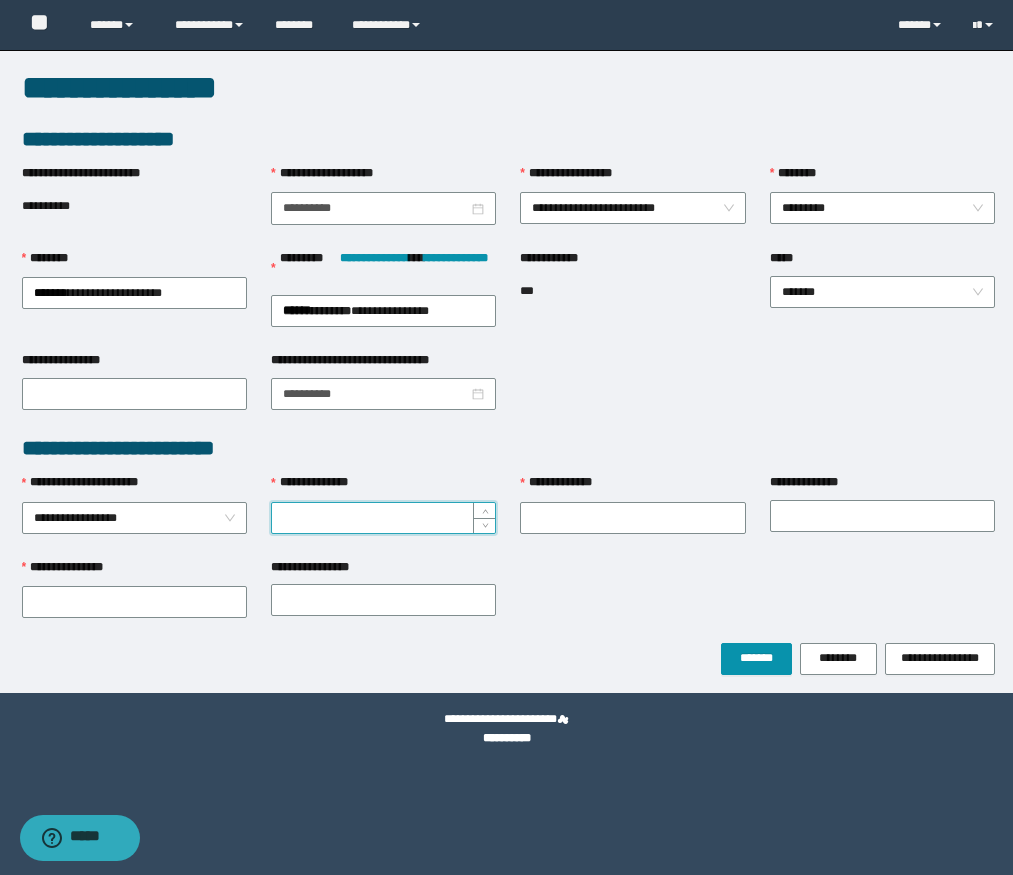 click on "**********" at bounding box center (383, 518) 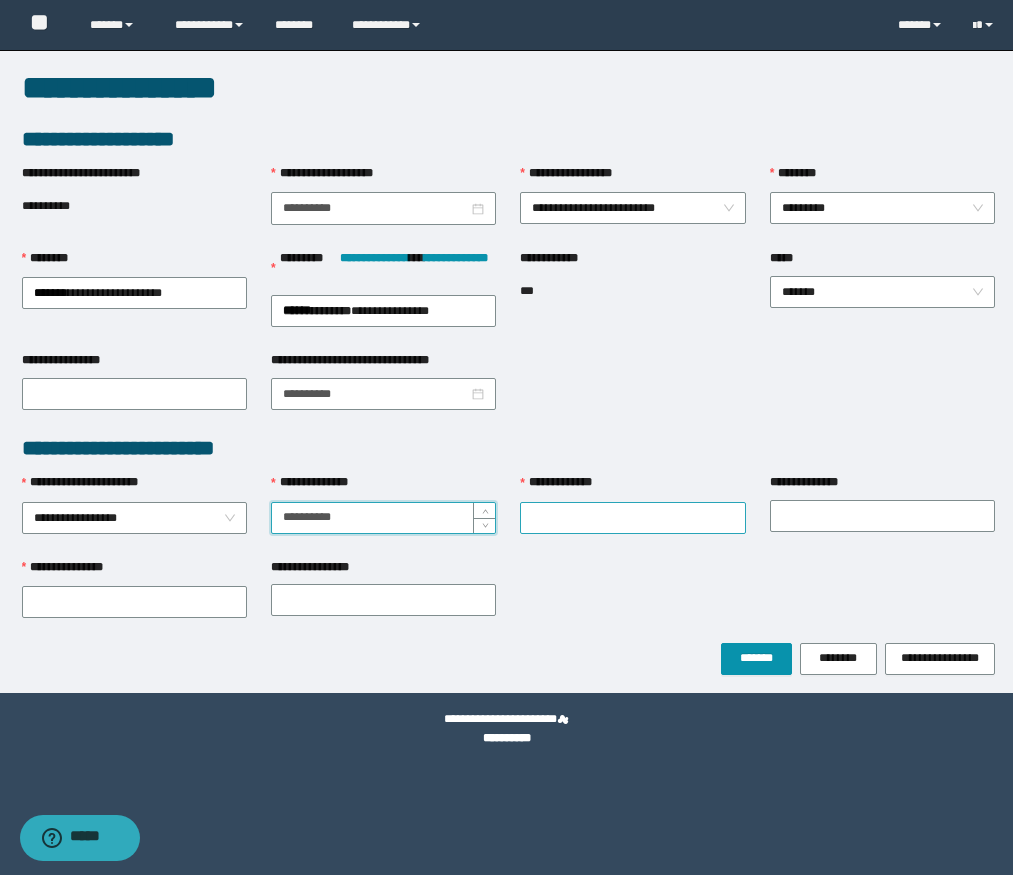 type on "**********" 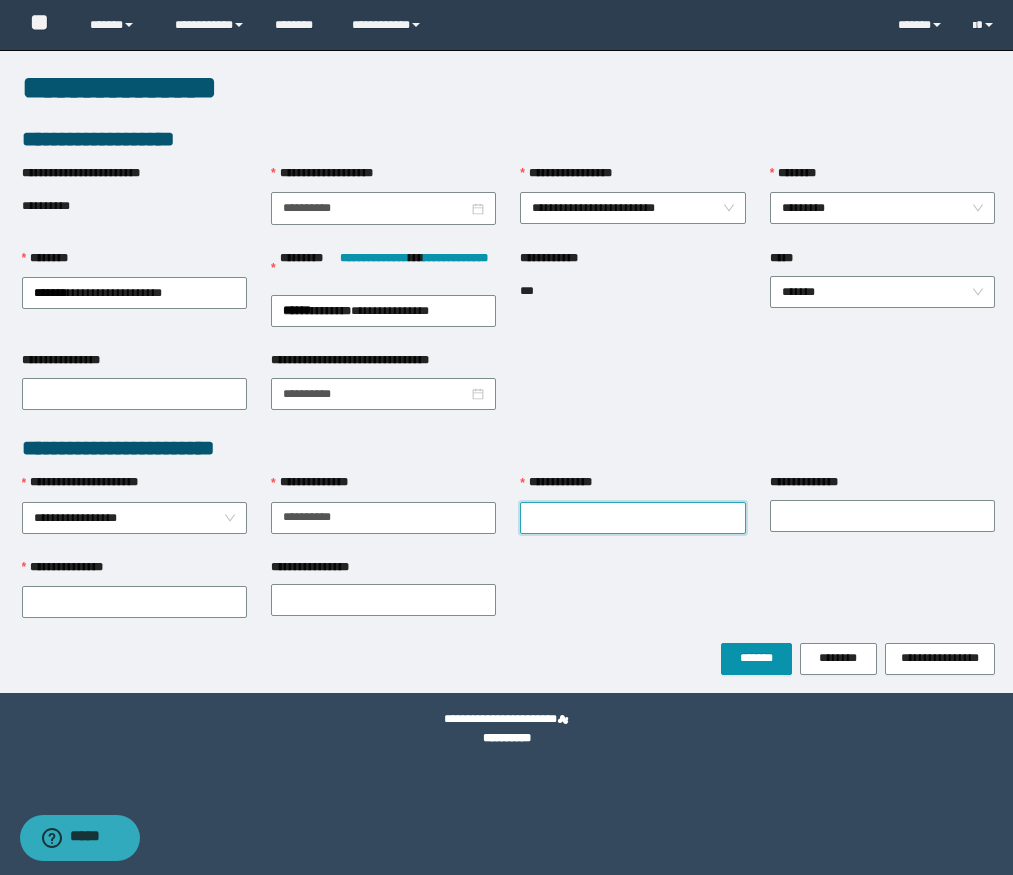 click on "**********" at bounding box center [632, 518] 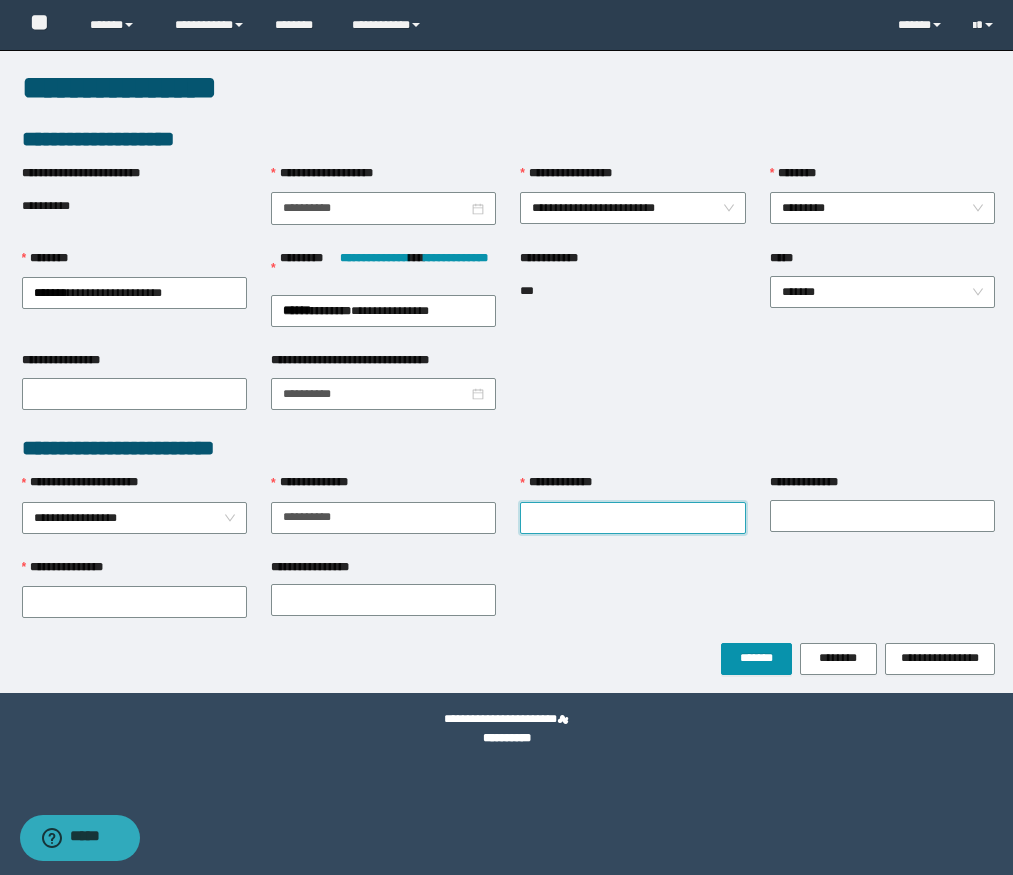 click on "**********" at bounding box center (632, 518) 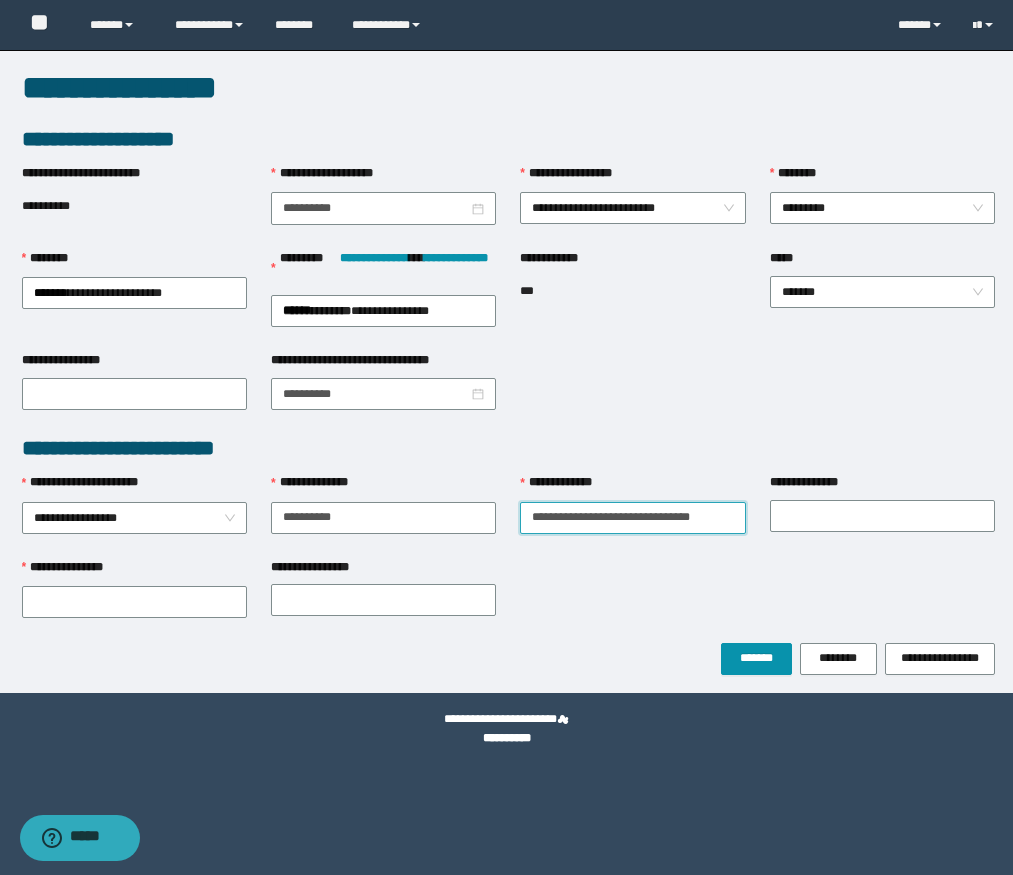 scroll, scrollTop: 0, scrollLeft: 40, axis: horizontal 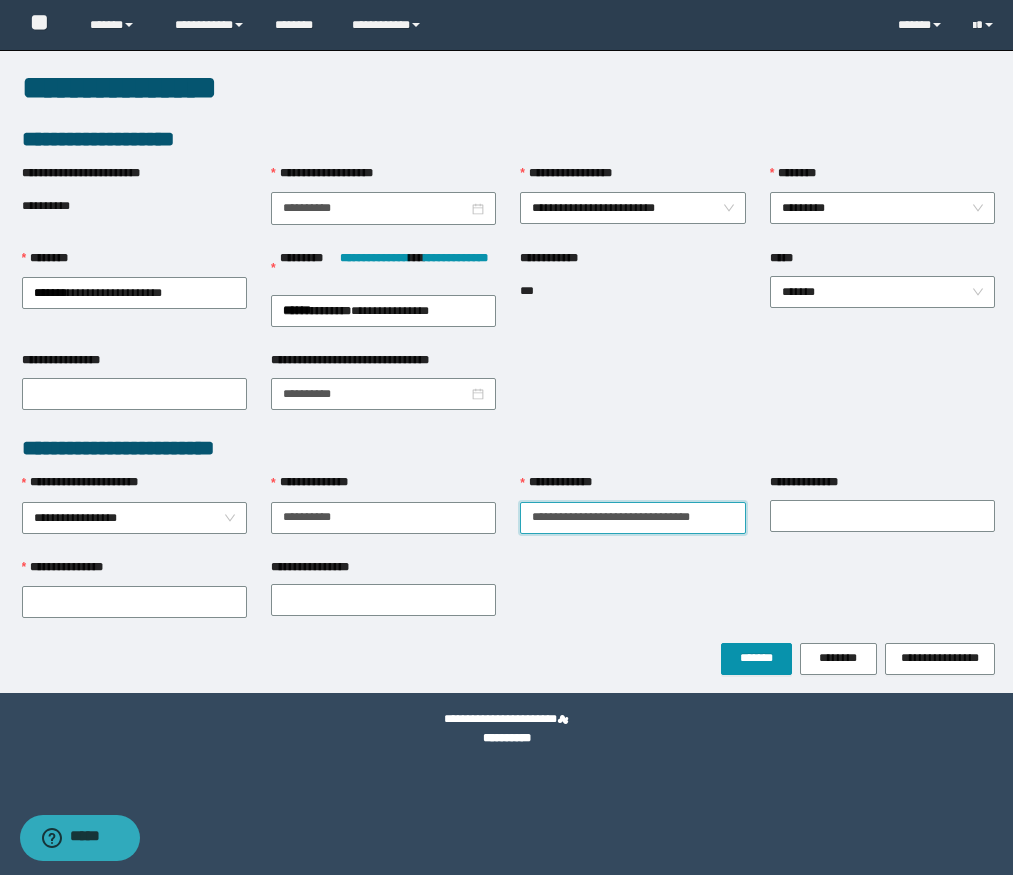 drag, startPoint x: 600, startPoint y: 516, endPoint x: 1018, endPoint y: 508, distance: 418.07654 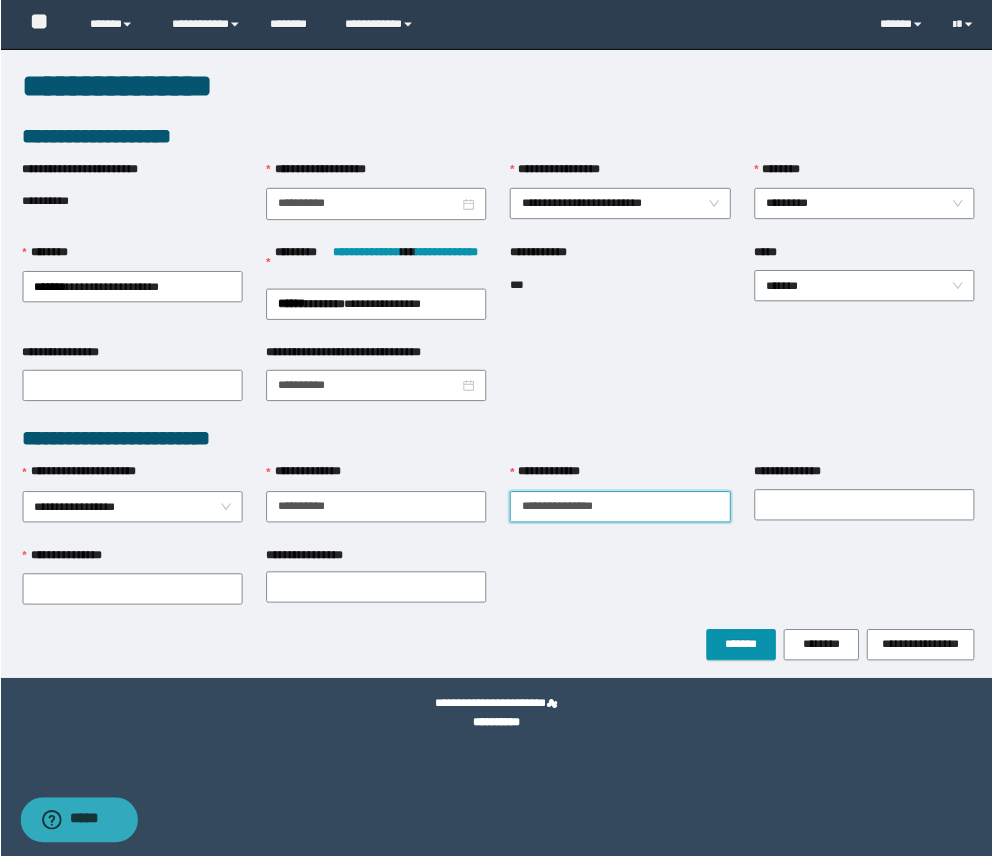 scroll, scrollTop: 0, scrollLeft: 0, axis: both 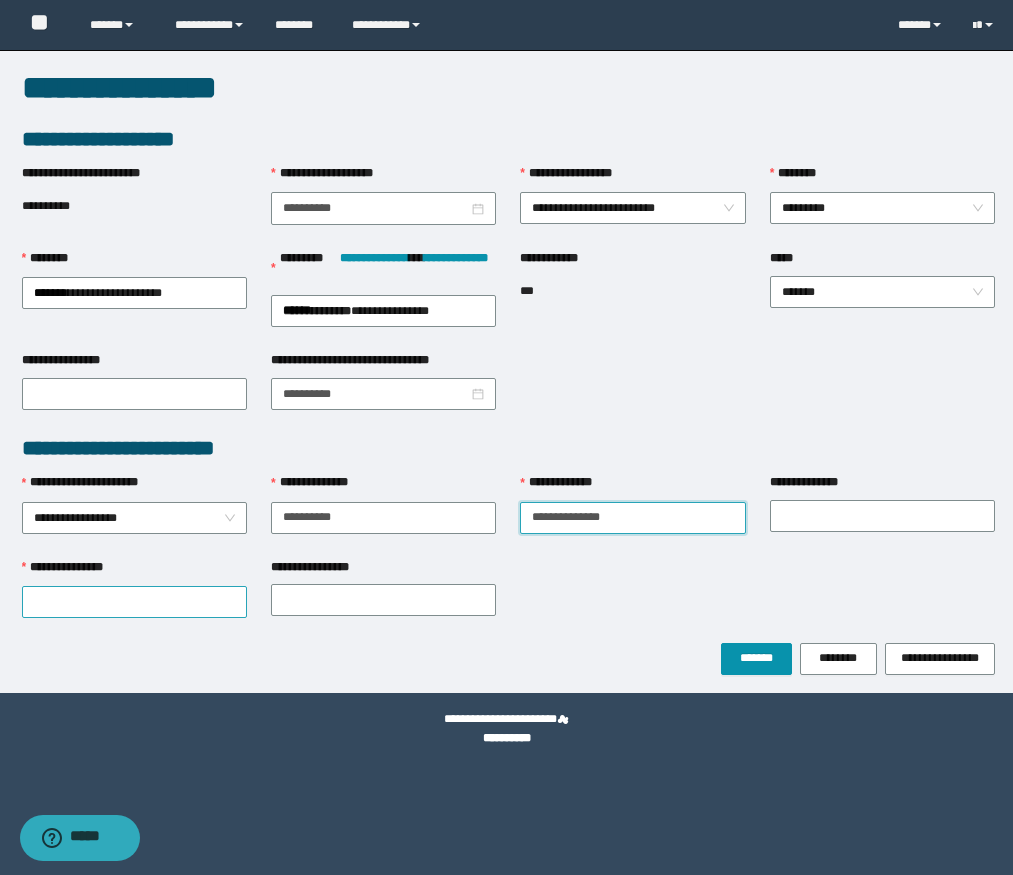 type on "**********" 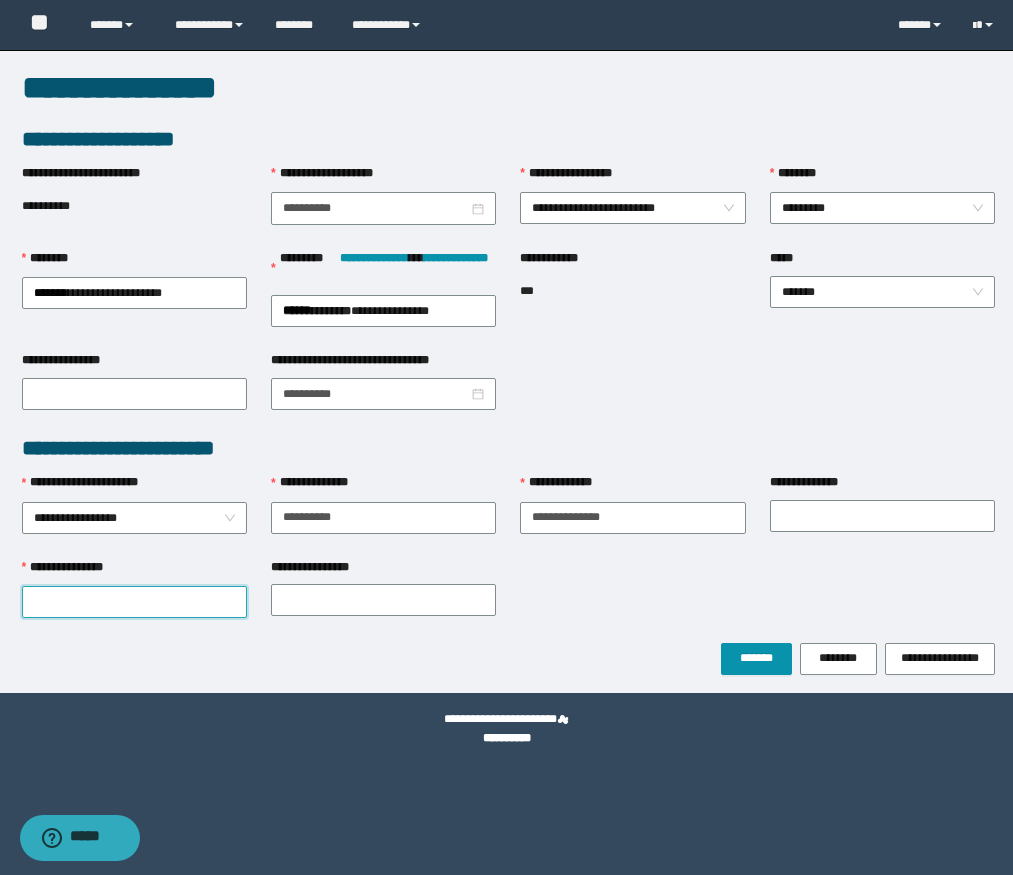 click on "**********" at bounding box center (134, 602) 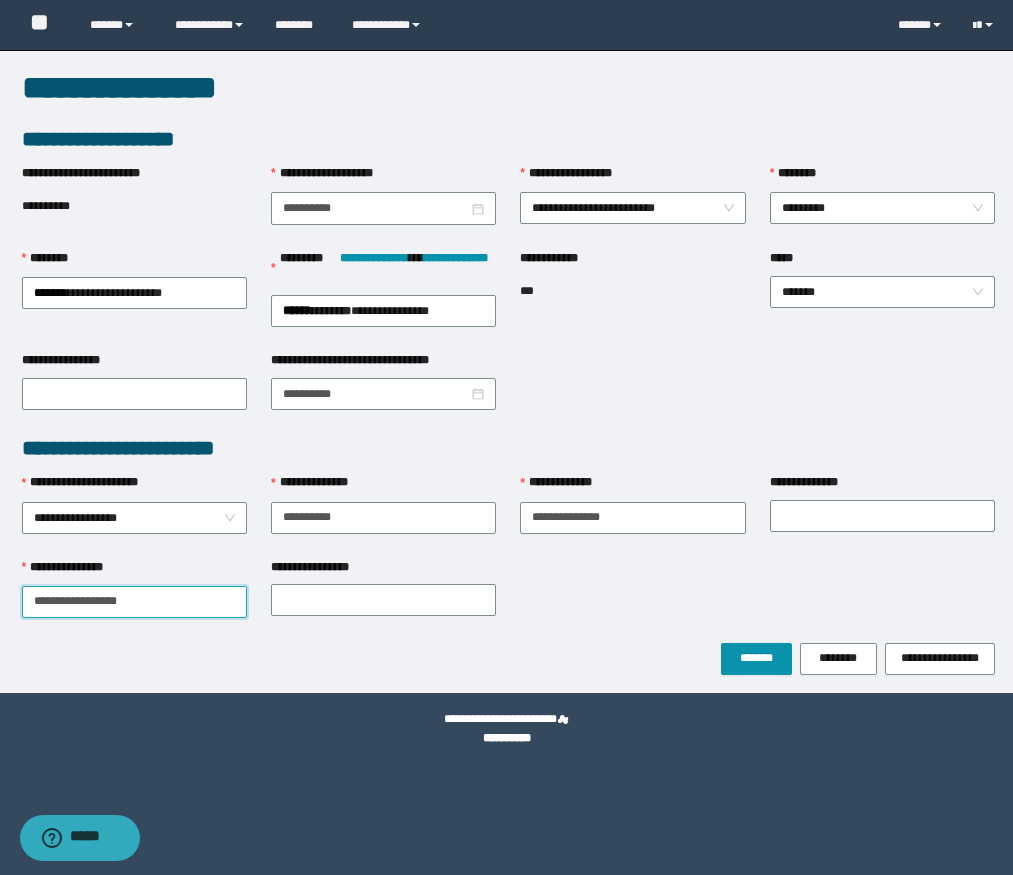 drag, startPoint x: 112, startPoint y: 601, endPoint x: 906, endPoint y: 576, distance: 794.3935 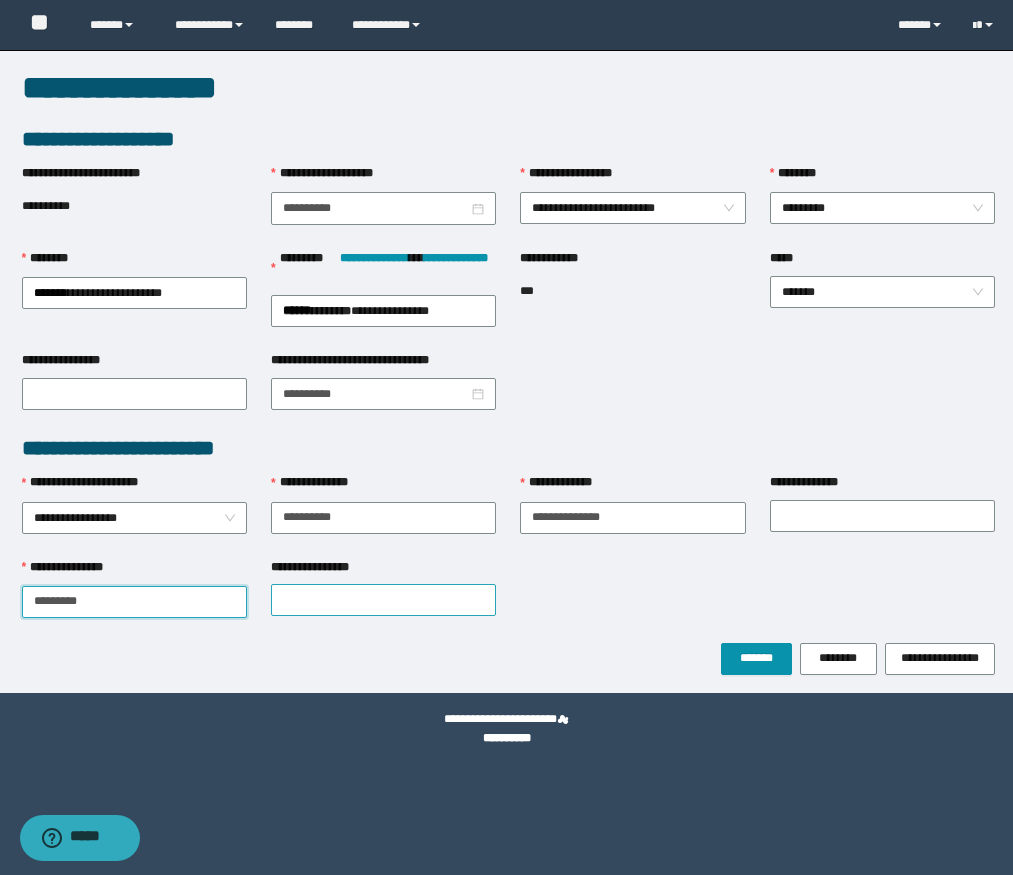 type on "*********" 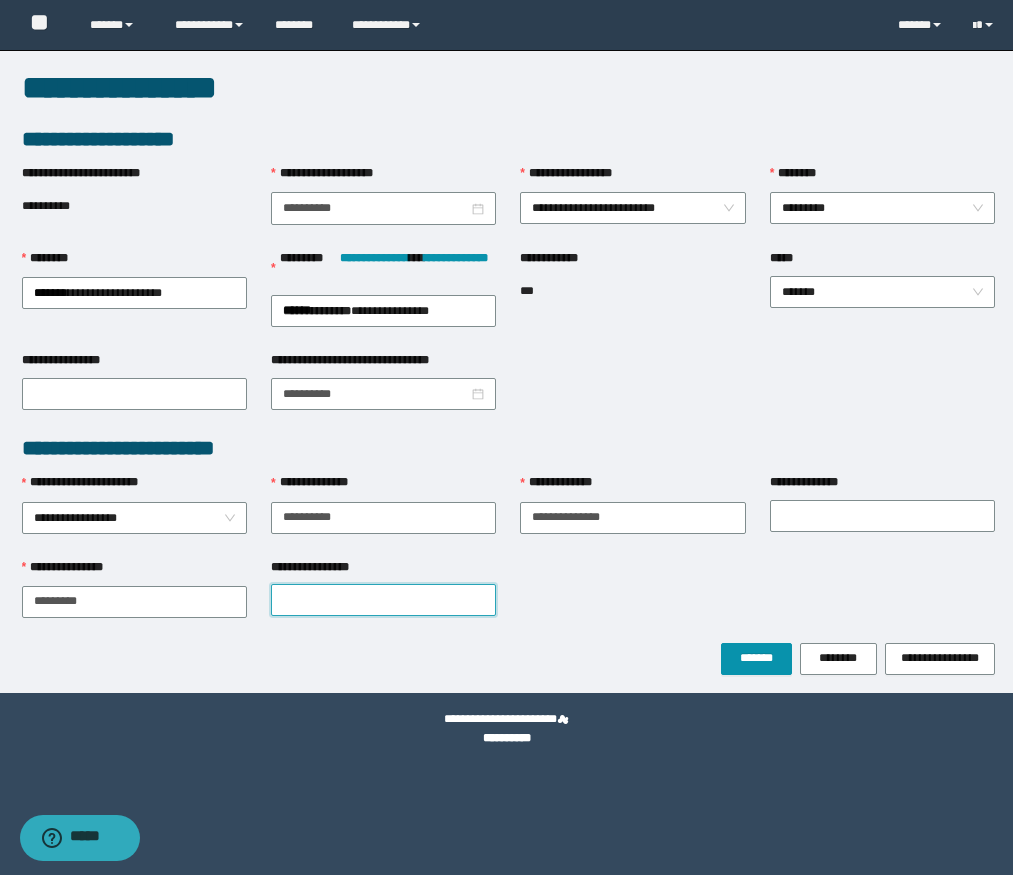 click on "**********" at bounding box center [383, 600] 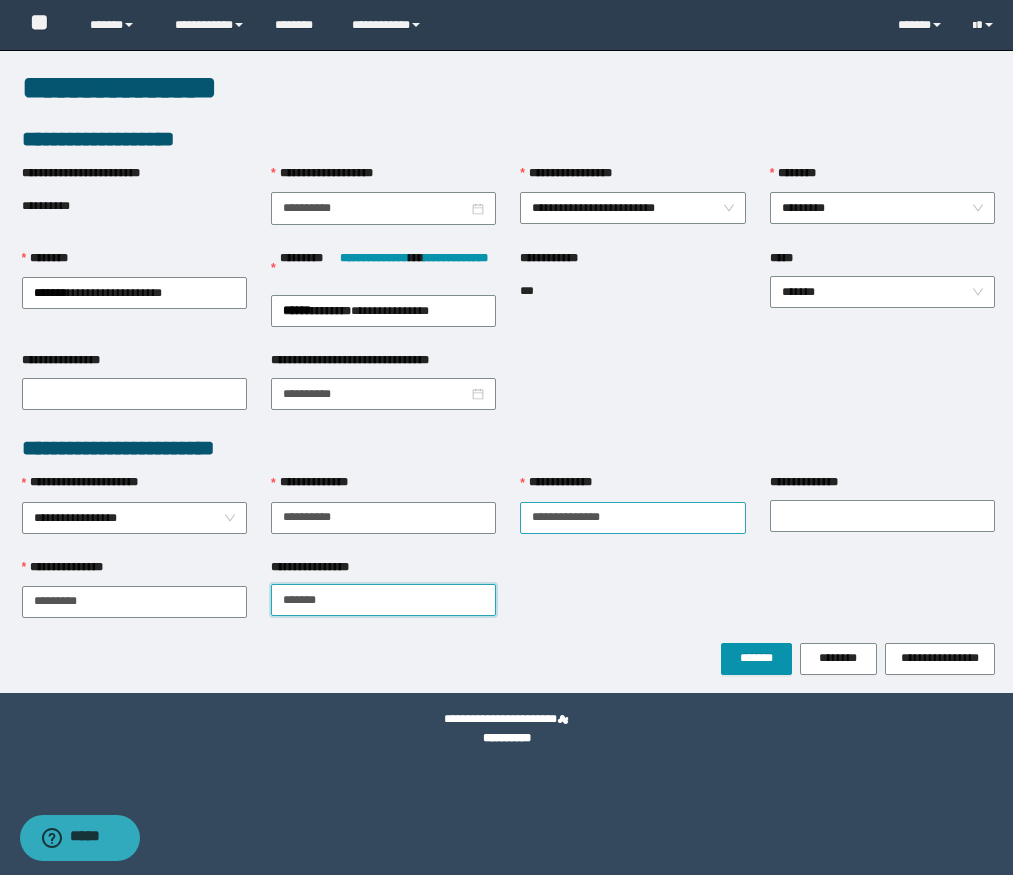 type on "*******" 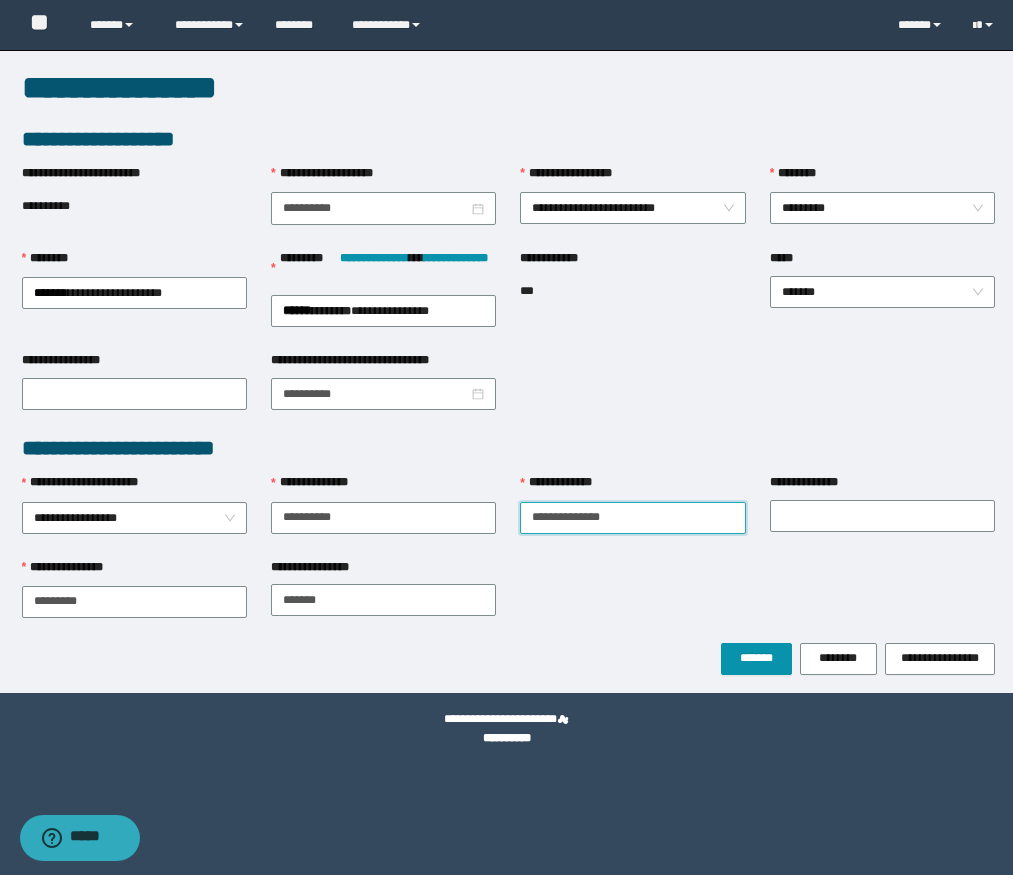 drag, startPoint x: 585, startPoint y: 523, endPoint x: 787, endPoint y: 483, distance: 205.92232 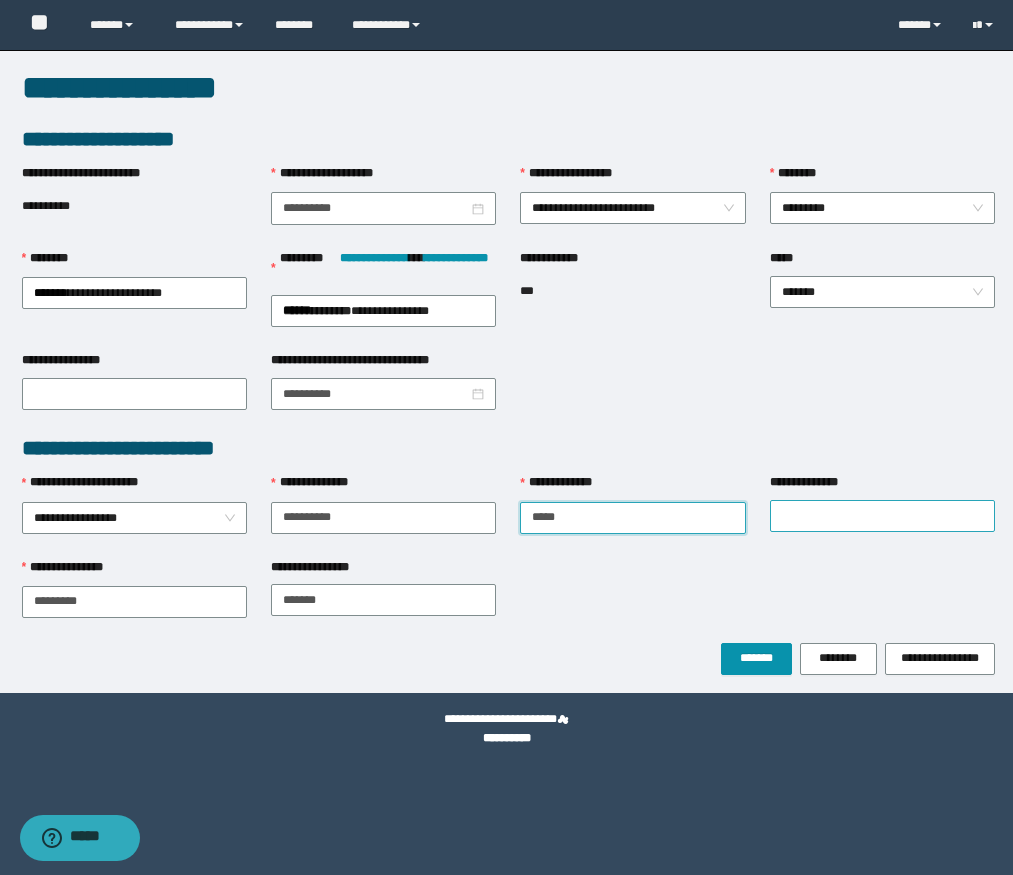 type on "*****" 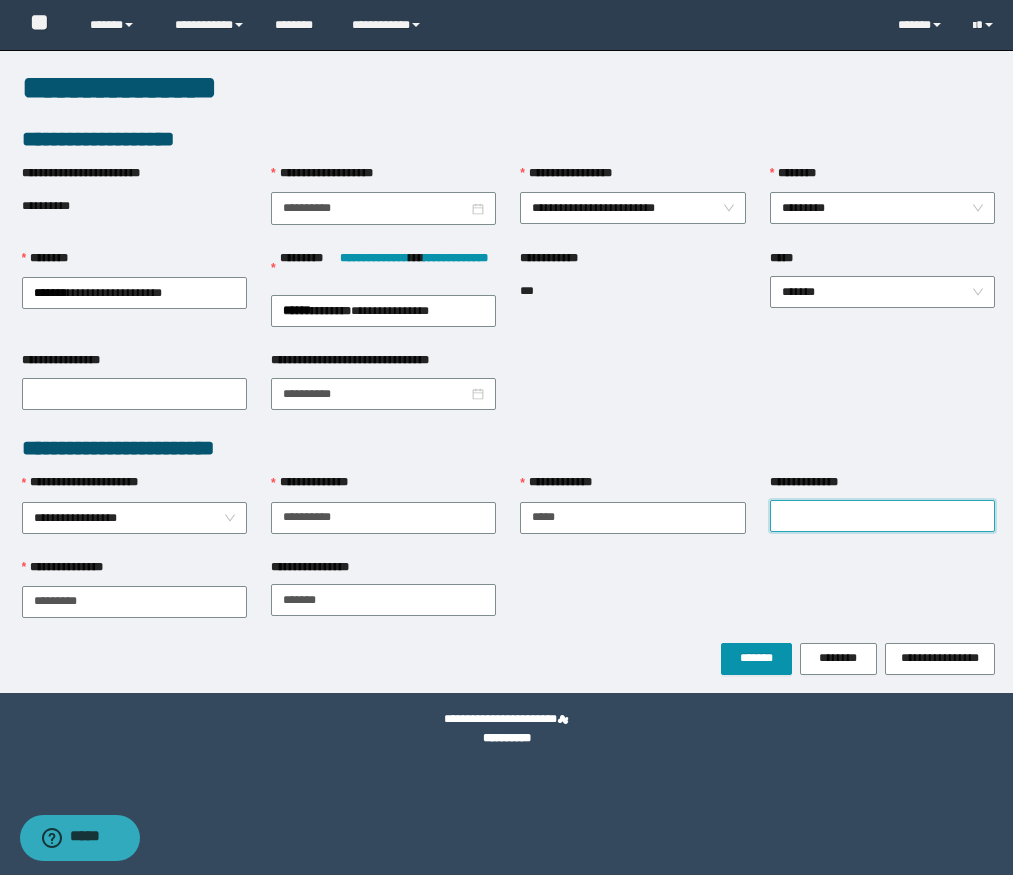 click on "**********" at bounding box center [882, 516] 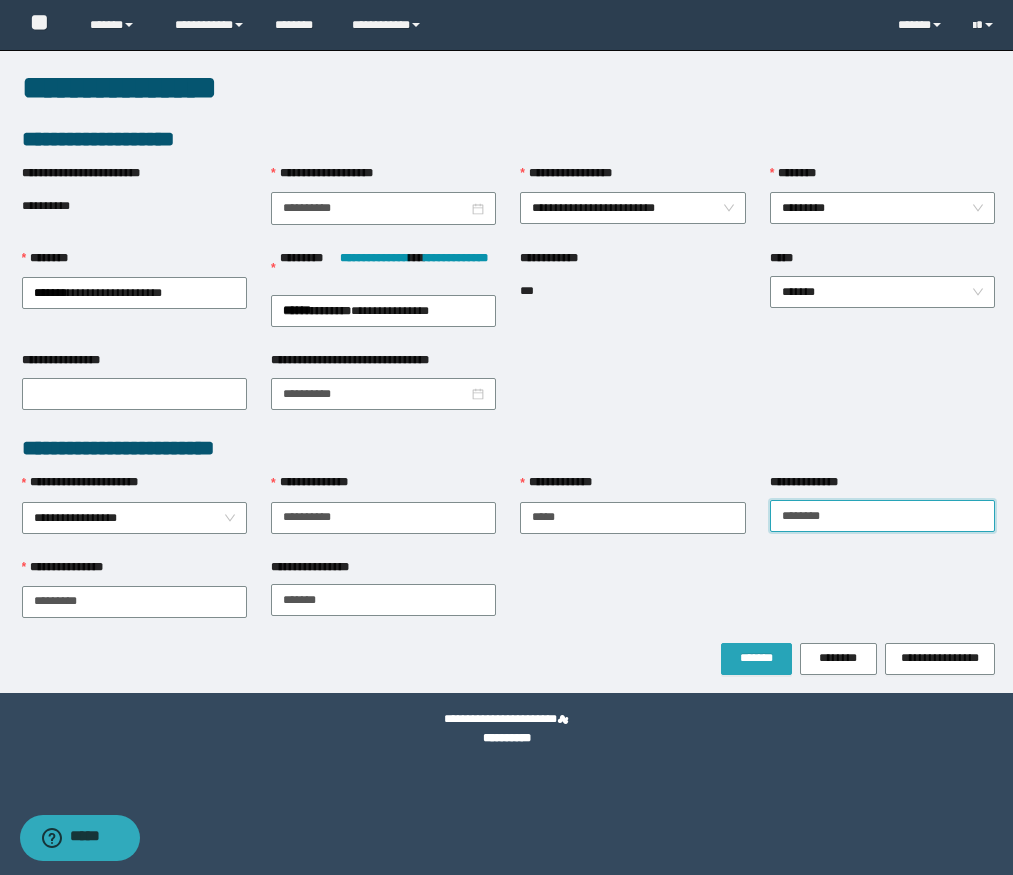 type on "********" 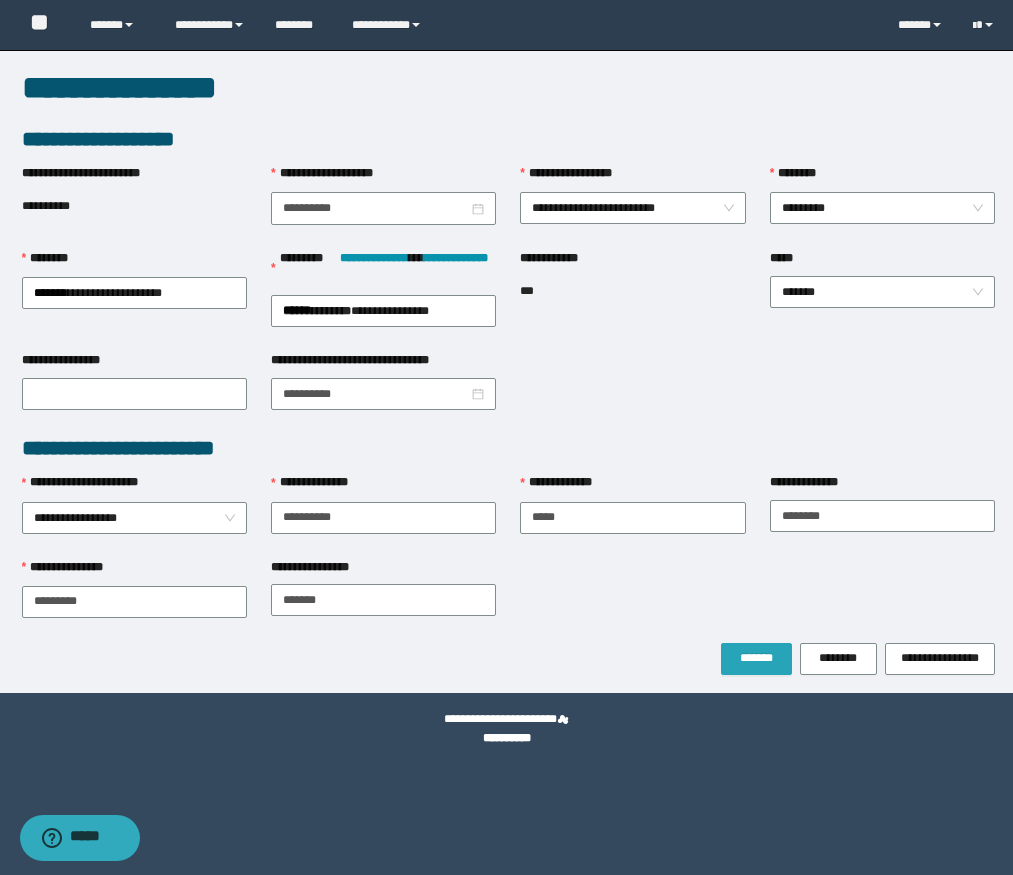 click on "*******" at bounding box center (756, 658) 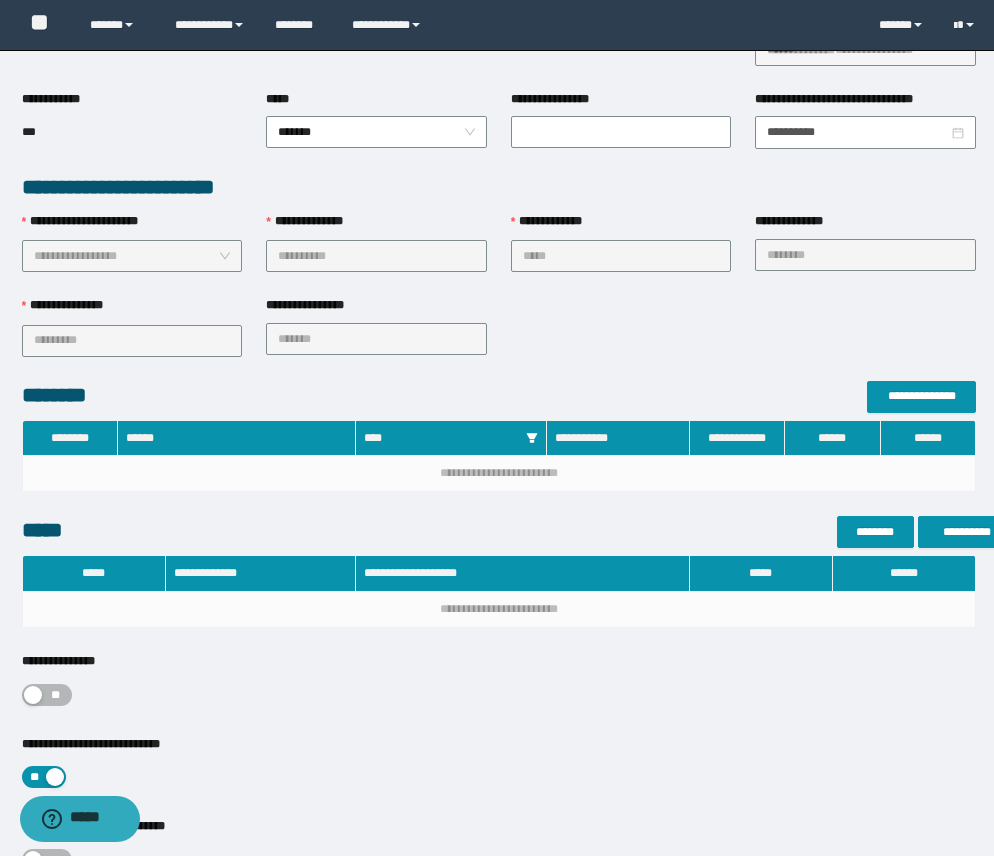 scroll, scrollTop: 515, scrollLeft: 0, axis: vertical 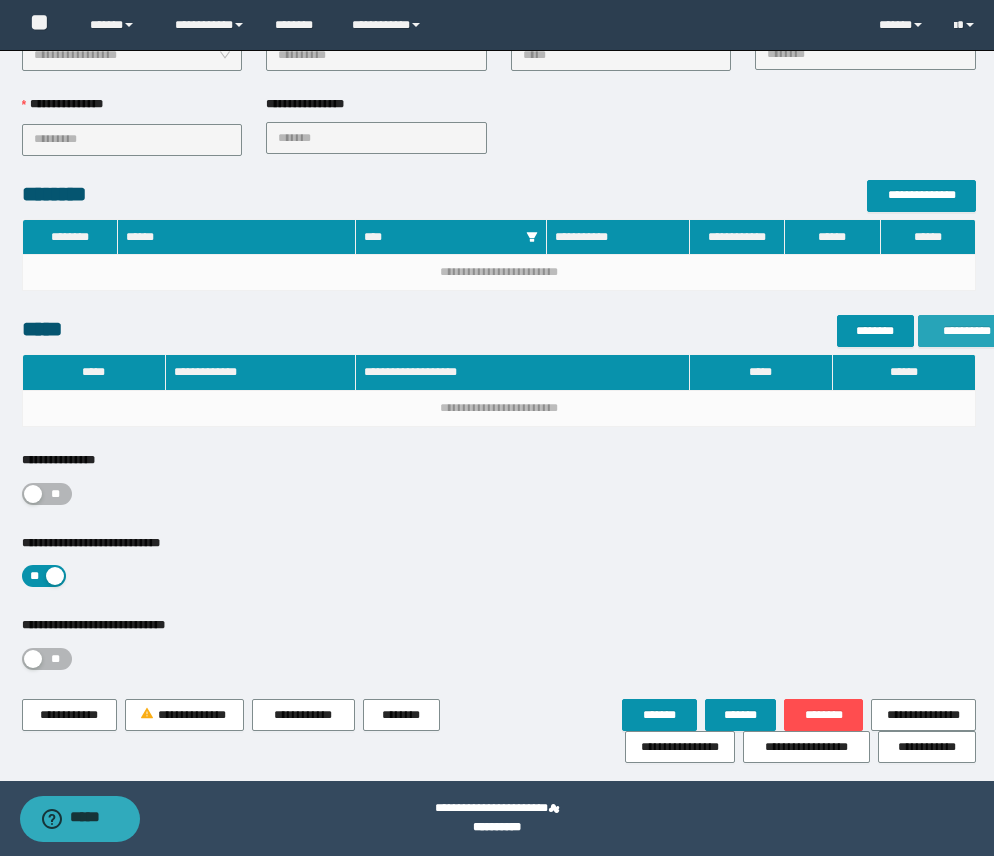 click on "**********" at bounding box center (966, 331) 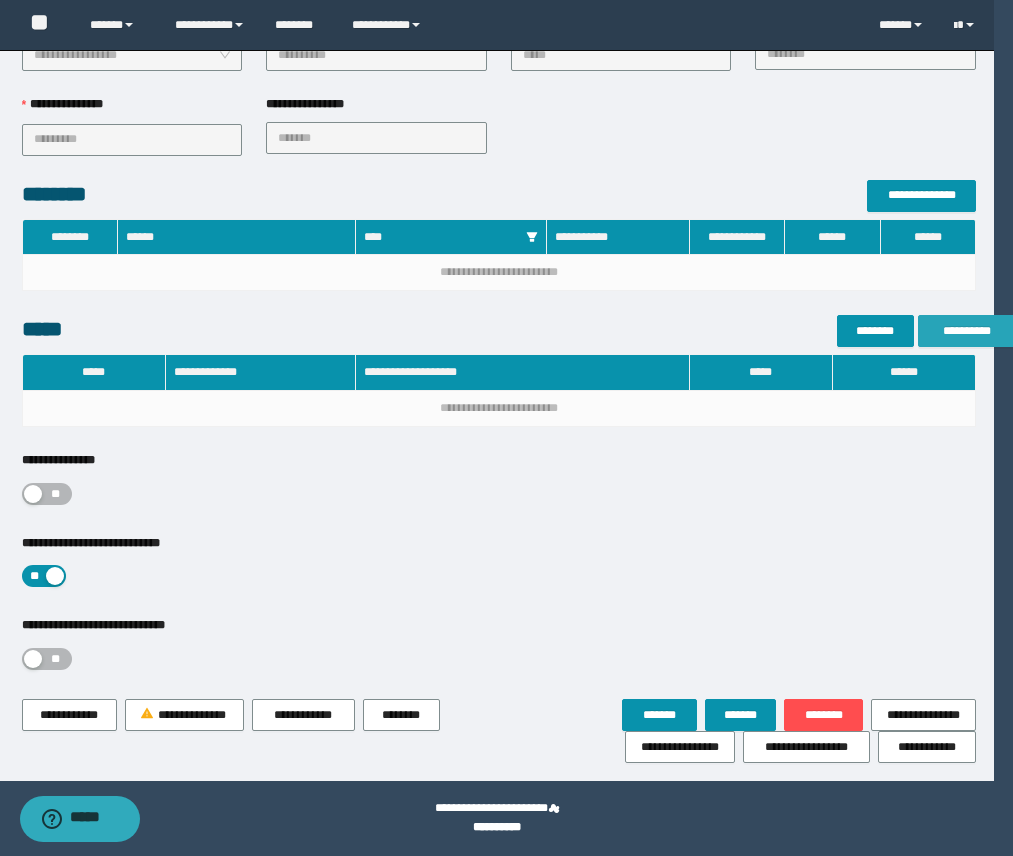 type 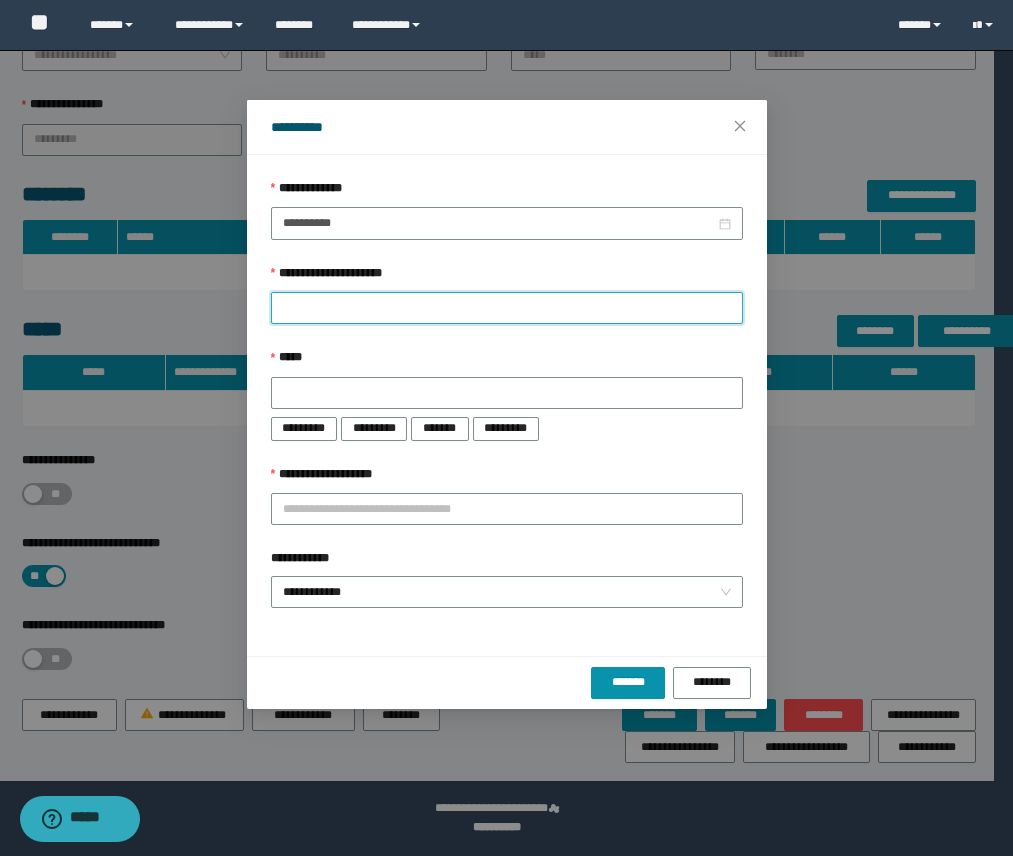 click on "**********" at bounding box center [507, 308] 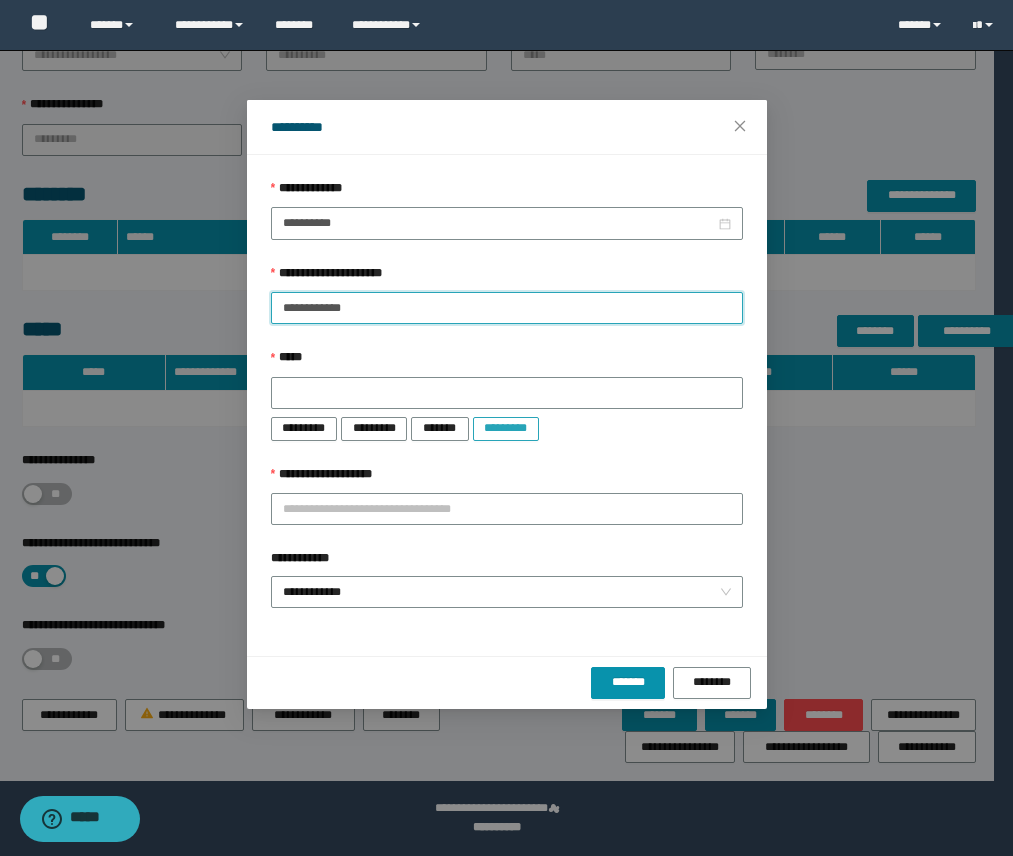 type on "**********" 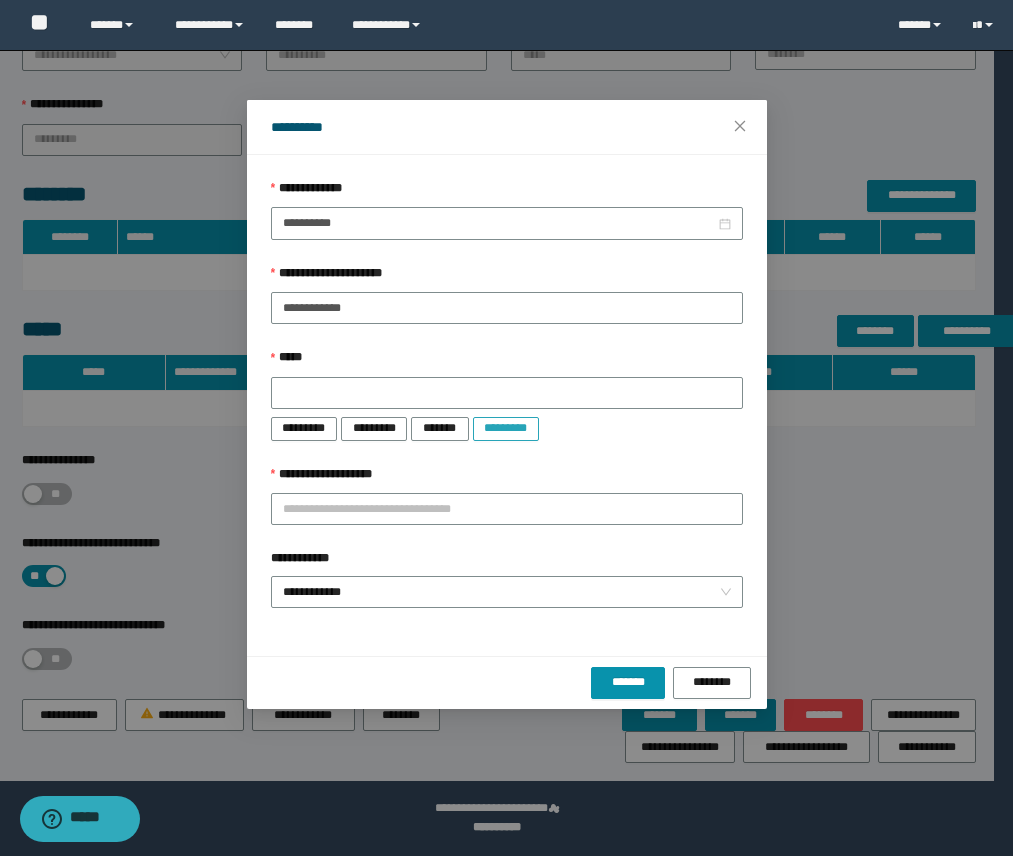 click on "*********" at bounding box center [506, 428] 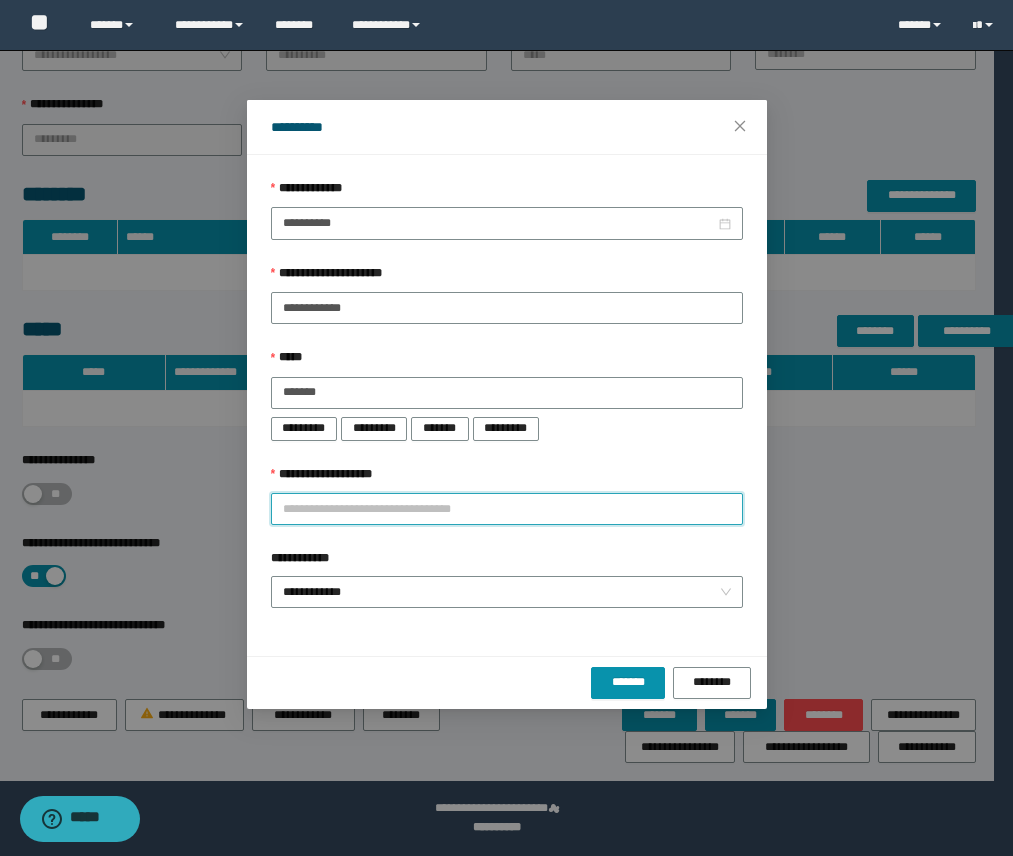 drag, startPoint x: 467, startPoint y: 506, endPoint x: 485, endPoint y: 494, distance: 21.633308 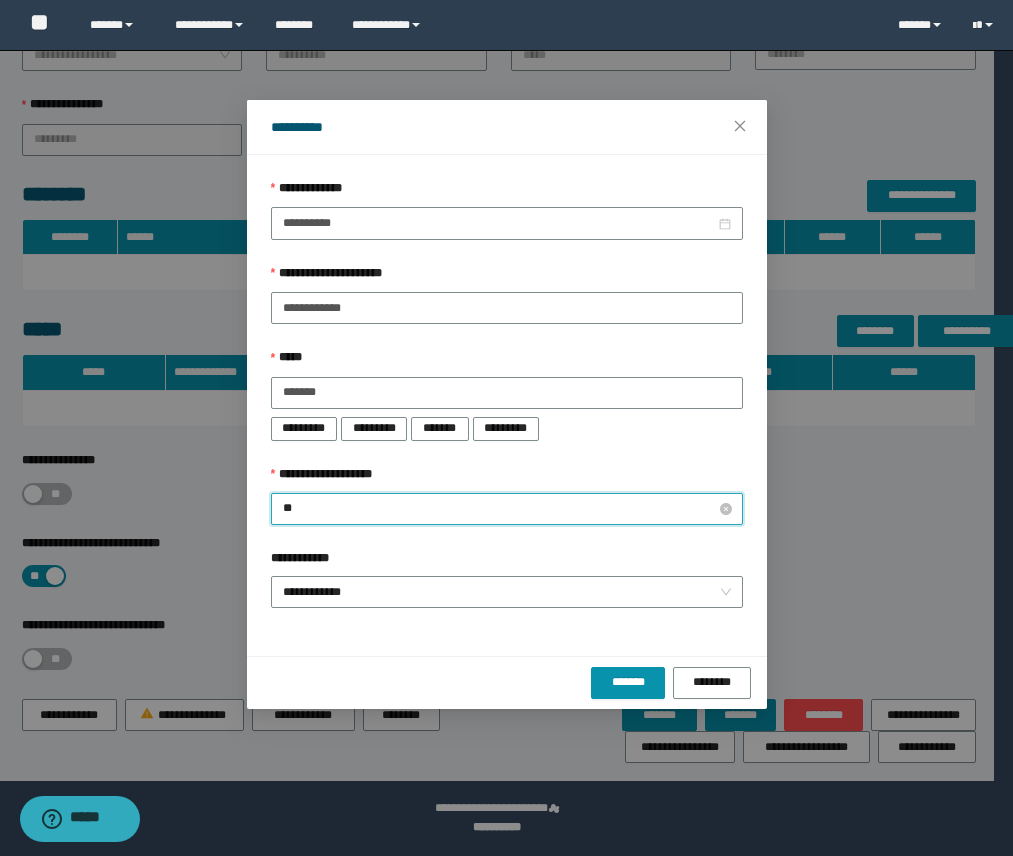type on "*" 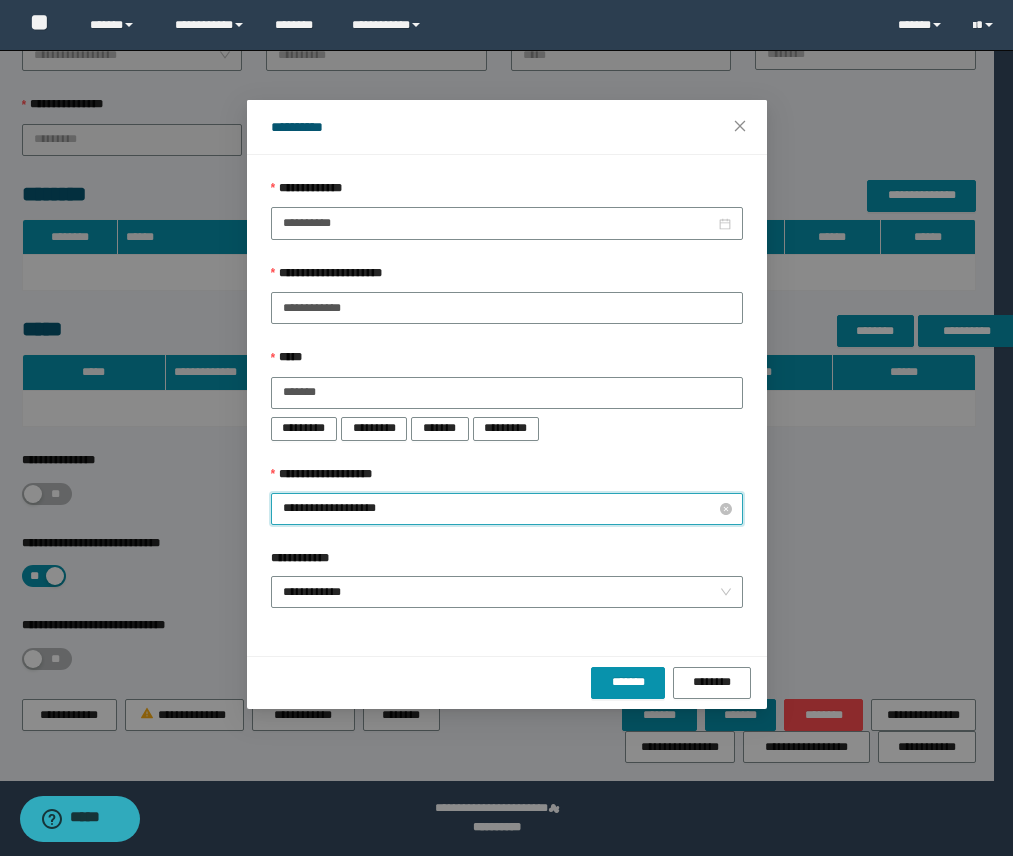 type on "**********" 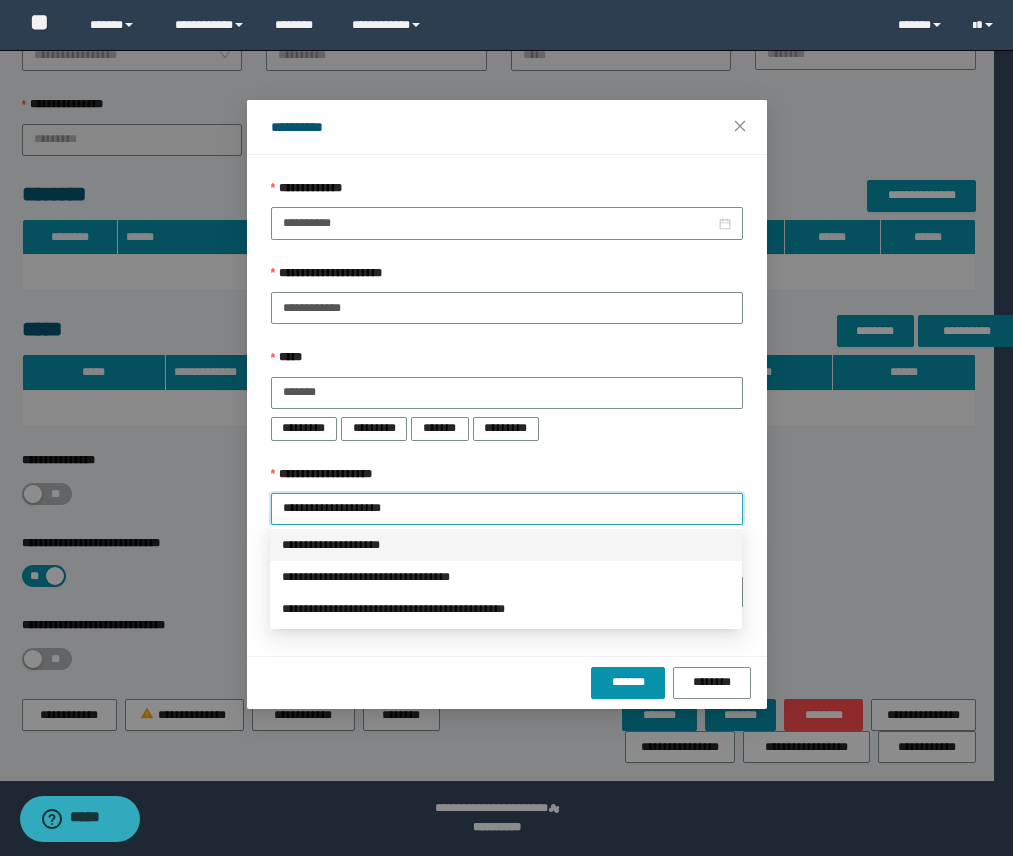 click on "**********" at bounding box center (506, 545) 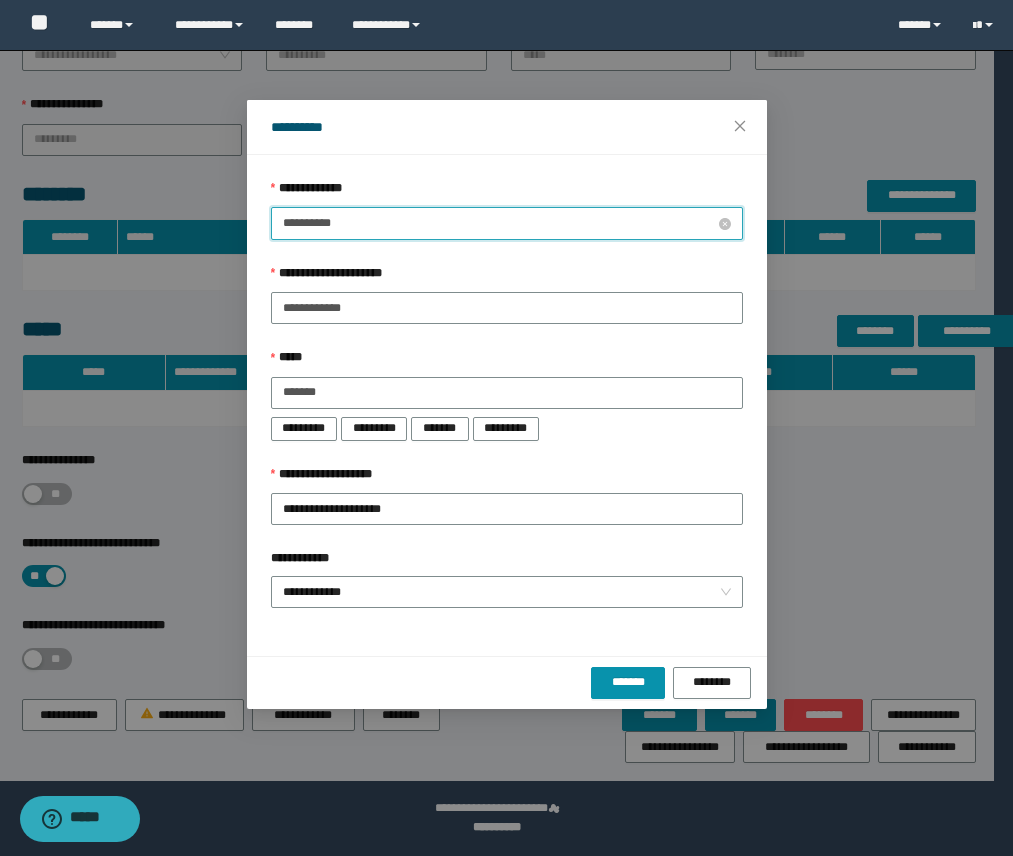 click on "**********" at bounding box center (499, 223) 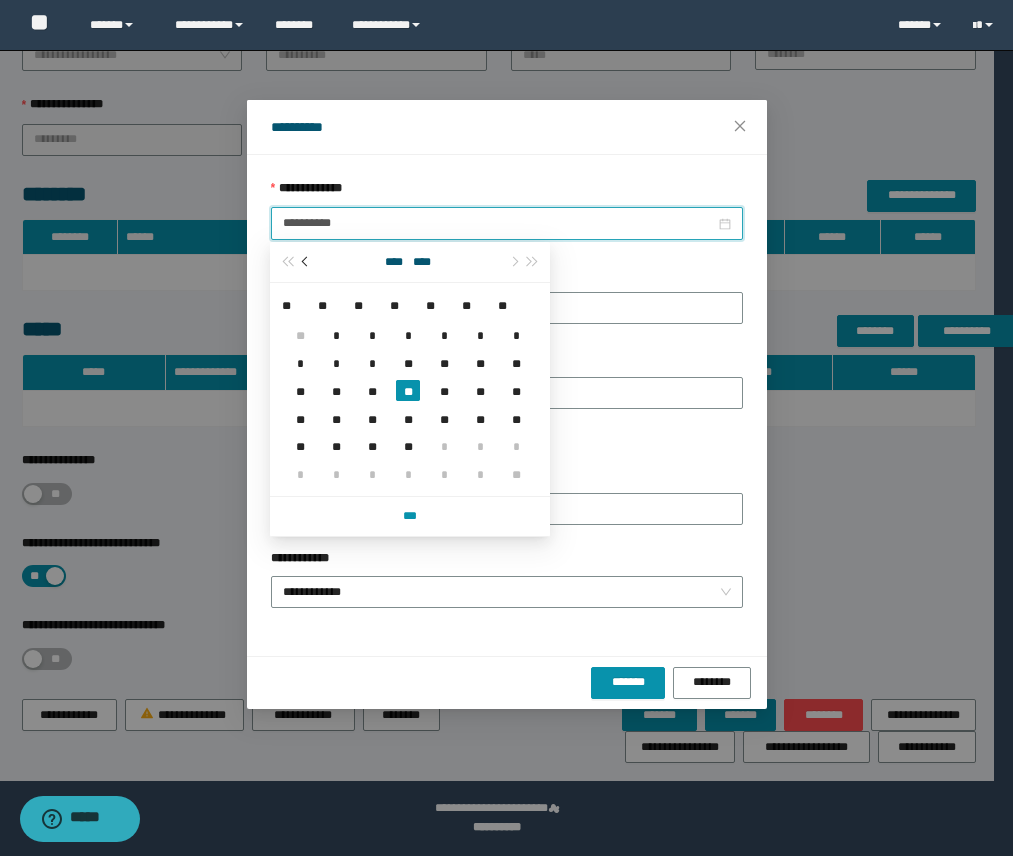 click at bounding box center [307, 262] 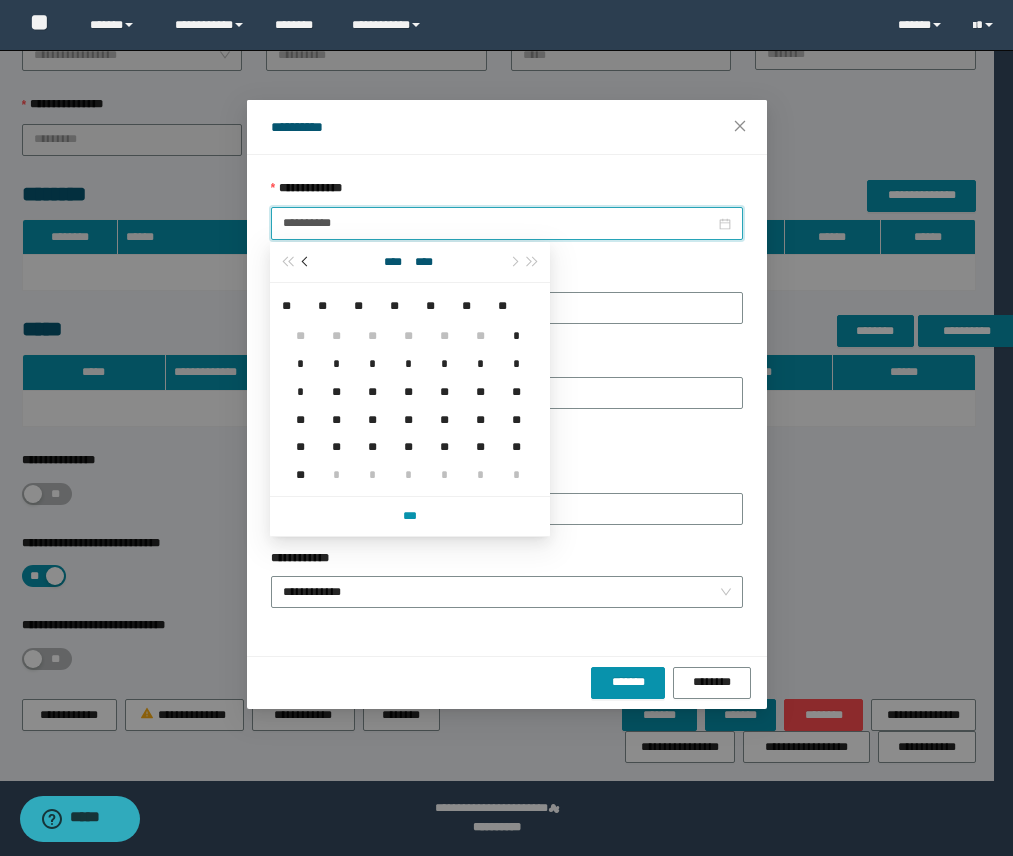 click at bounding box center (307, 262) 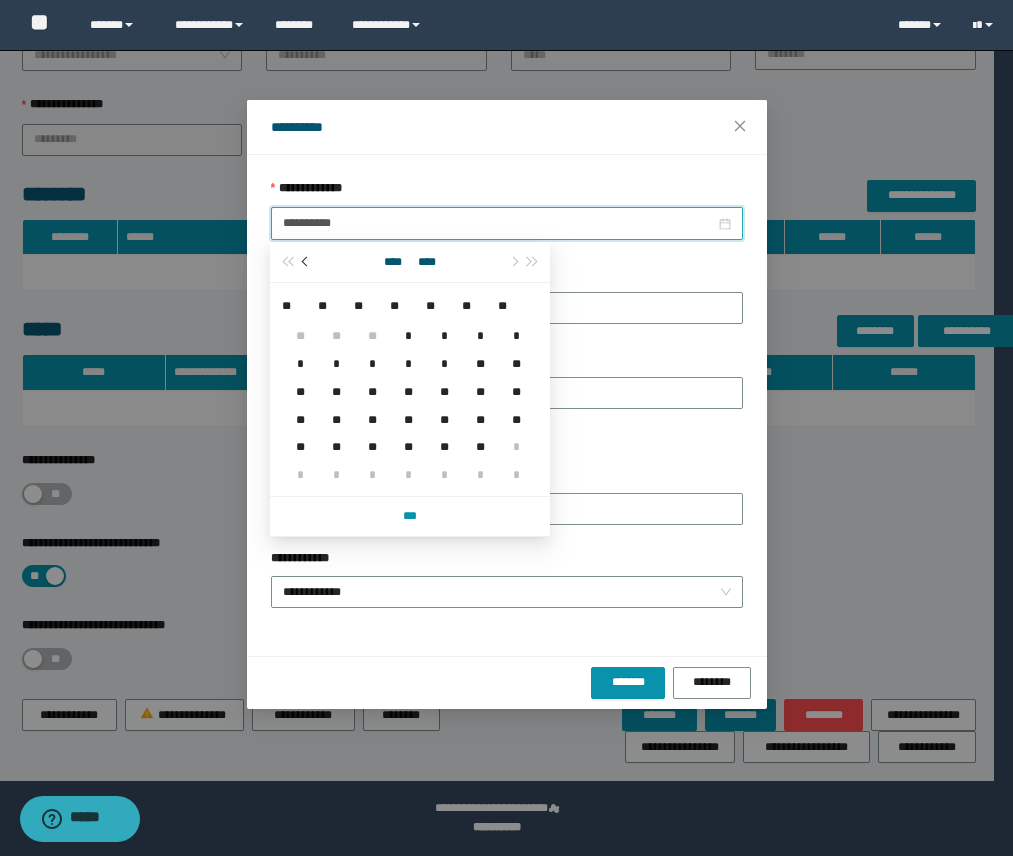 click at bounding box center [307, 262] 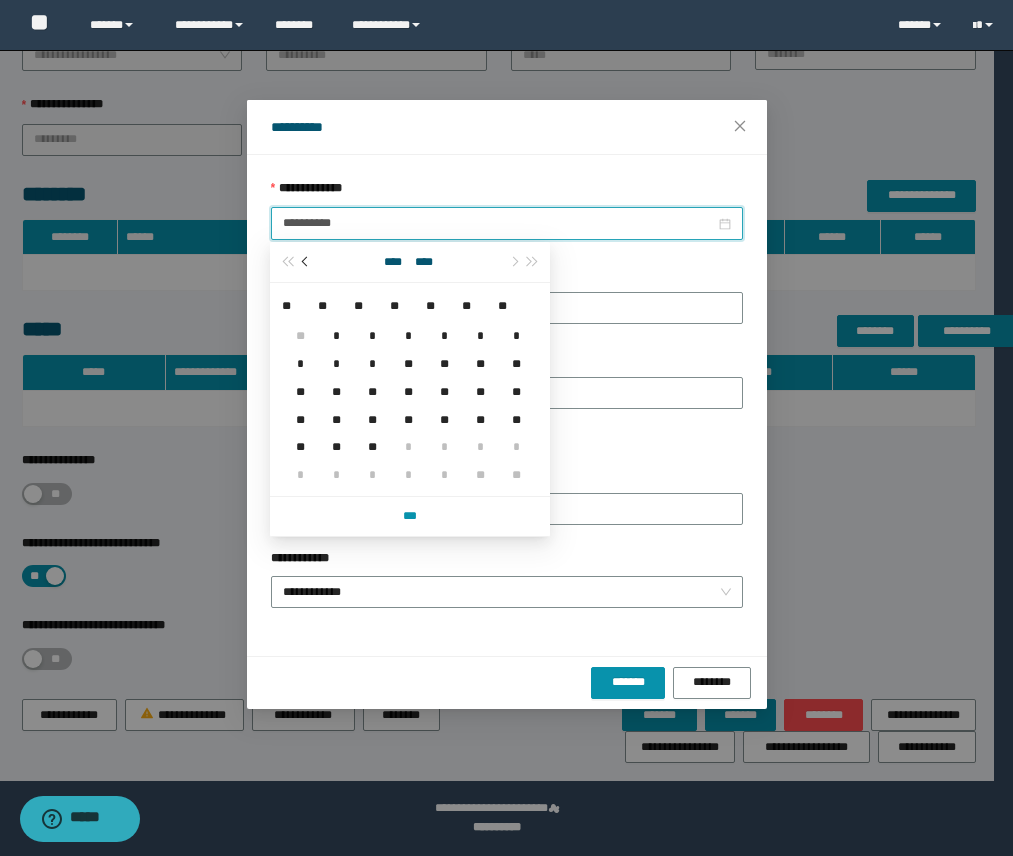 click at bounding box center (306, 262) 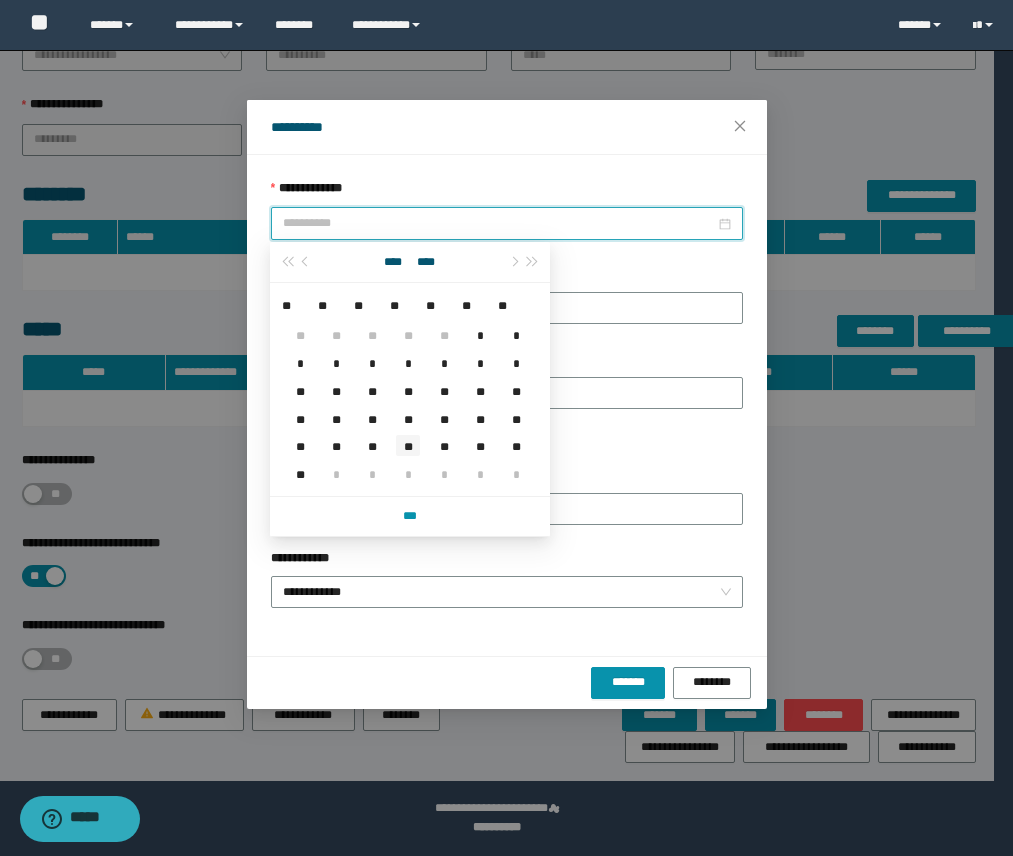type on "**********" 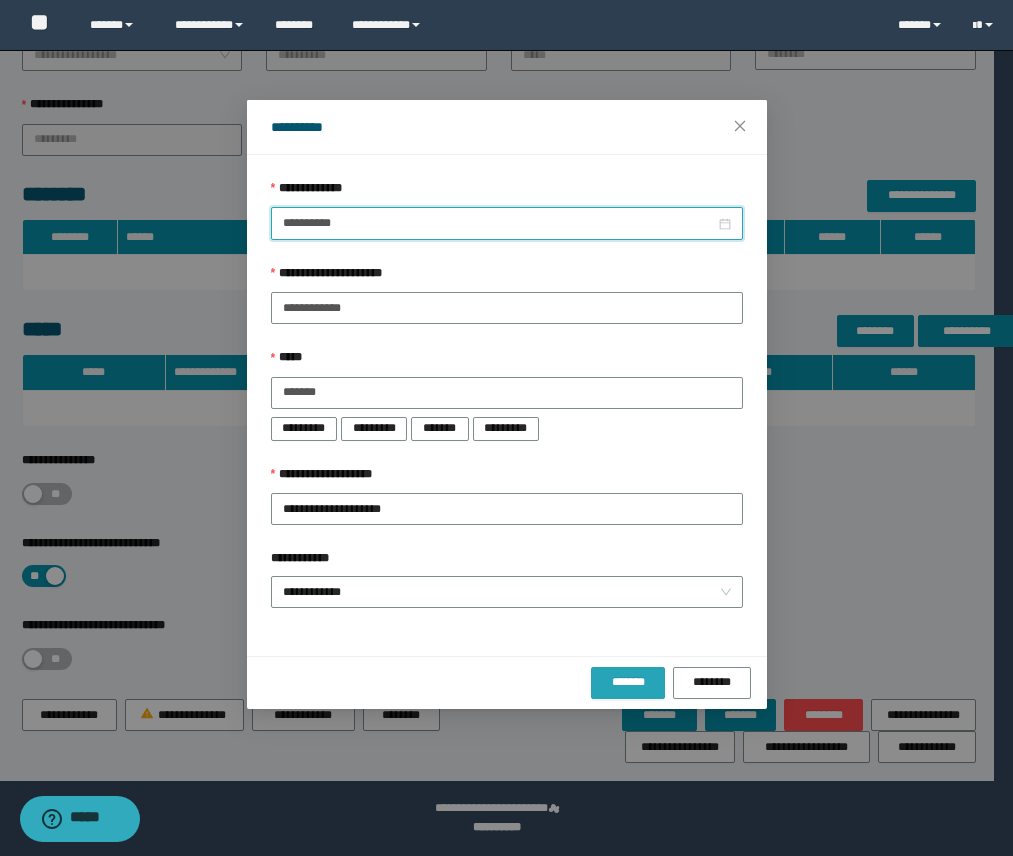 click on "*******" at bounding box center (628, 682) 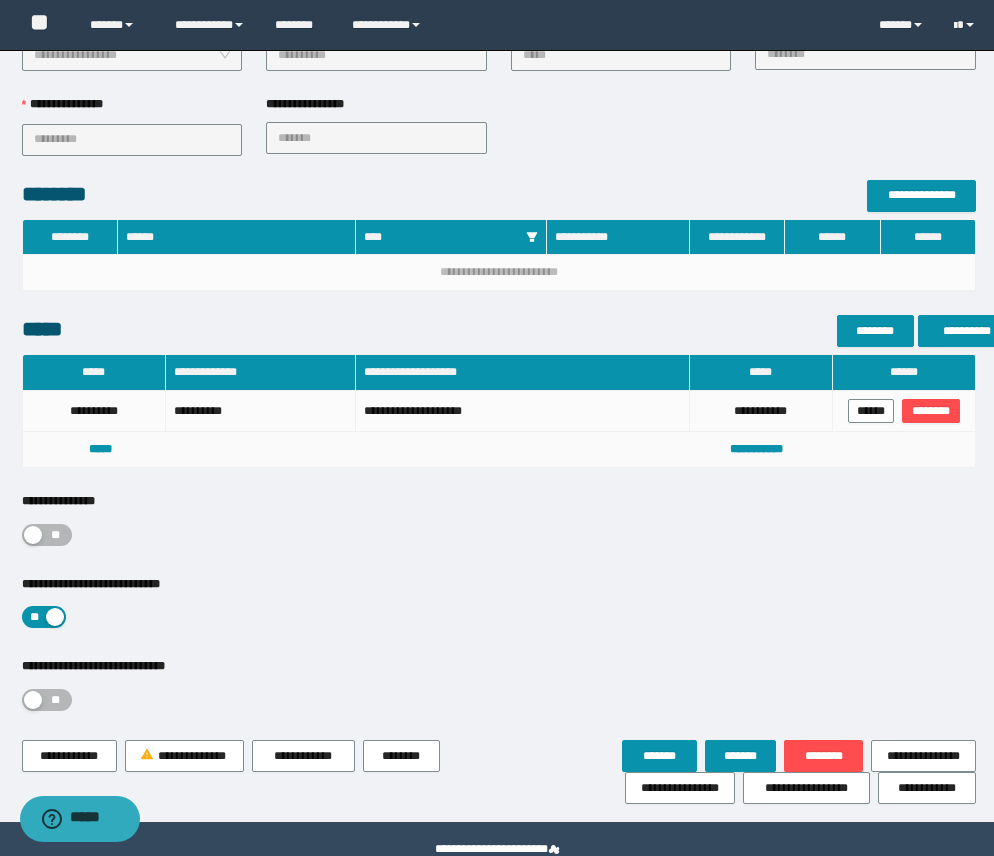 click at bounding box center [33, 535] 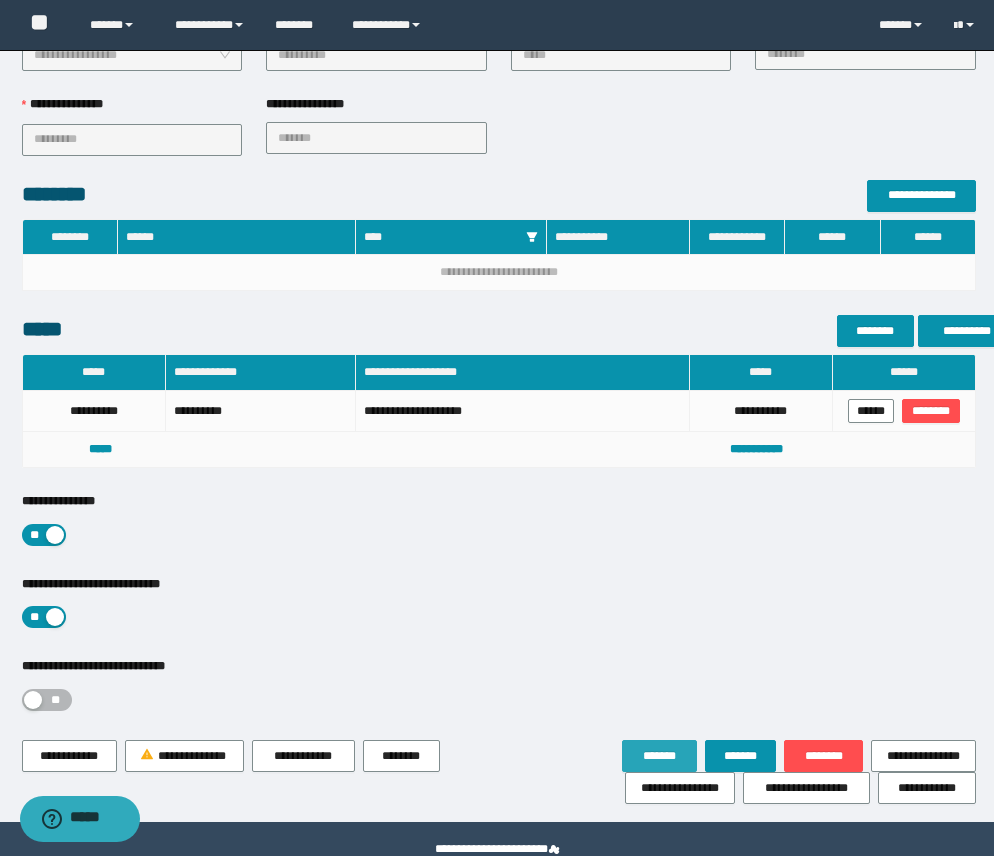 click on "*******" at bounding box center (659, 756) 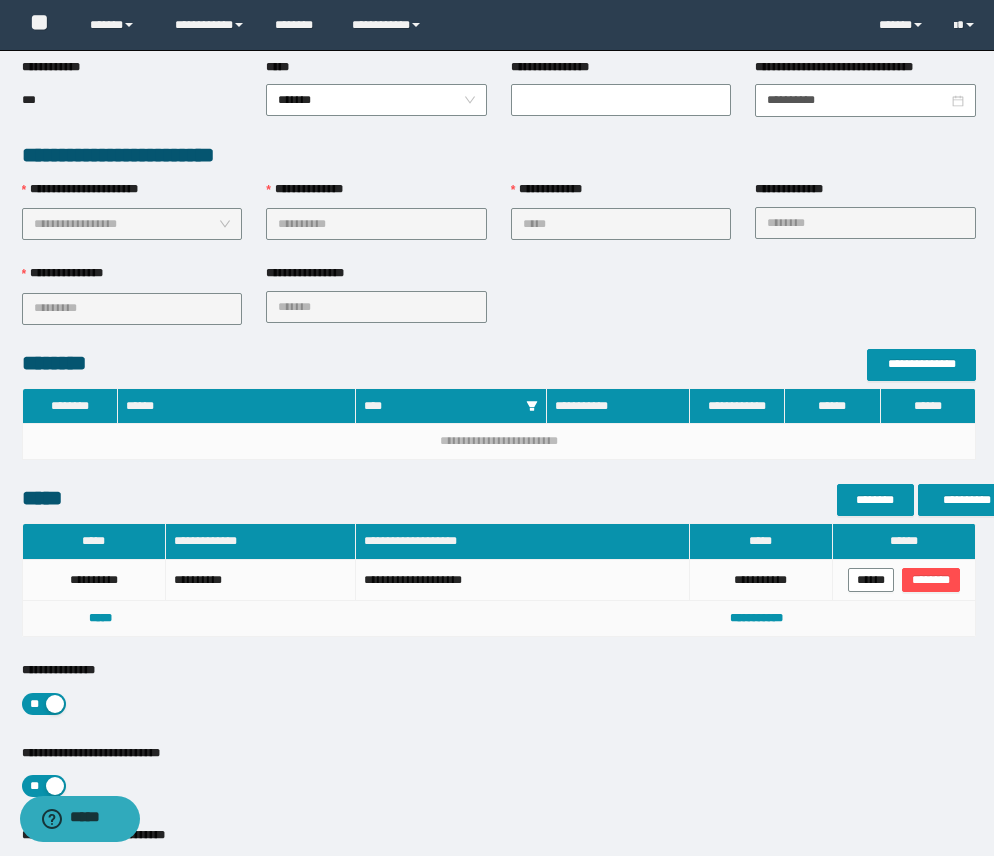 scroll, scrollTop: 556, scrollLeft: 0, axis: vertical 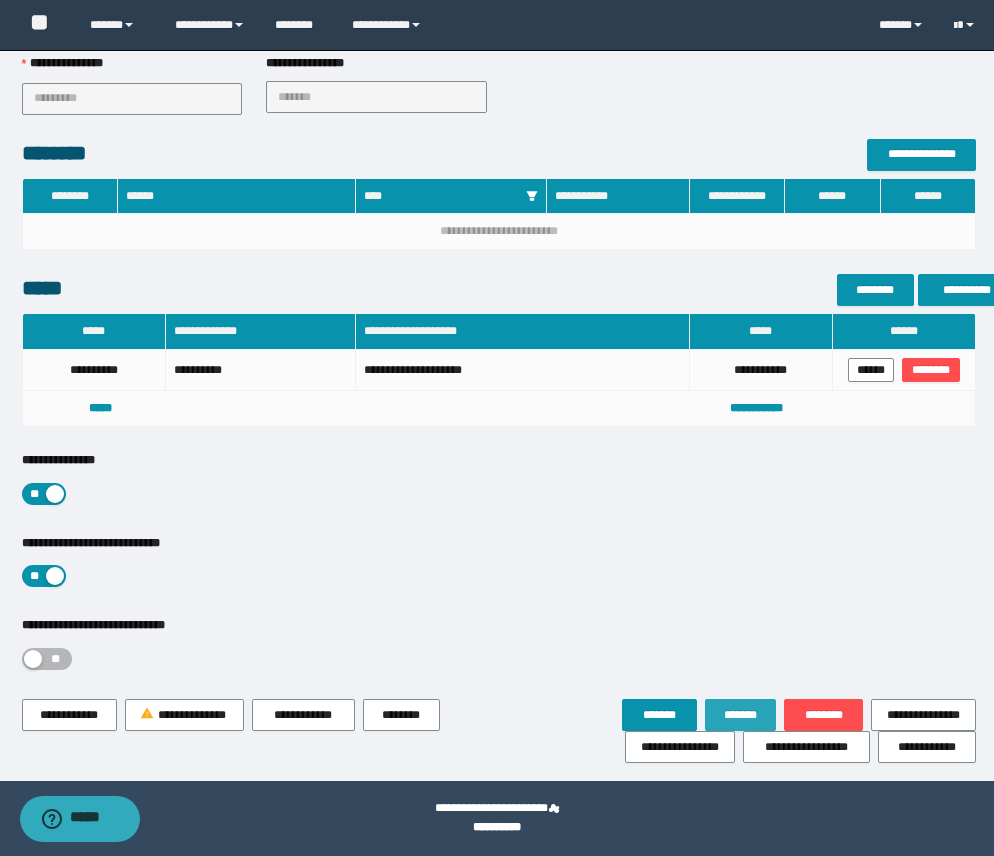 drag, startPoint x: 739, startPoint y: 715, endPoint x: 634, endPoint y: 476, distance: 261.04788 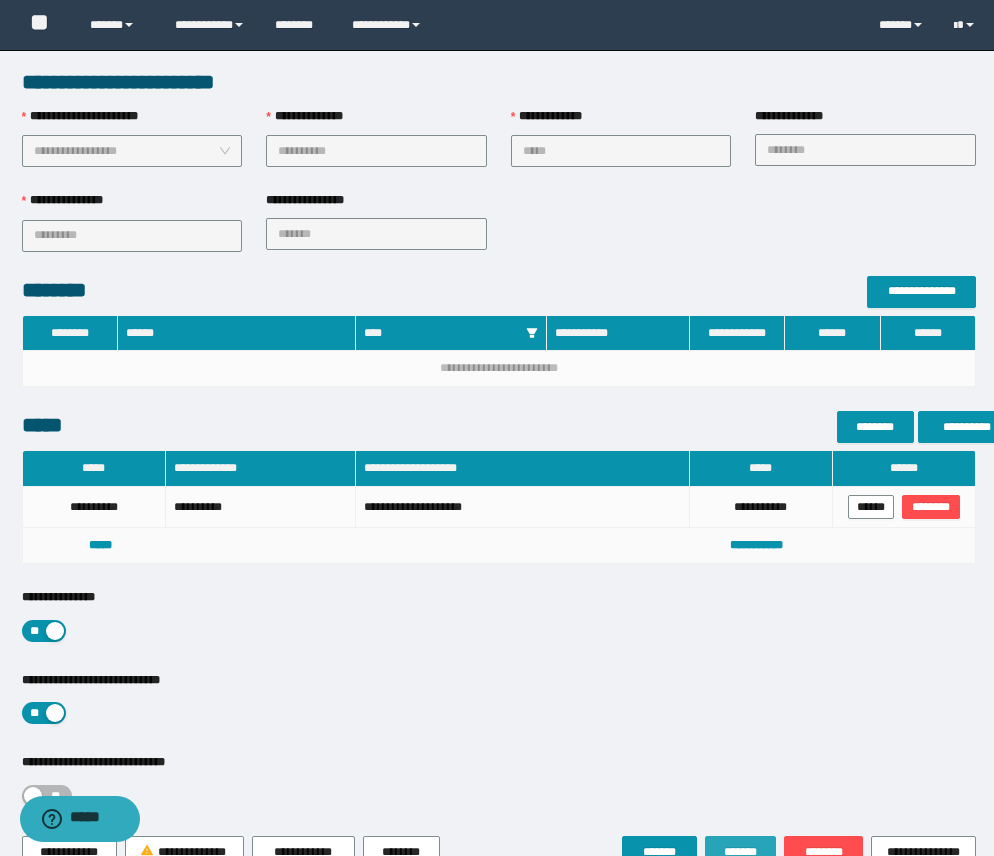 scroll, scrollTop: 556, scrollLeft: 0, axis: vertical 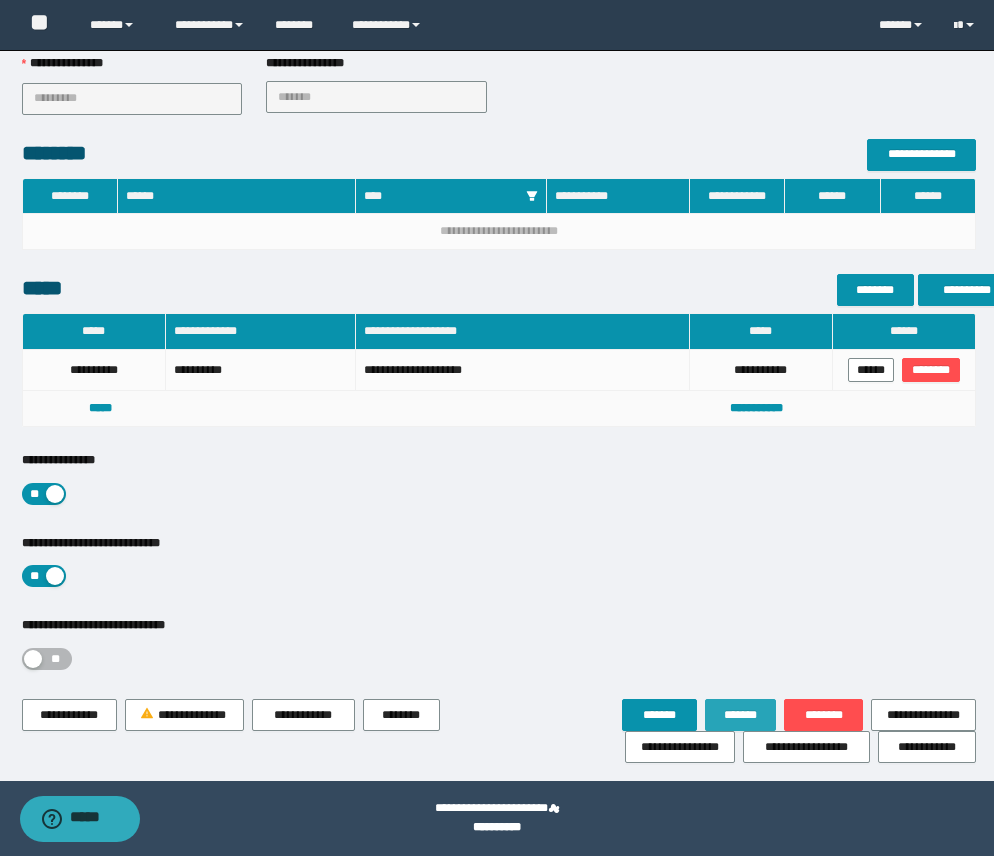 drag, startPoint x: 730, startPoint y: 718, endPoint x: 688, endPoint y: 668, distance: 65.29931 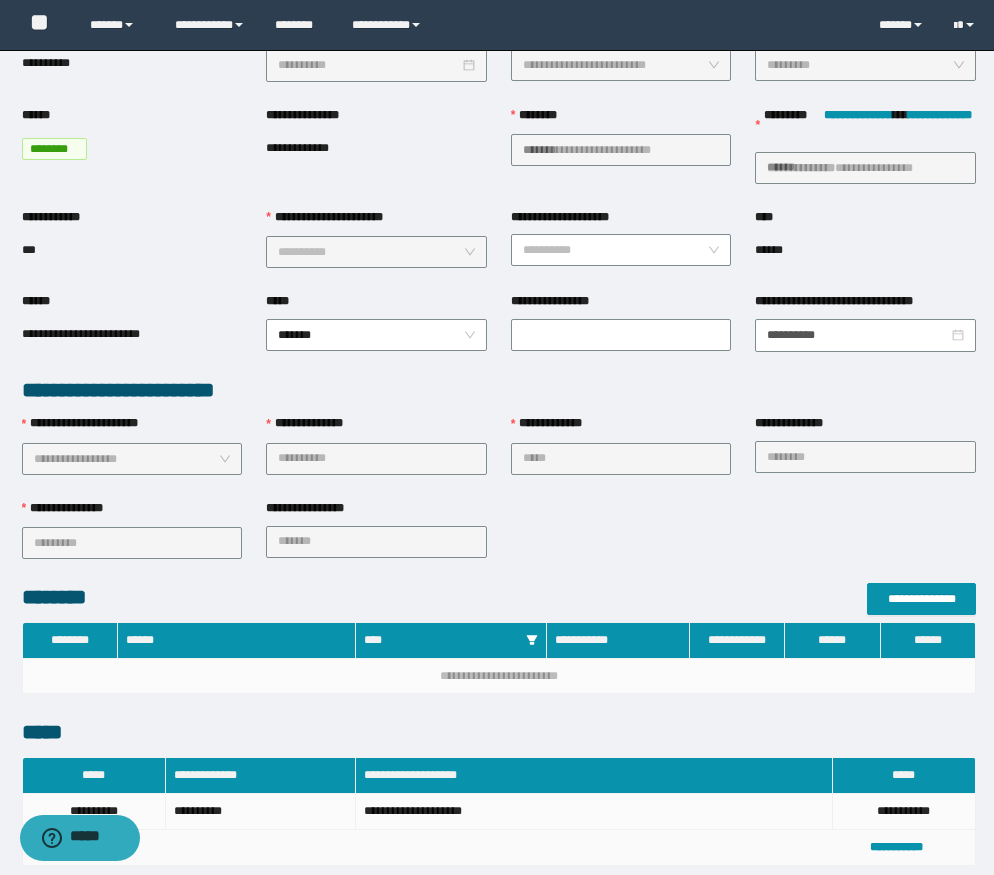 scroll, scrollTop: 0, scrollLeft: 0, axis: both 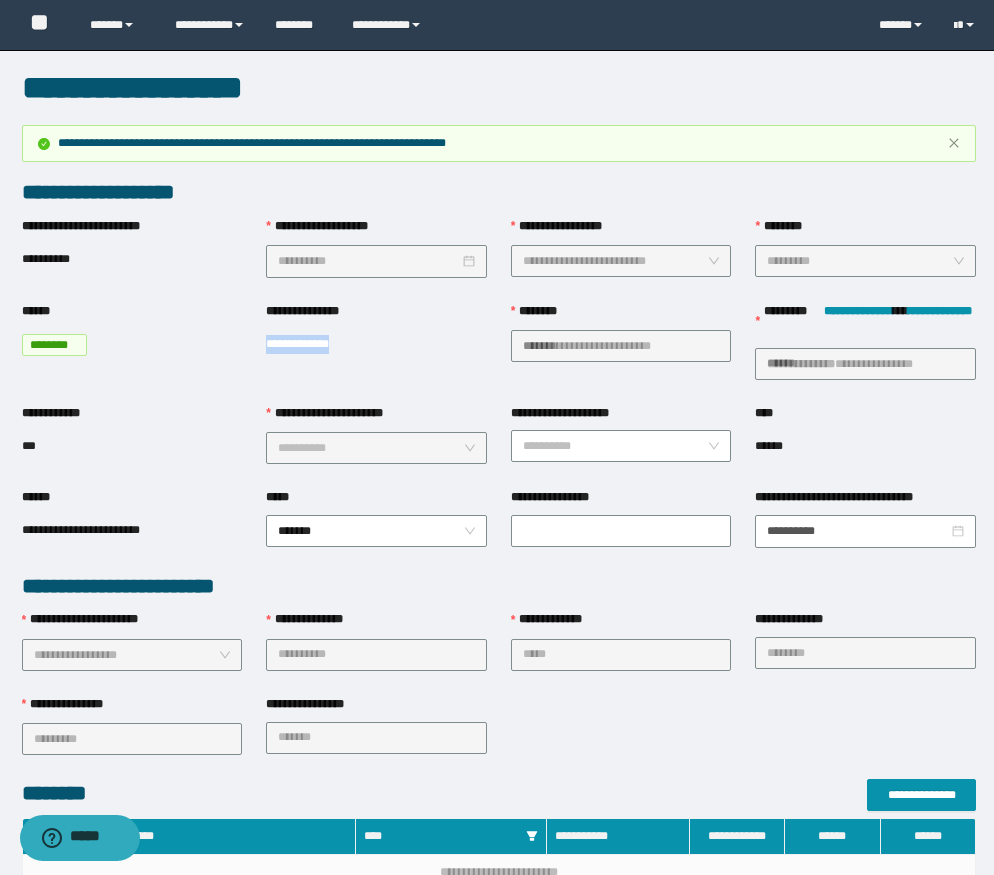 drag, startPoint x: 356, startPoint y: 350, endPoint x: 261, endPoint y: 360, distance: 95.524864 